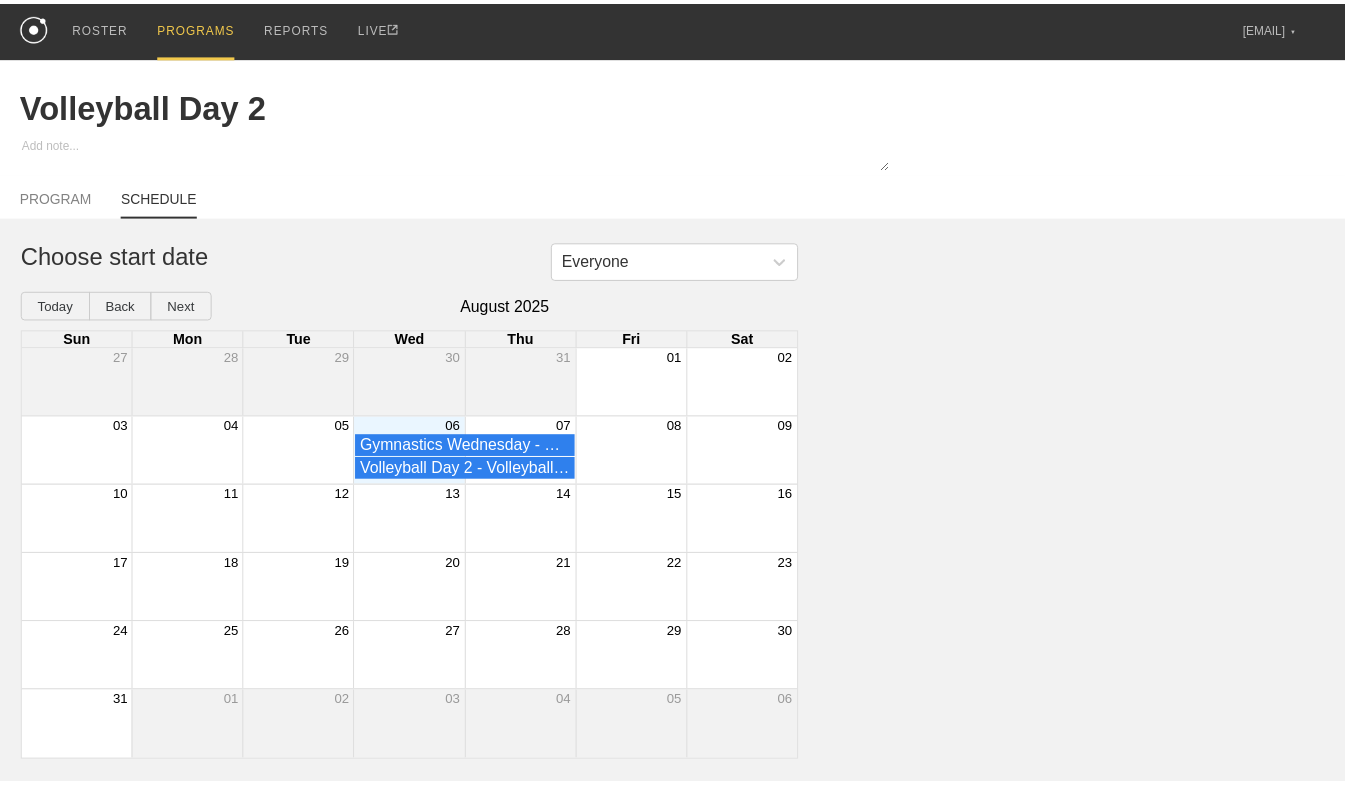 scroll, scrollTop: 0, scrollLeft: 0, axis: both 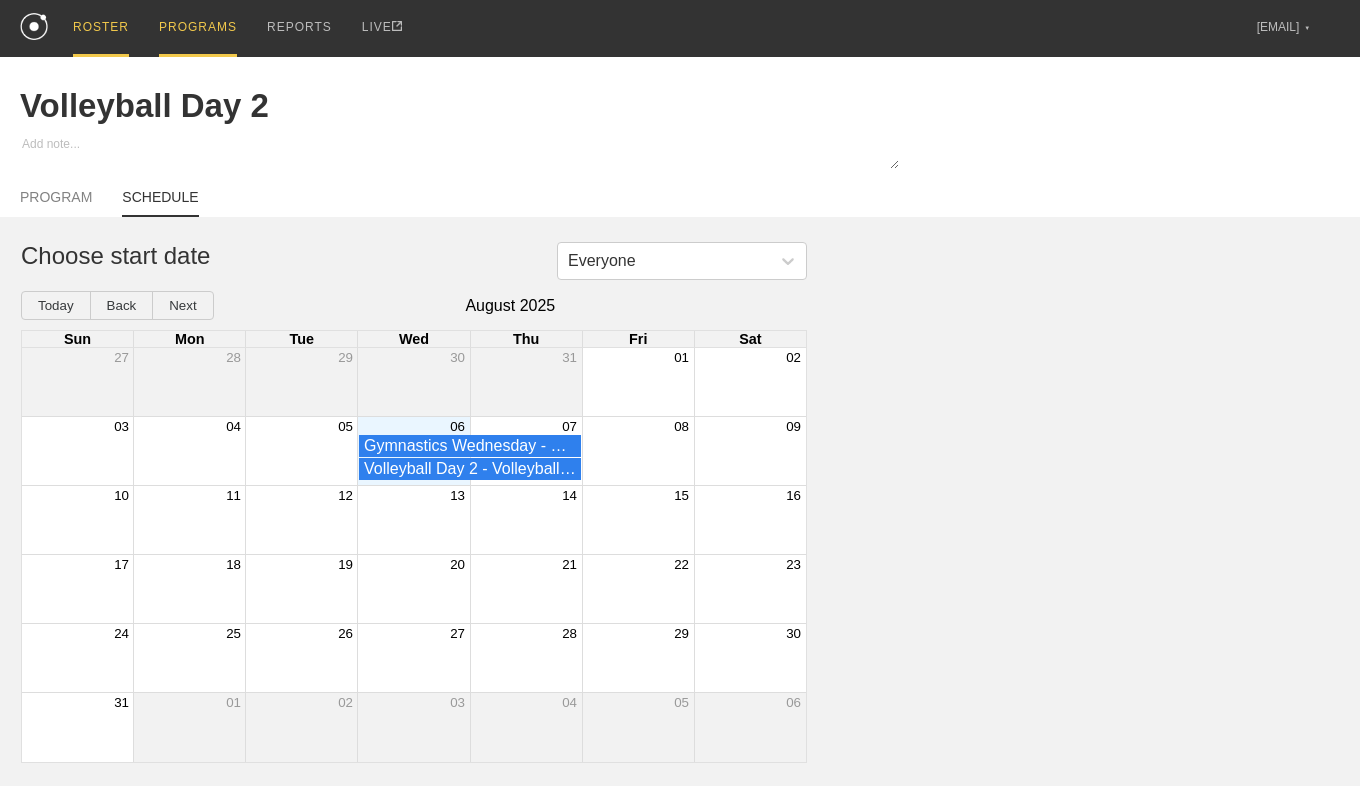 click on "ROSTER" at bounding box center [101, 28] 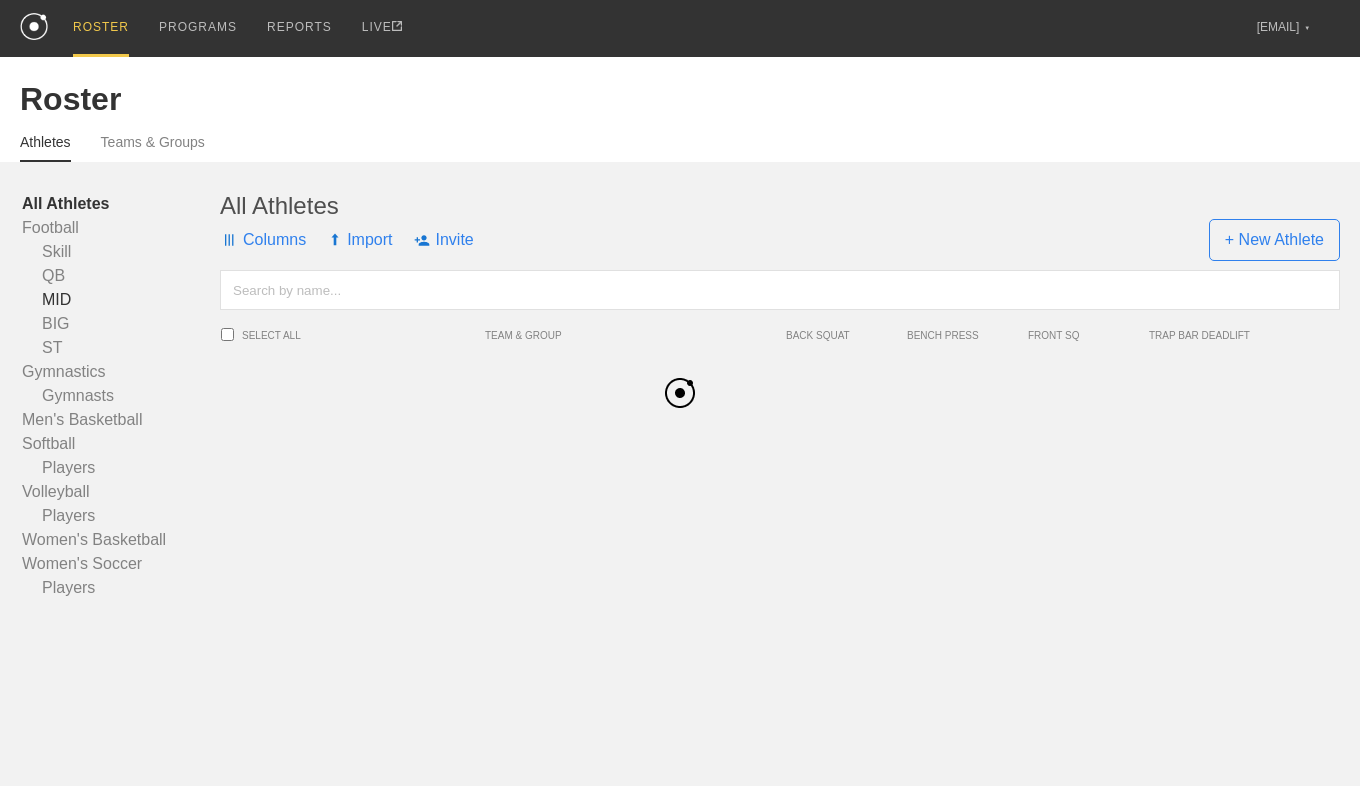 click on "MID" at bounding box center [121, 300] 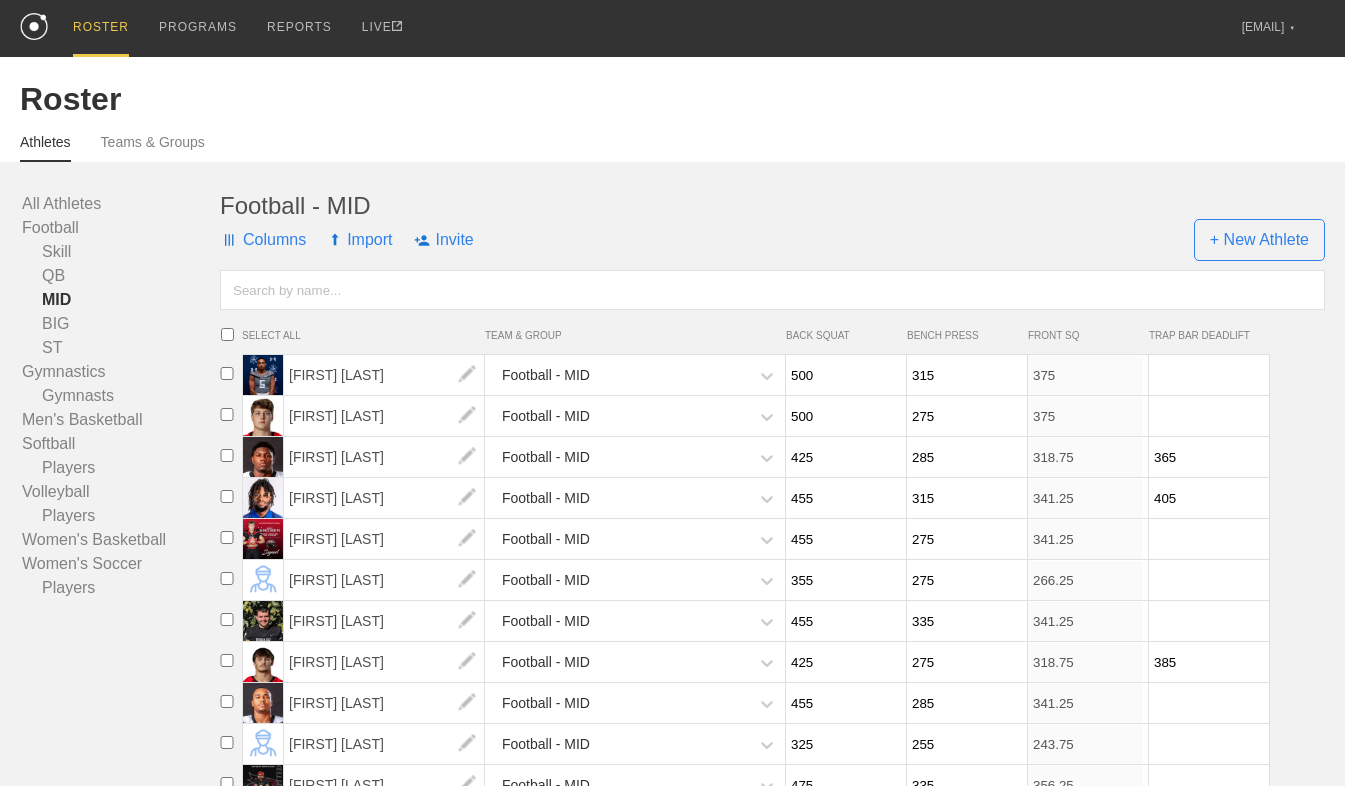 click on "Athletes Teams & Groups" at bounding box center (672, 140) 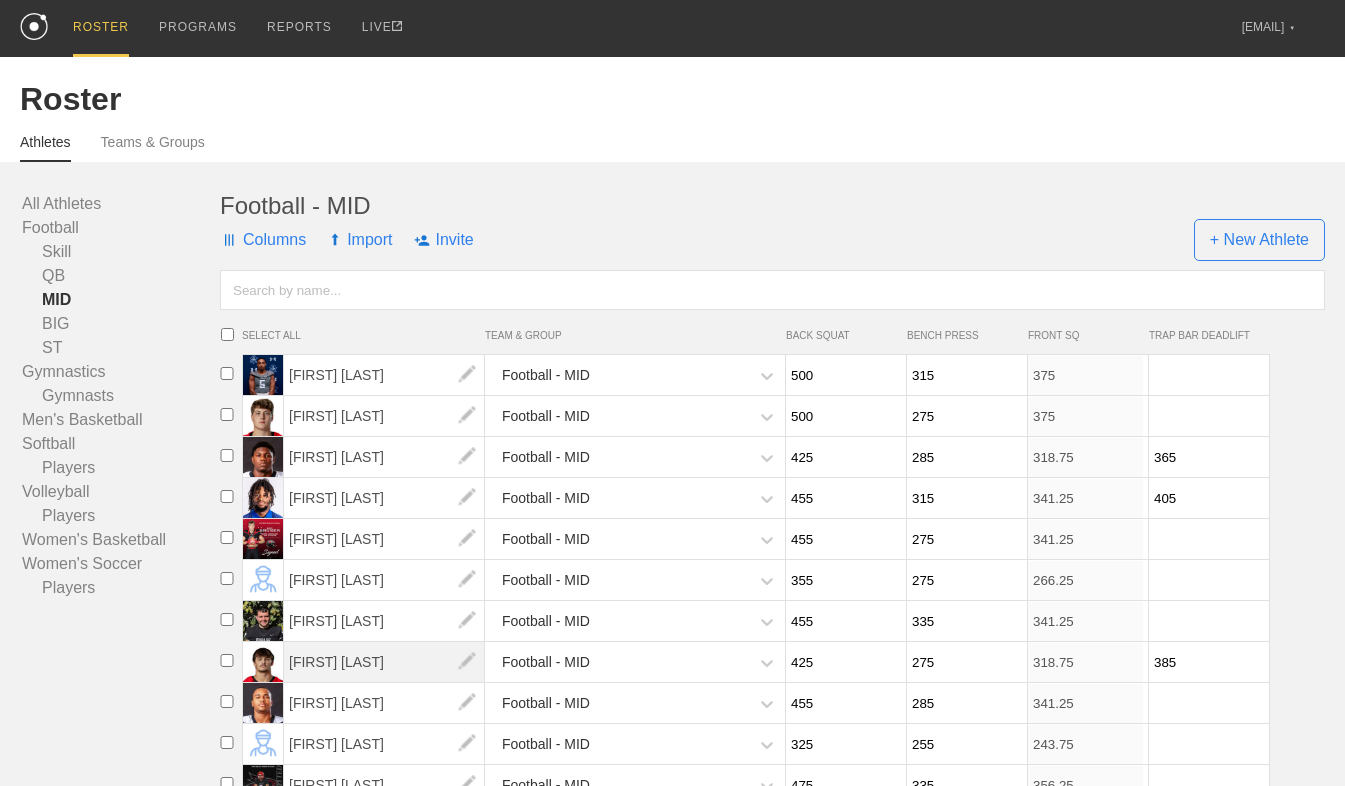 click on "[FIRST] [LAST]" at bounding box center [384, 662] 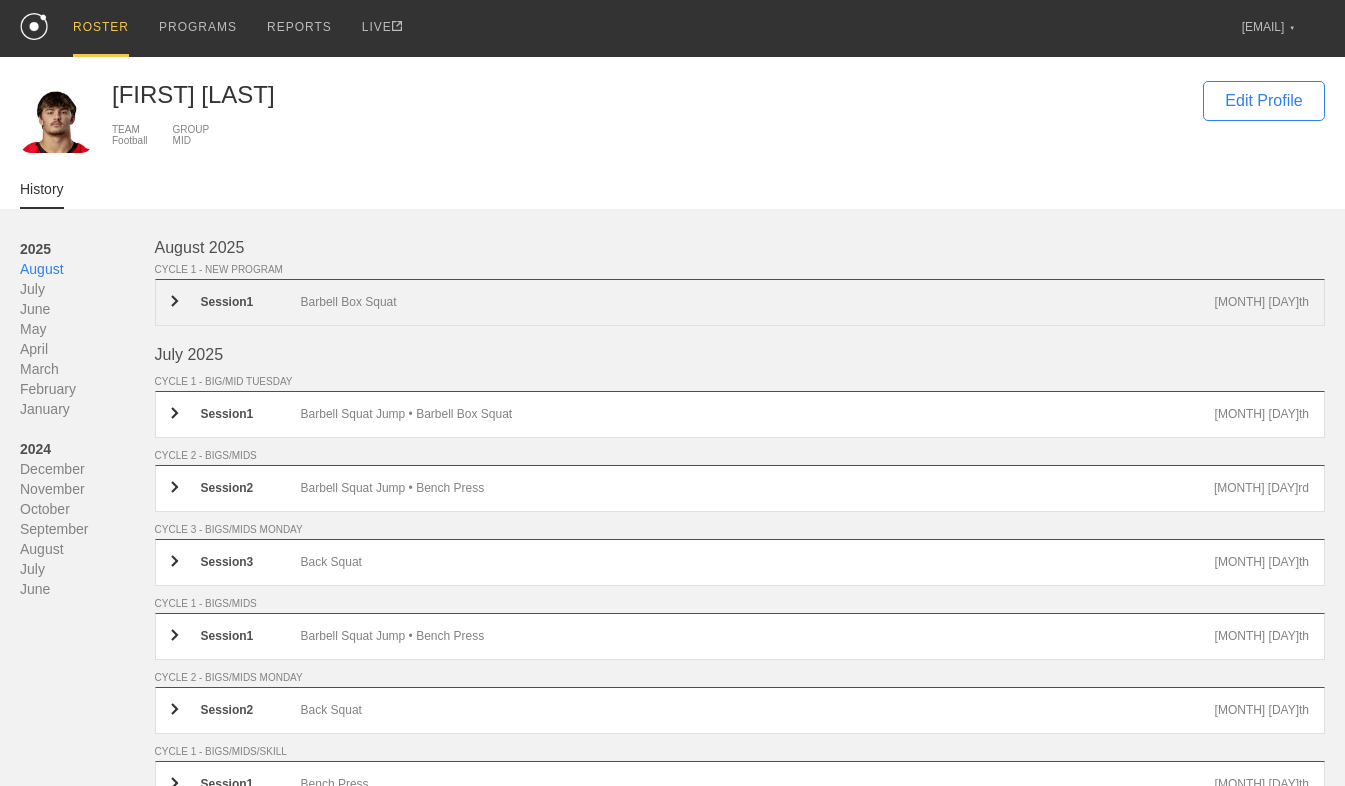 click on "Session 1 Barbell Box Squat [MONTH] [DAY]th" at bounding box center (740, 302) 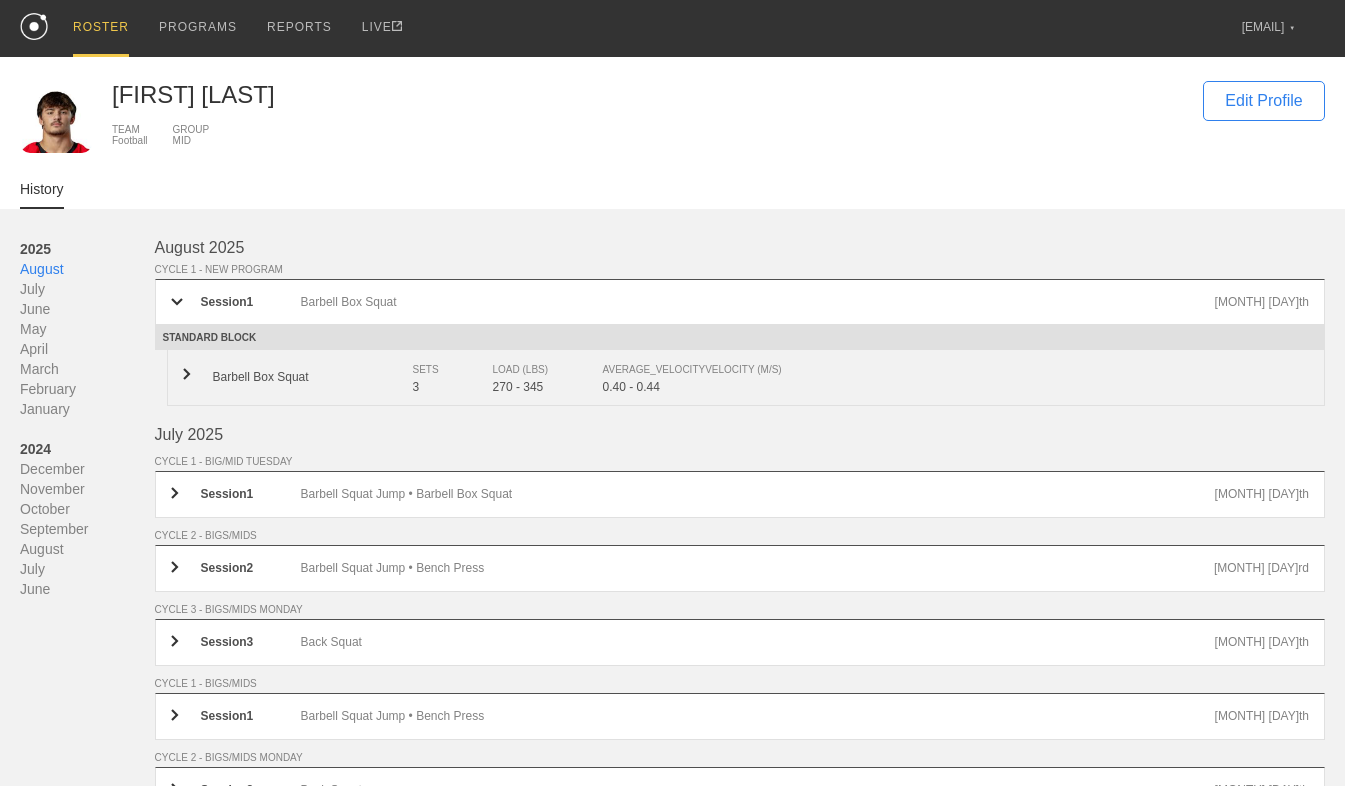 click on "Barbell Box Squat" at bounding box center [313, 377] 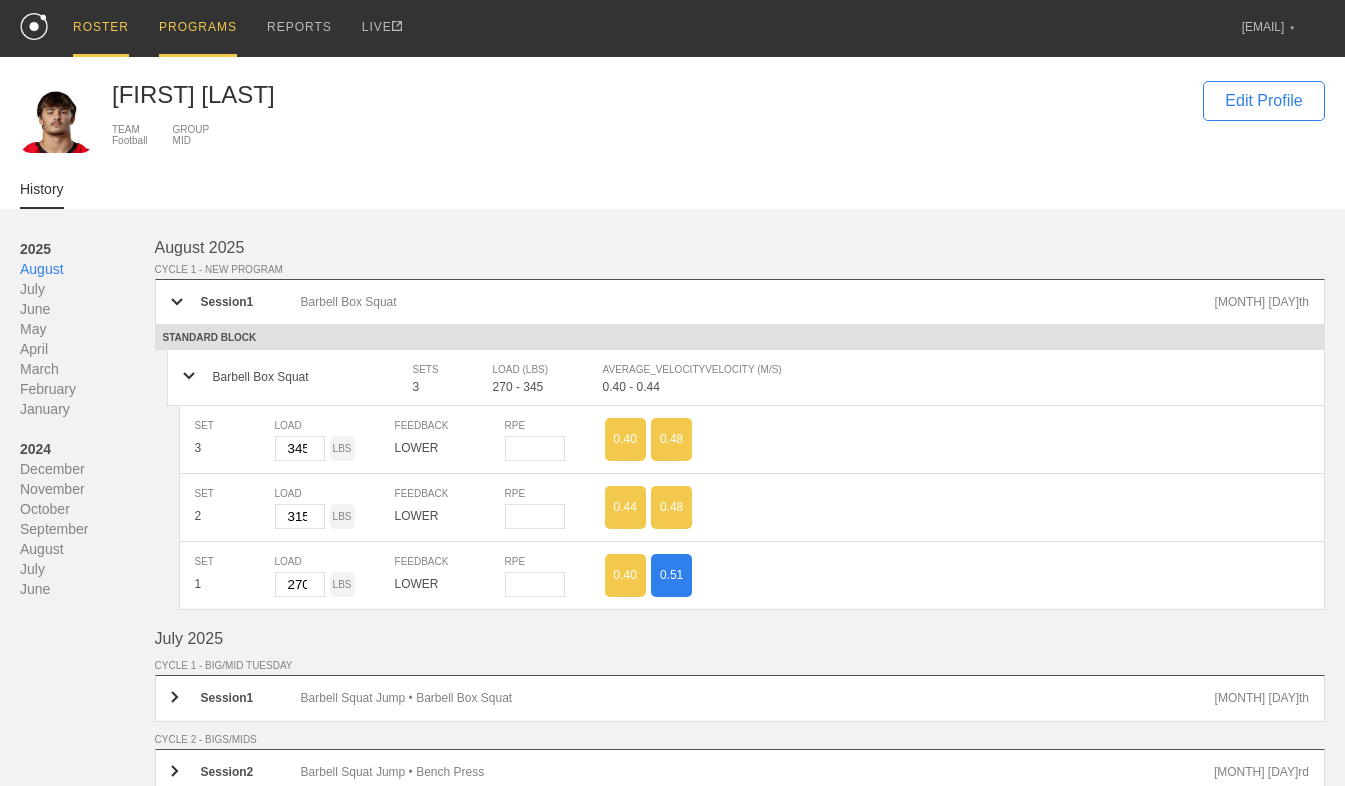 click on "PROGRAMS" at bounding box center (198, 28) 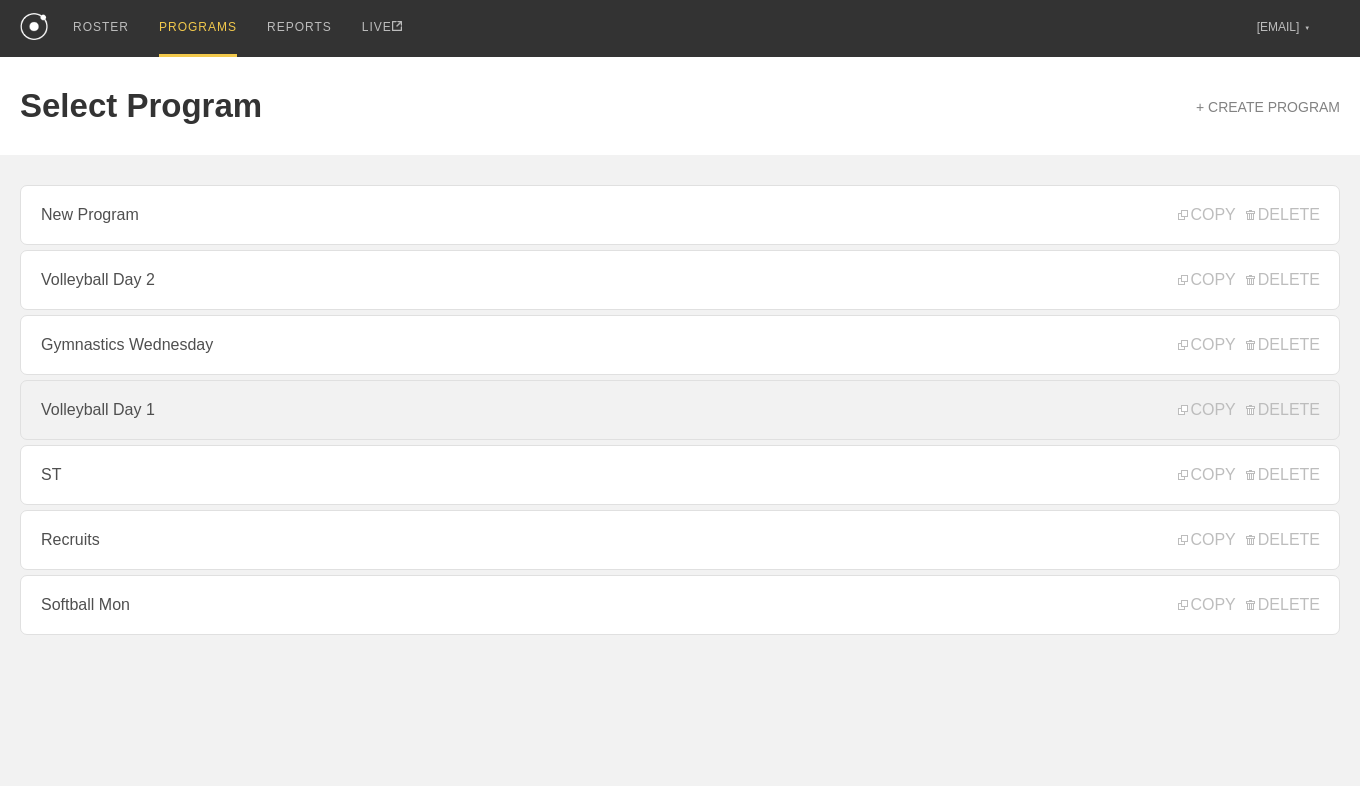click on "Volleyball Day 1" at bounding box center (680, 410) 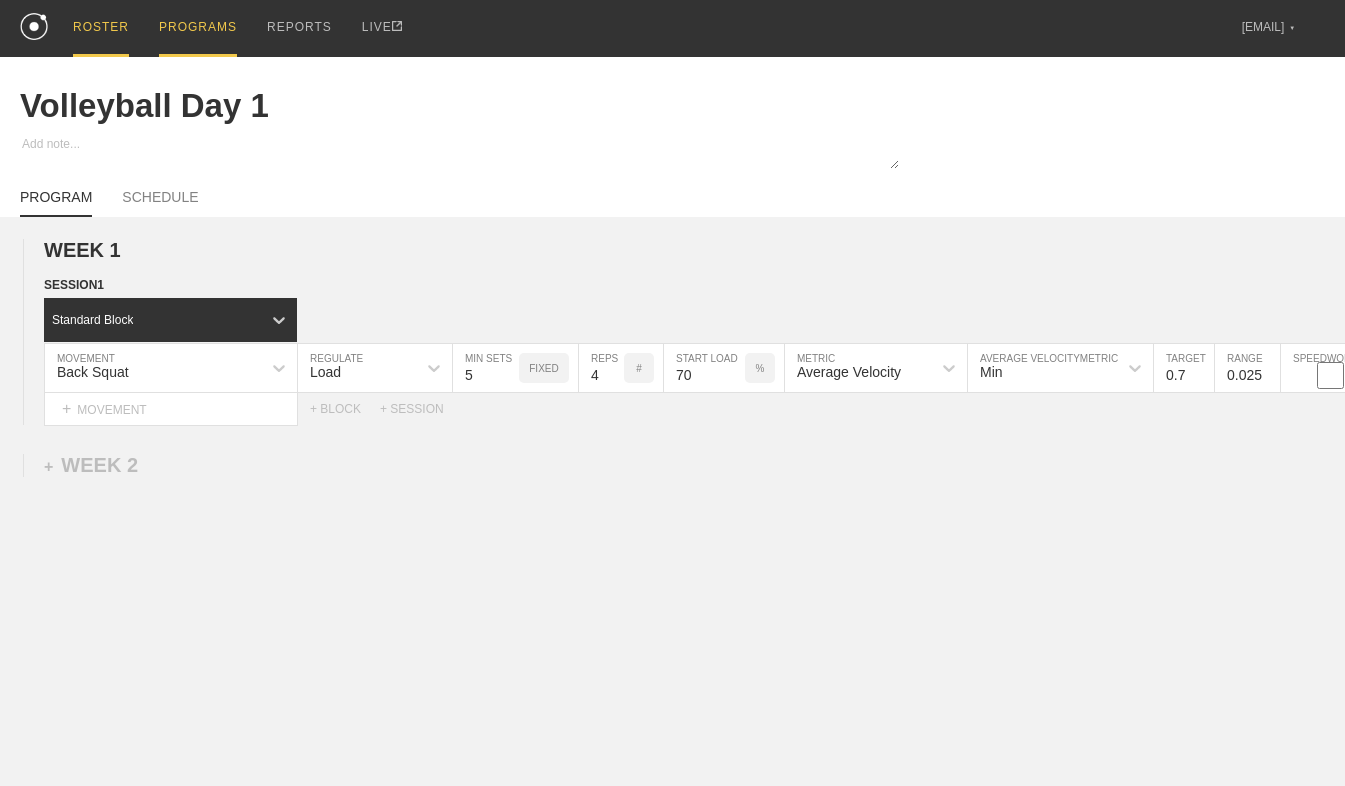 click on "ROSTER" at bounding box center [101, 28] 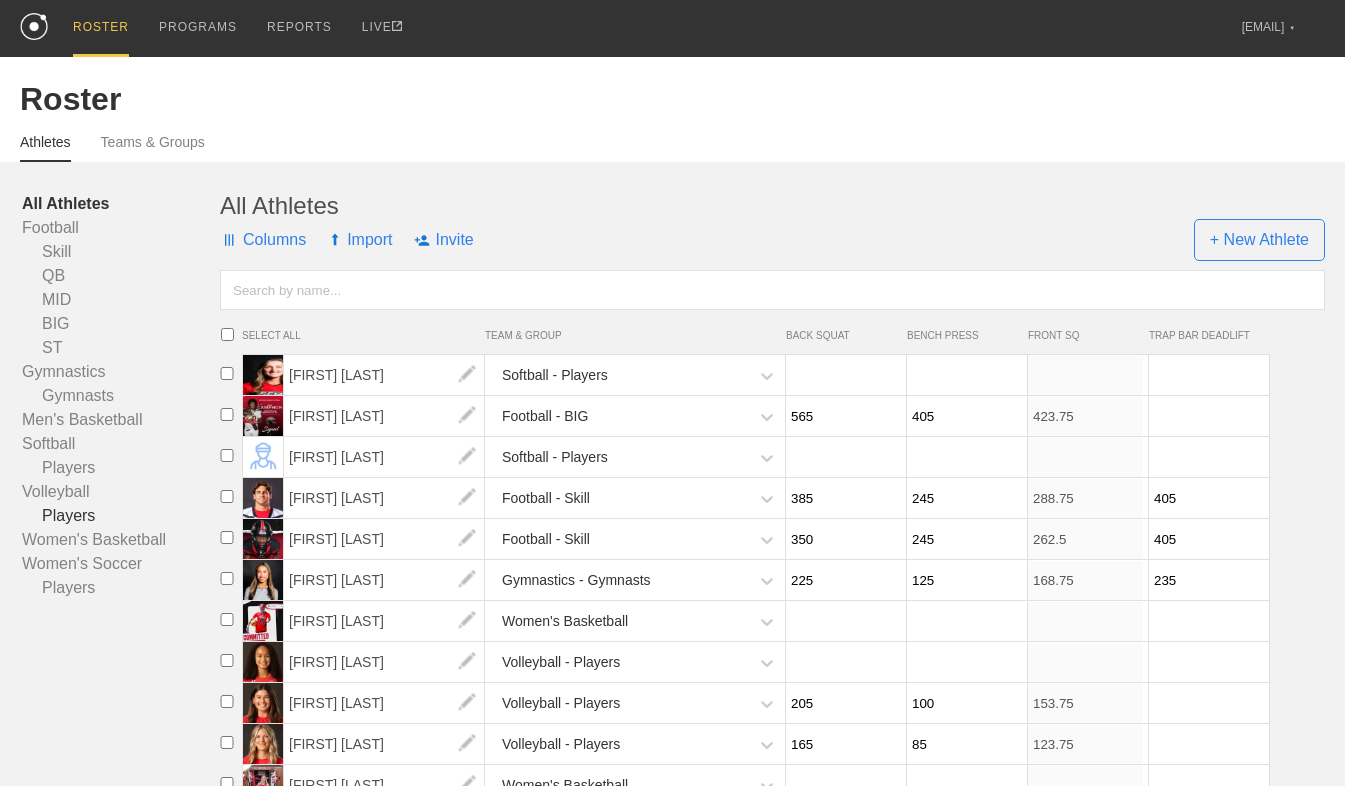 click on "Players" at bounding box center [121, 516] 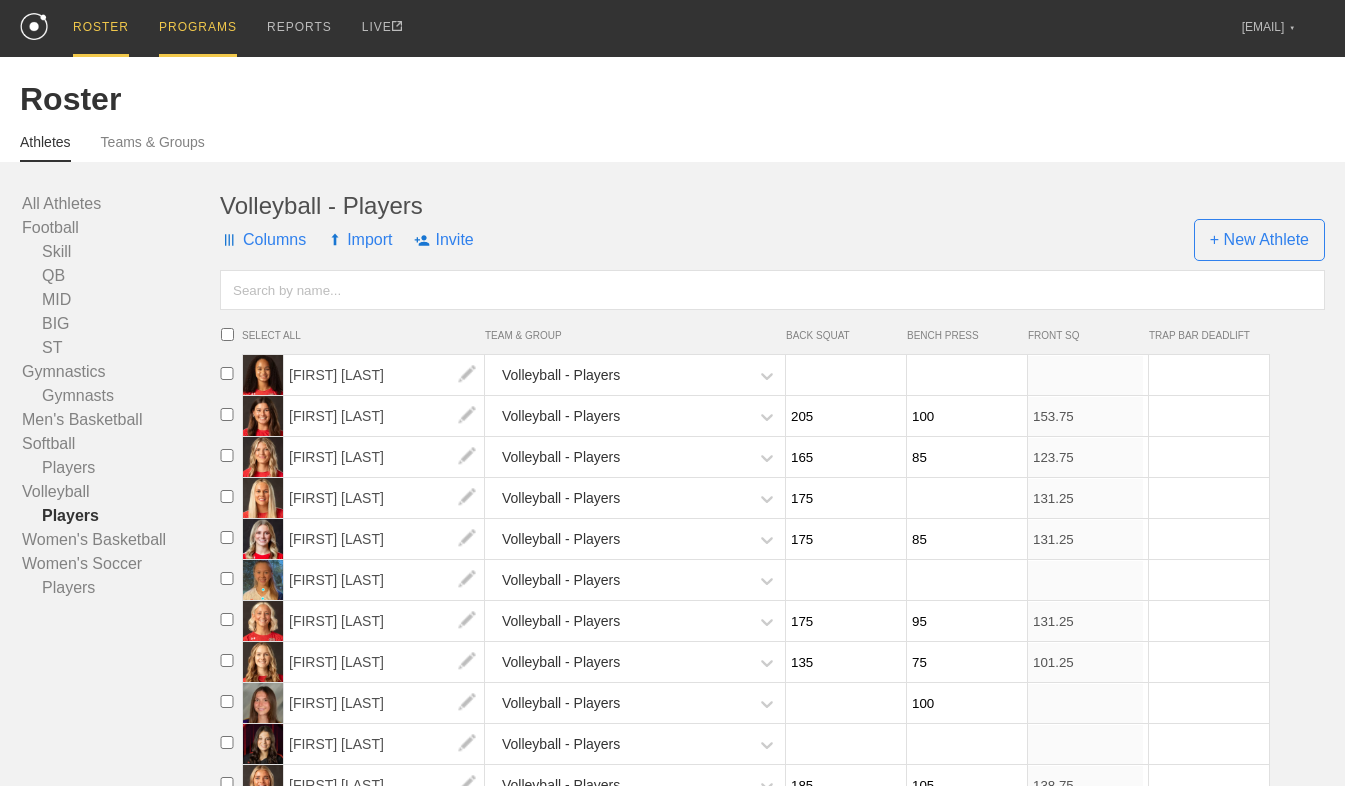 click on "PROGRAMS" at bounding box center (198, 28) 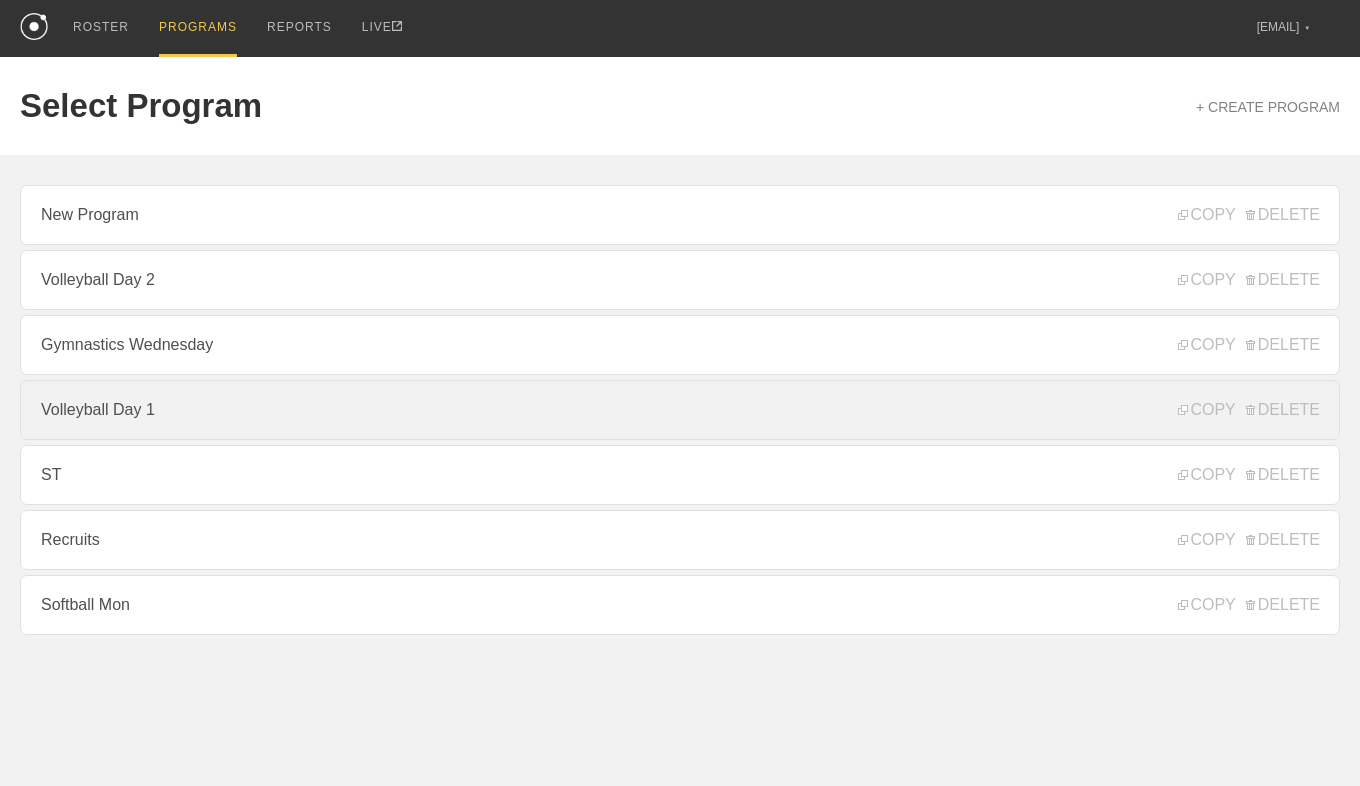 click on "Volleyball Day 1" at bounding box center (680, 410) 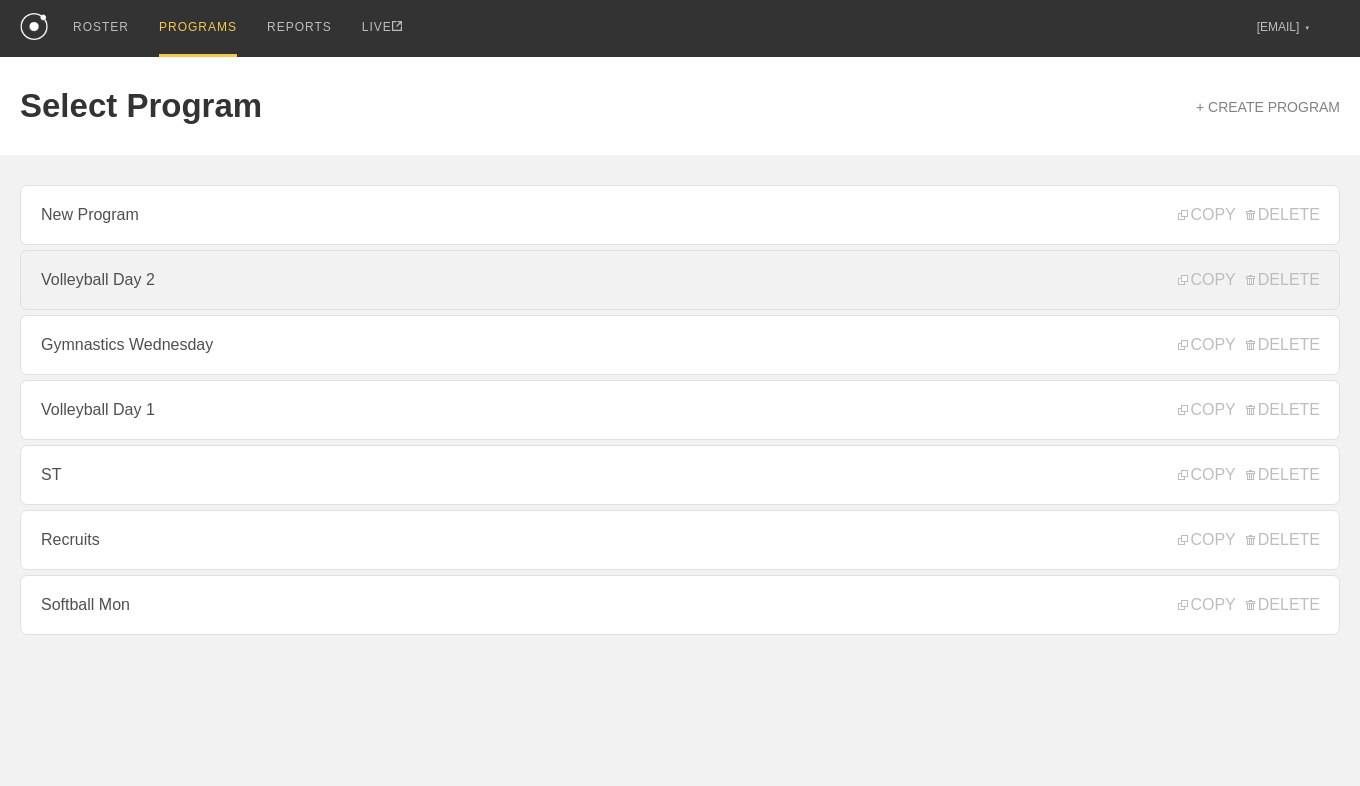 click on "Volleyball Day 2" at bounding box center (680, 280) 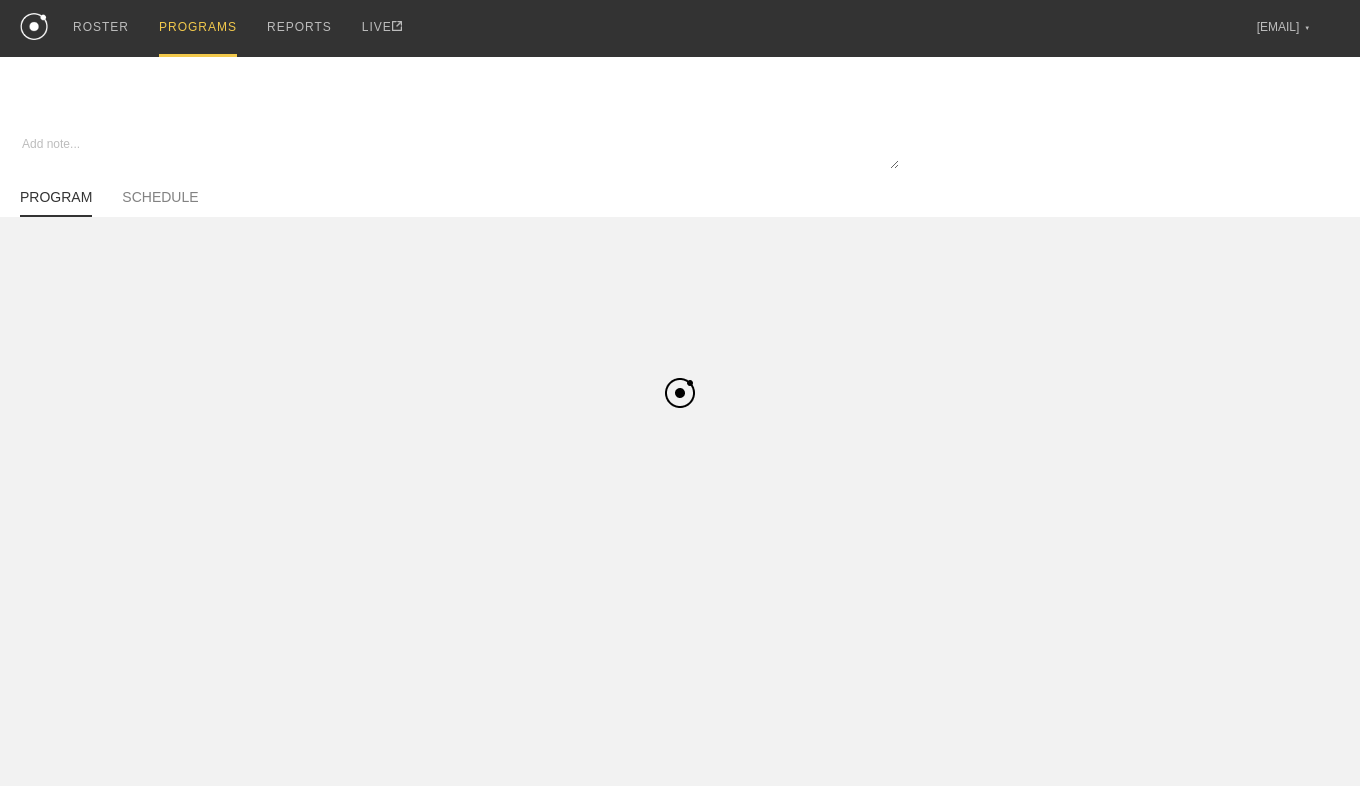 type on "x" 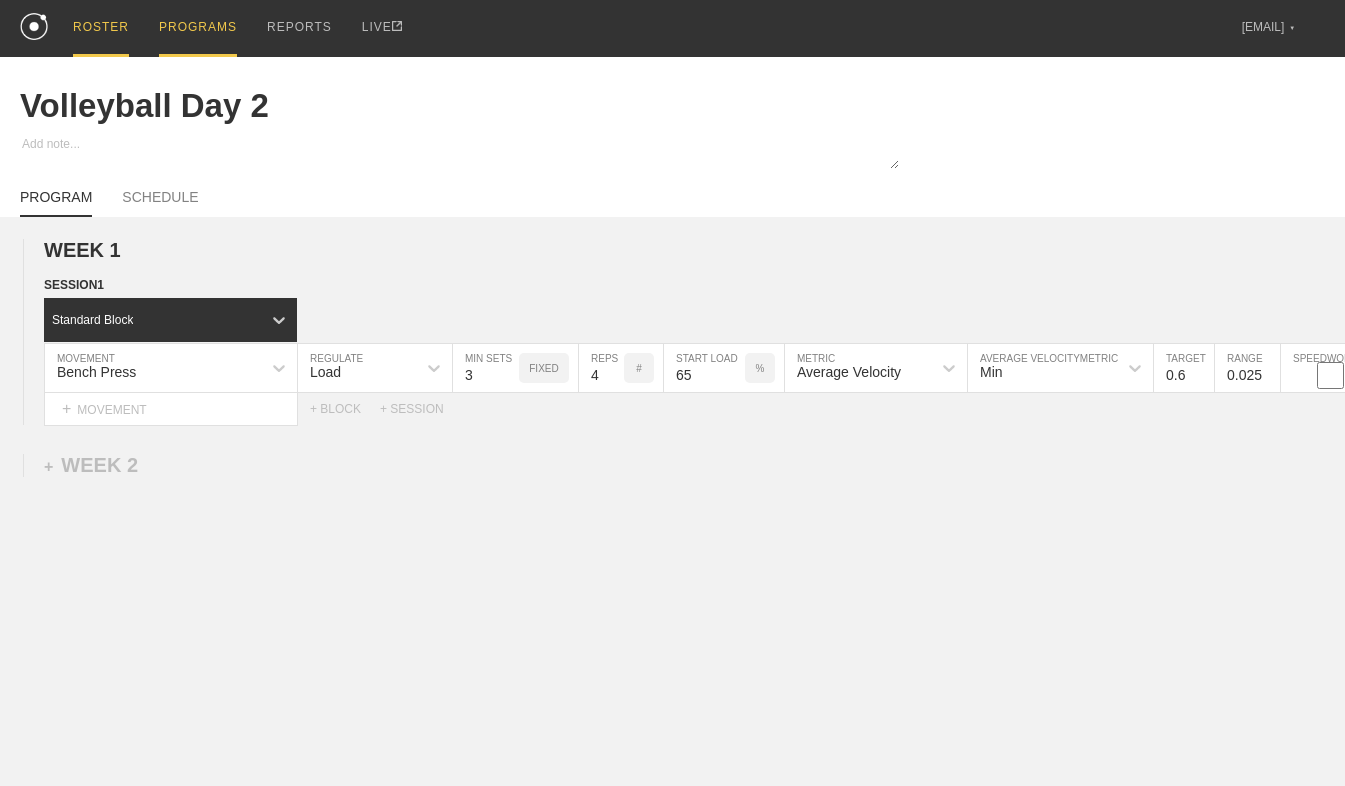 drag, startPoint x: 97, startPoint y: 37, endPoint x: 88, endPoint y: 45, distance: 12.0415945 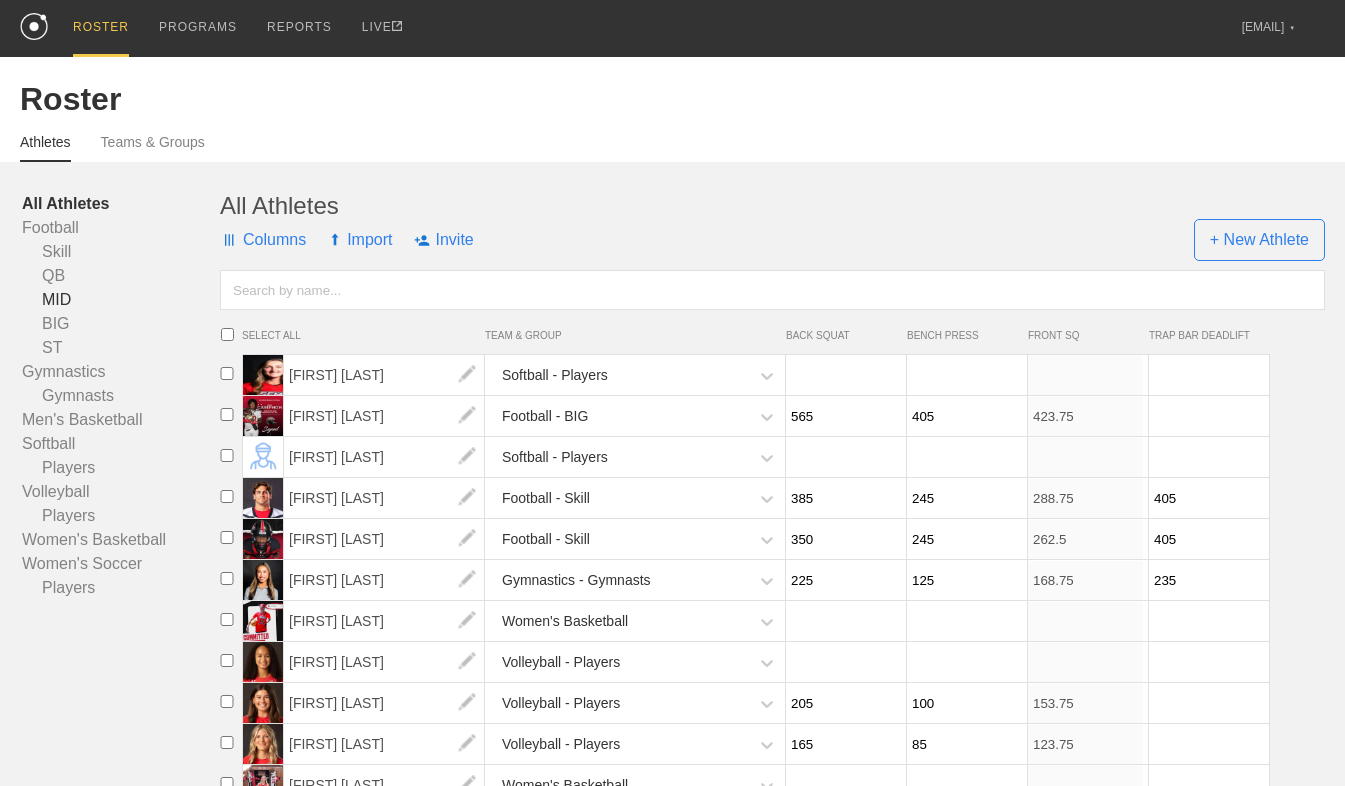 click on "MID" at bounding box center (121, 300) 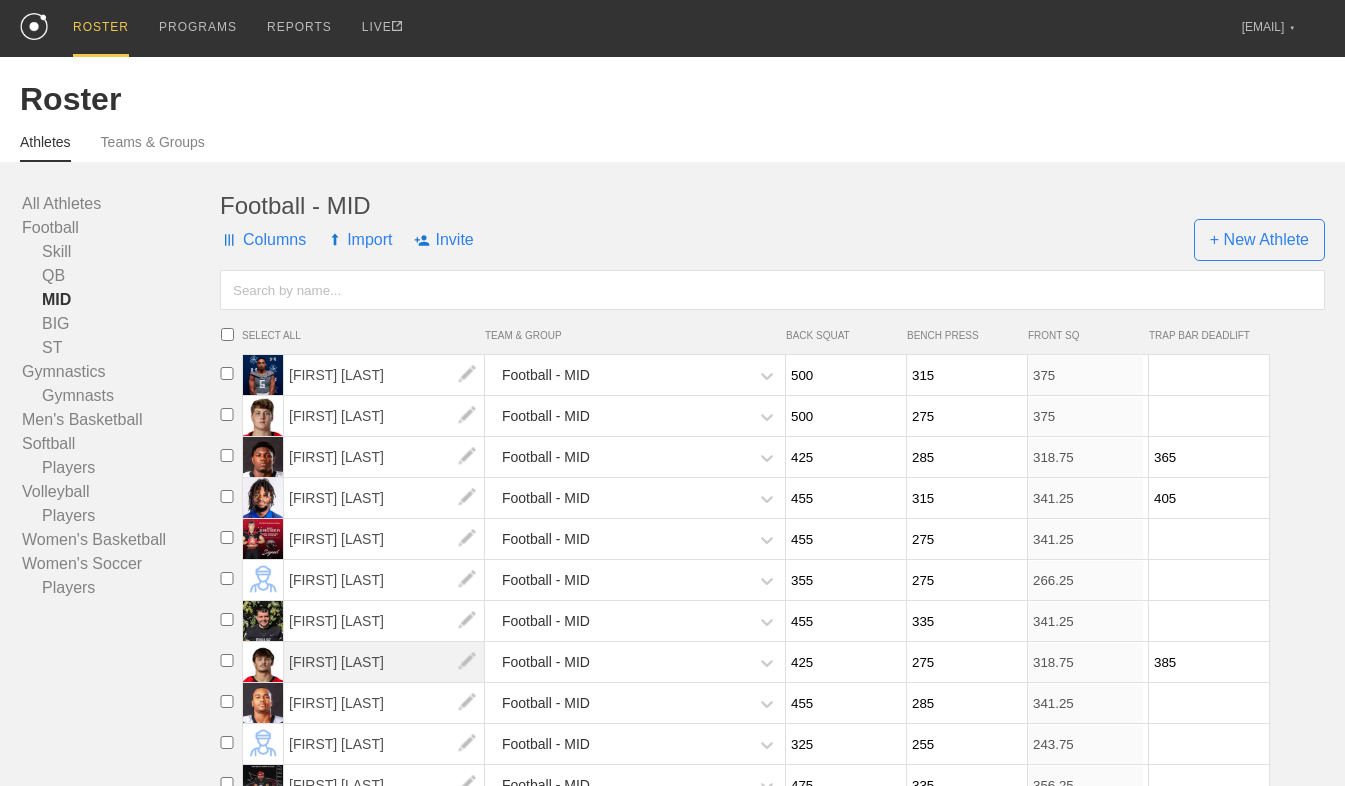 click on "[FIRST] [LAST]" at bounding box center (384, 662) 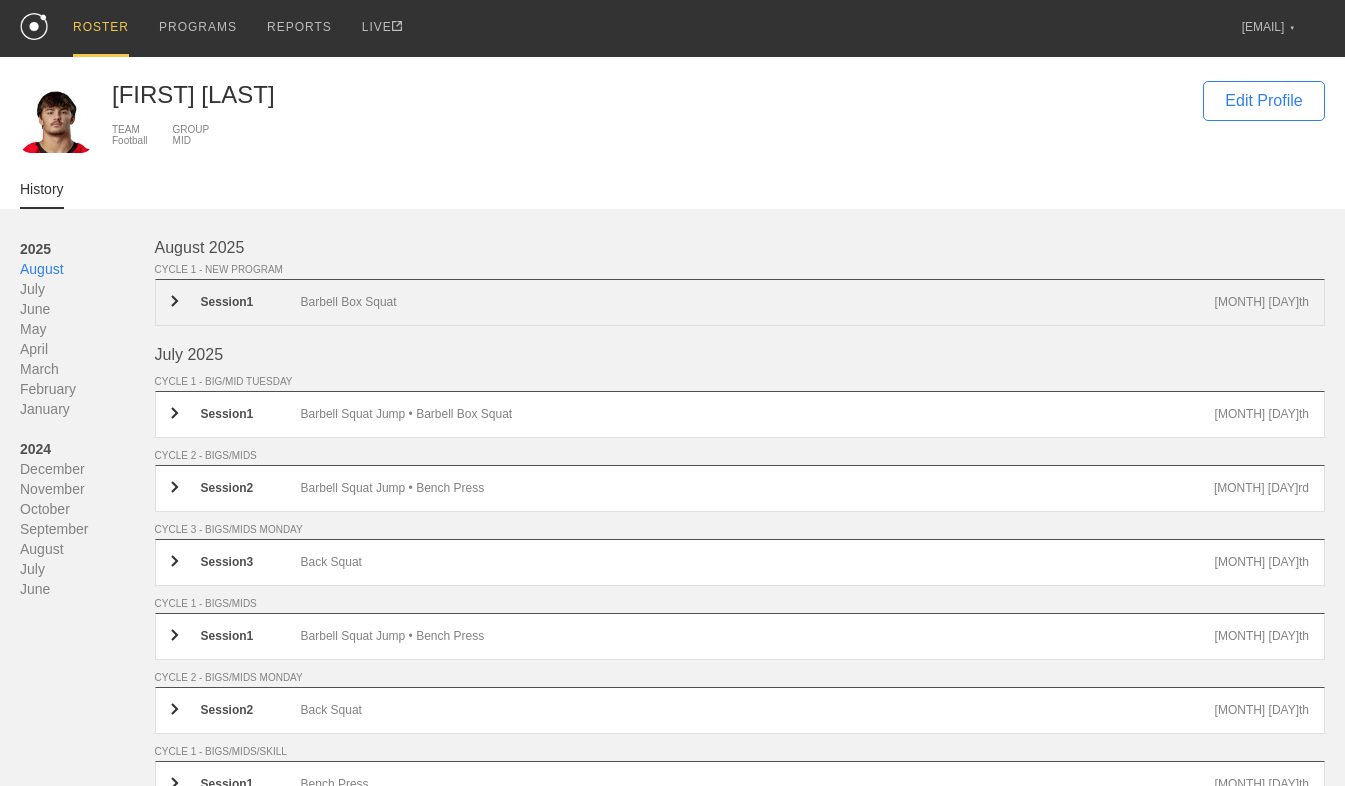click on "Barbell Box Squat" at bounding box center (758, 302) 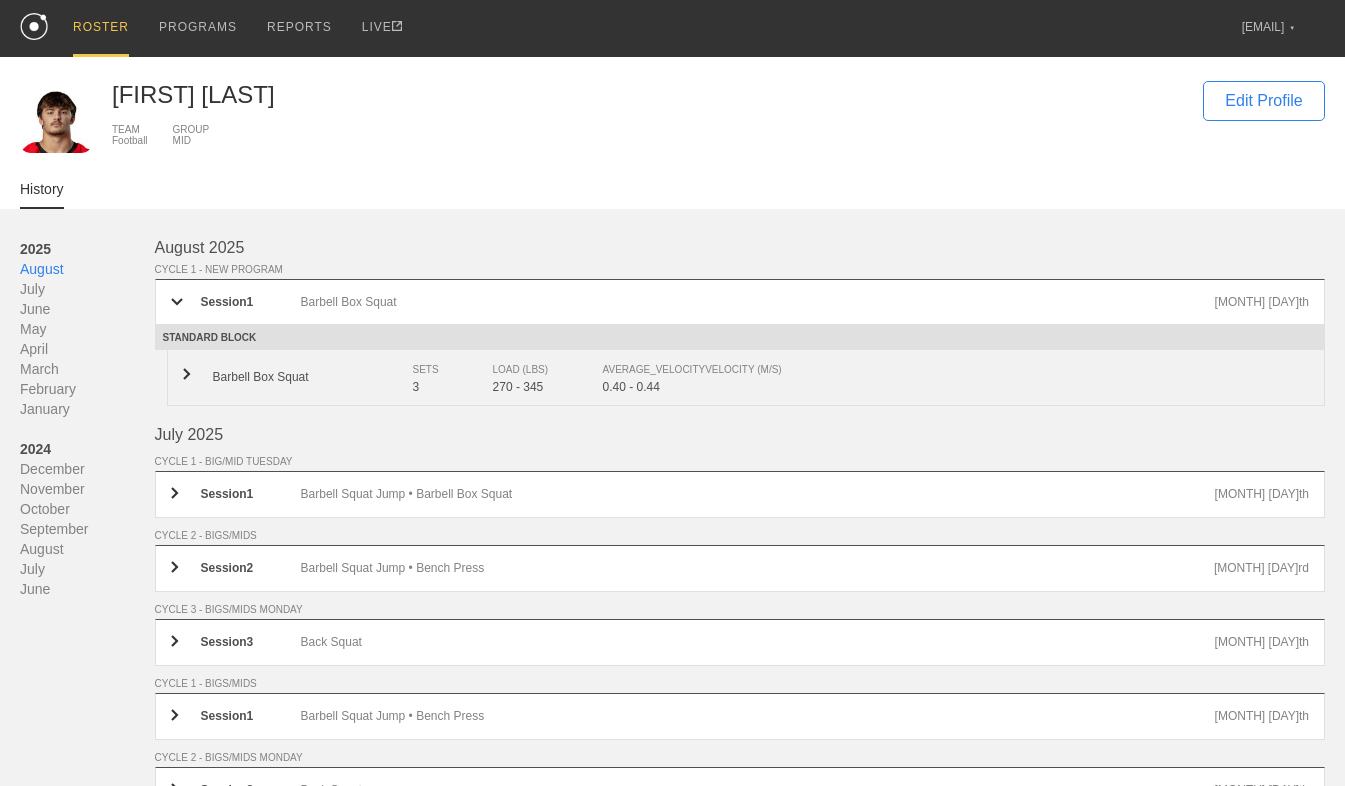 click on "3" at bounding box center [453, 387] 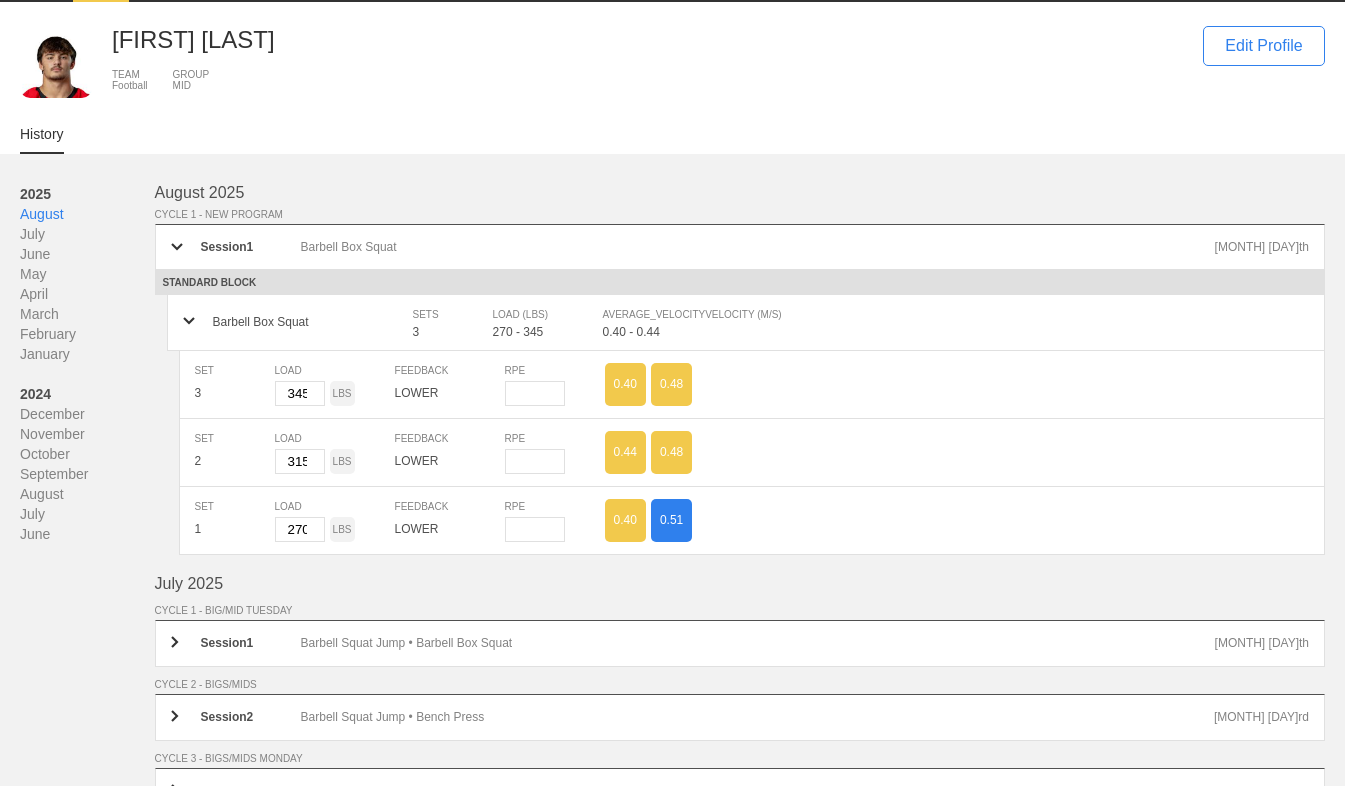 scroll, scrollTop: 117, scrollLeft: 0, axis: vertical 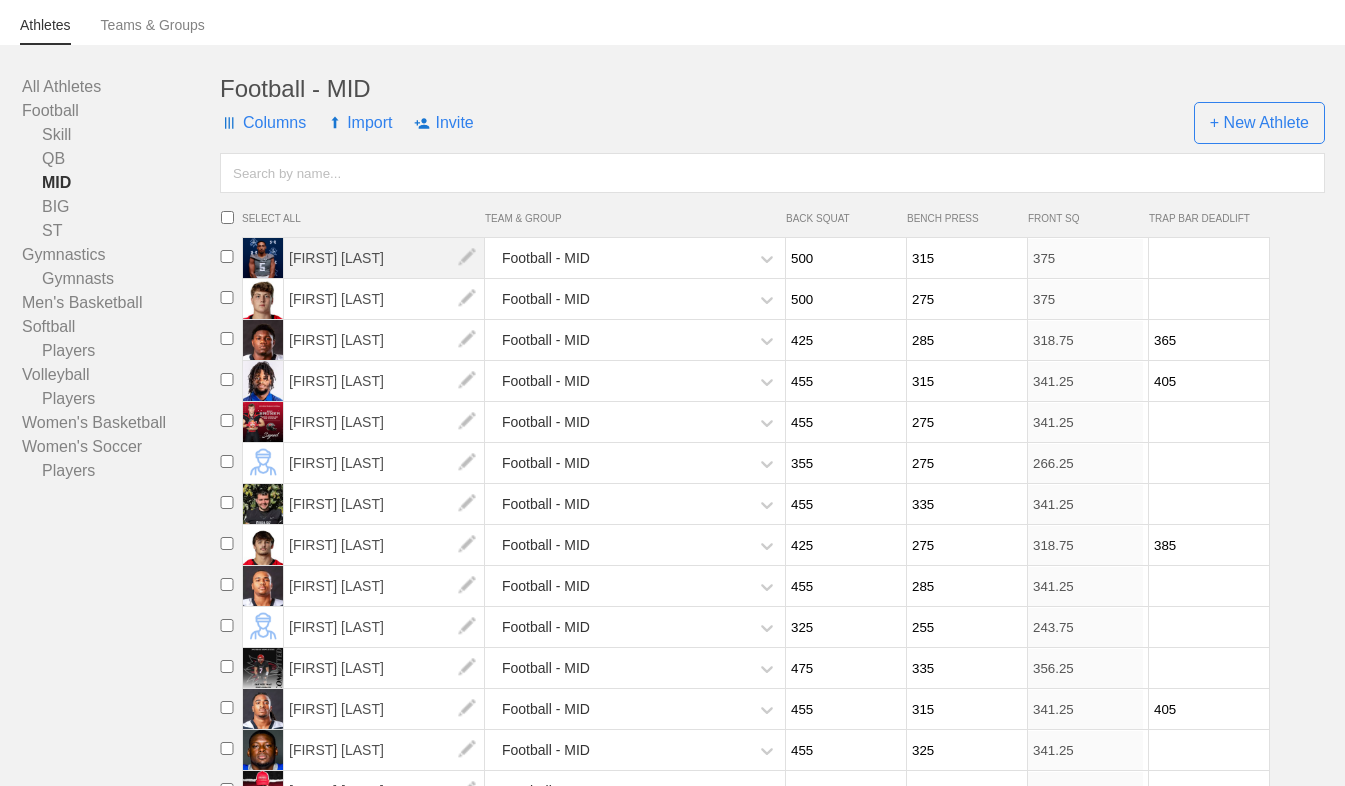 click on "[FIRST] [LAST]" at bounding box center [384, 258] 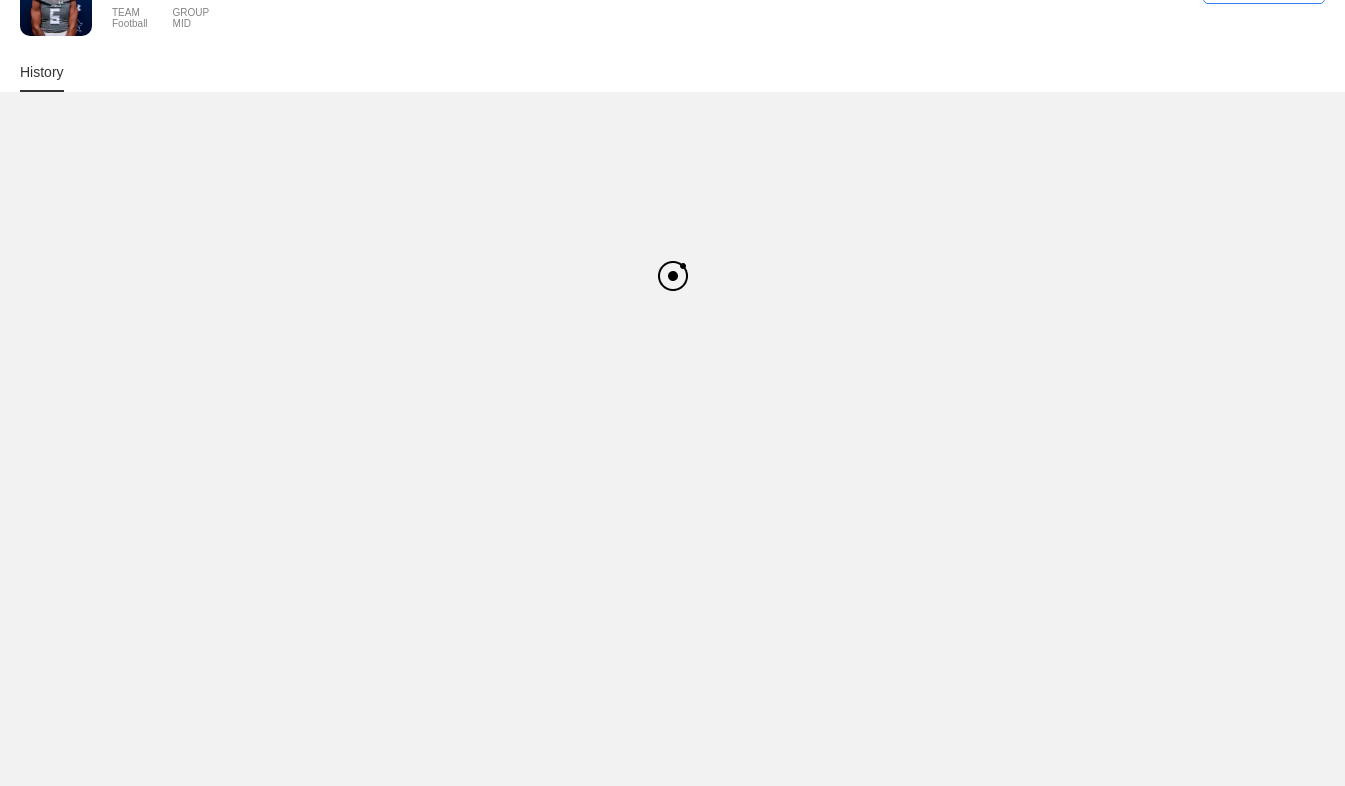 scroll, scrollTop: 0, scrollLeft: 0, axis: both 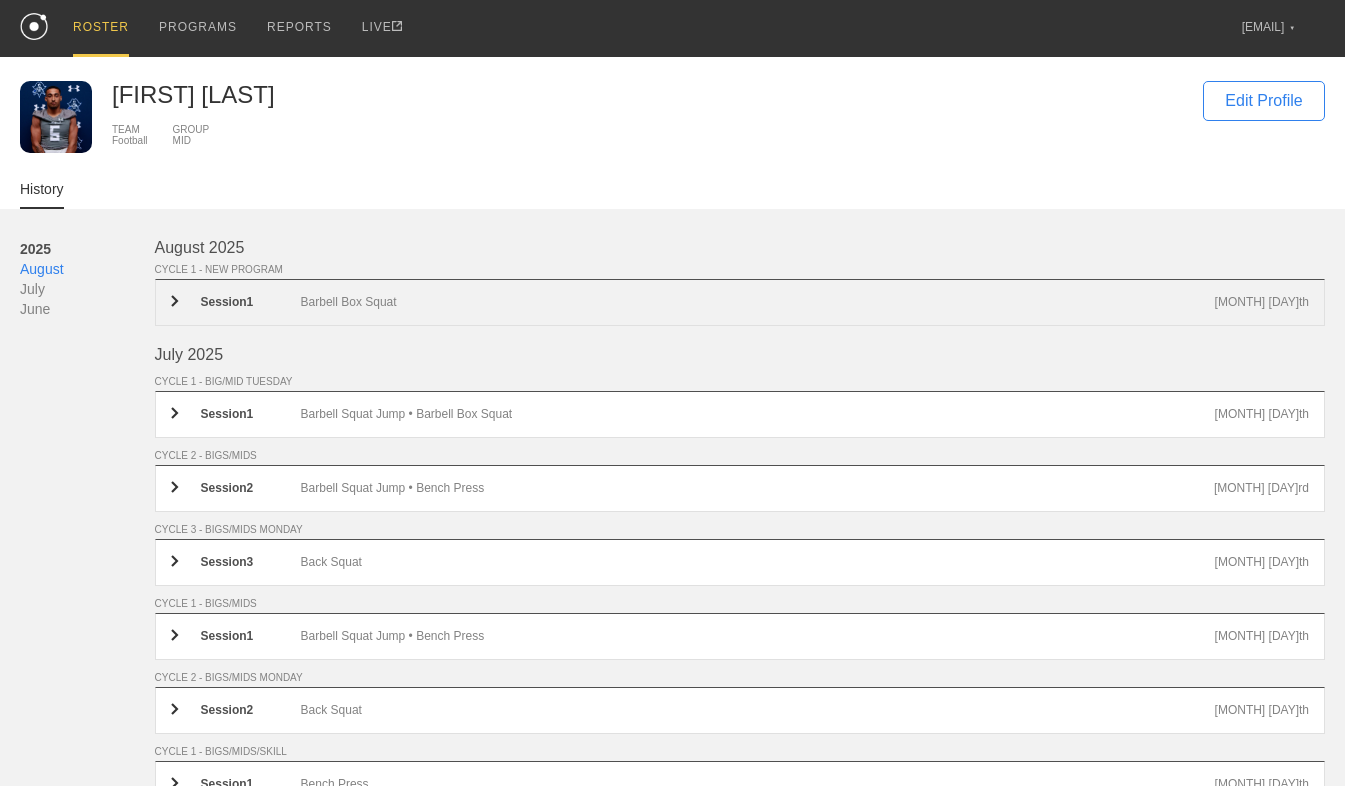 click on "Barbell Box Squat" at bounding box center [758, 302] 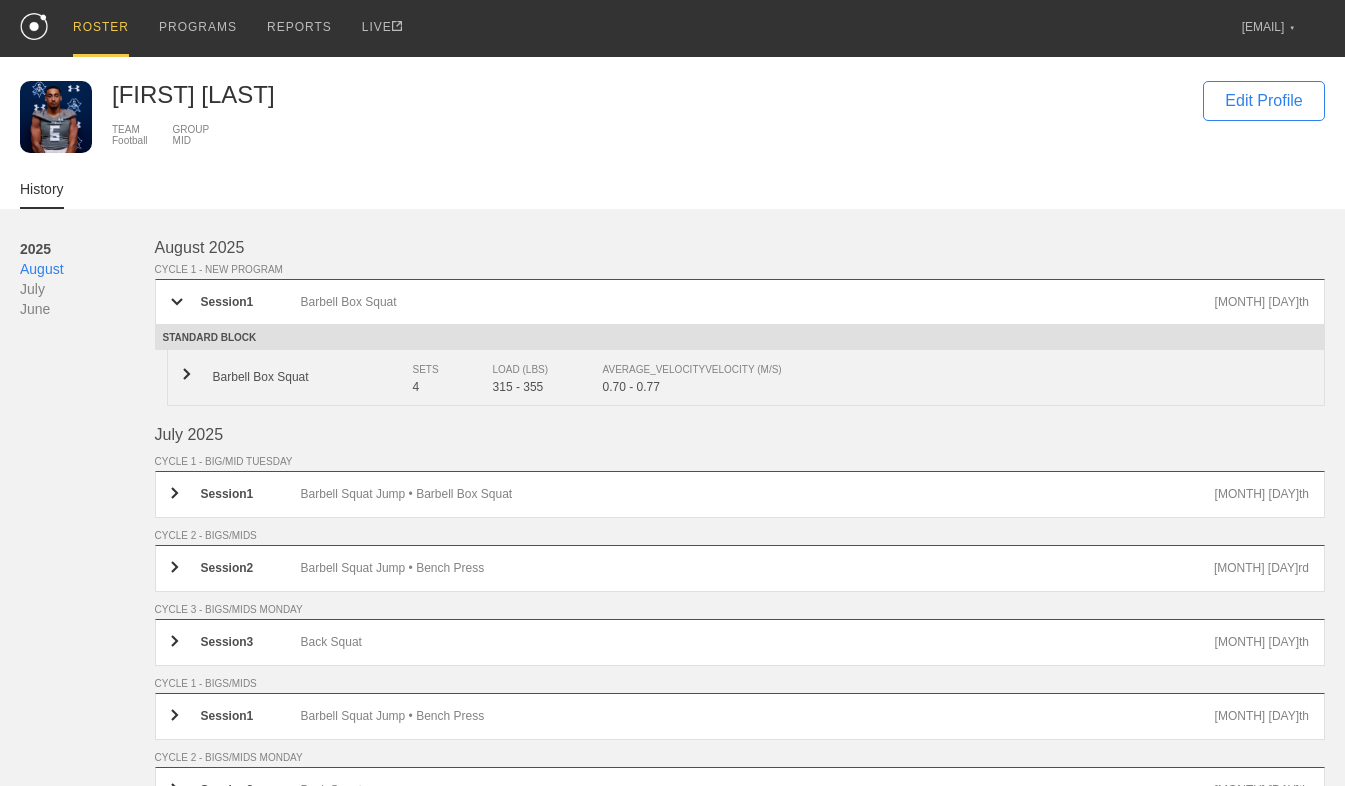 click on "Barbell Box Squat SETS 4 LOAD (LBS) 315 - 355 AVERAGE_VELOCITY VELOCITY (M/S) 0.70 - 0.77" at bounding box center [746, 378] 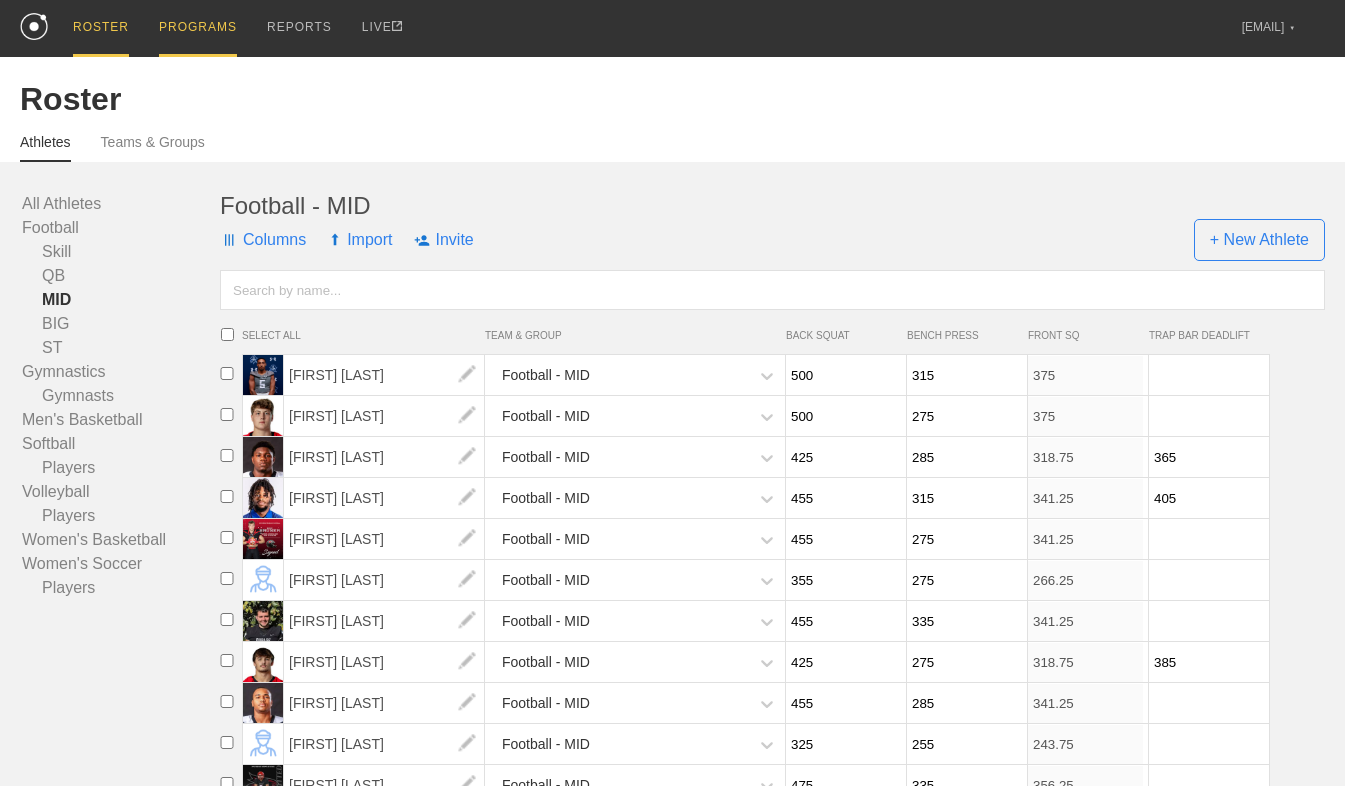 click on "PROGRAMS" at bounding box center (198, 28) 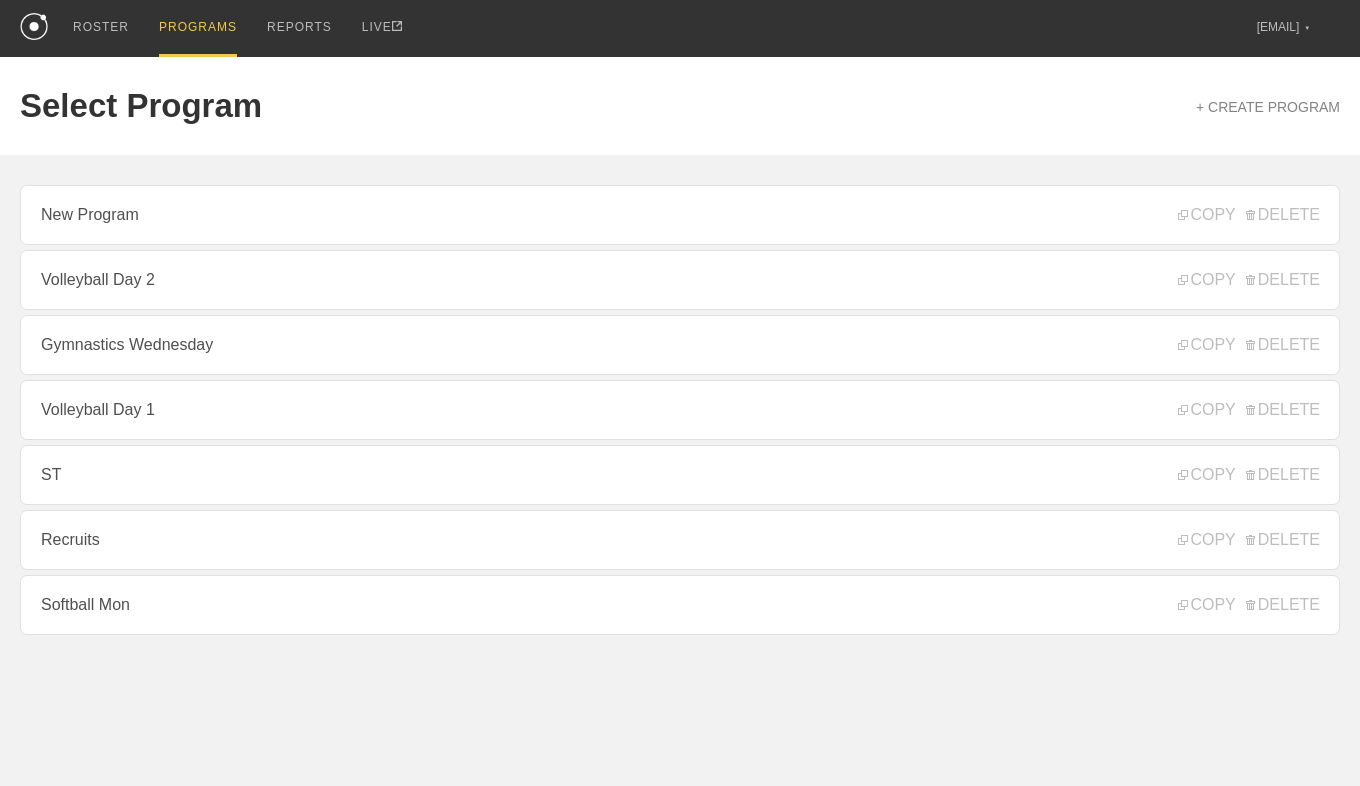 click on "+ CREATE PROGRAM" at bounding box center [1268, 107] 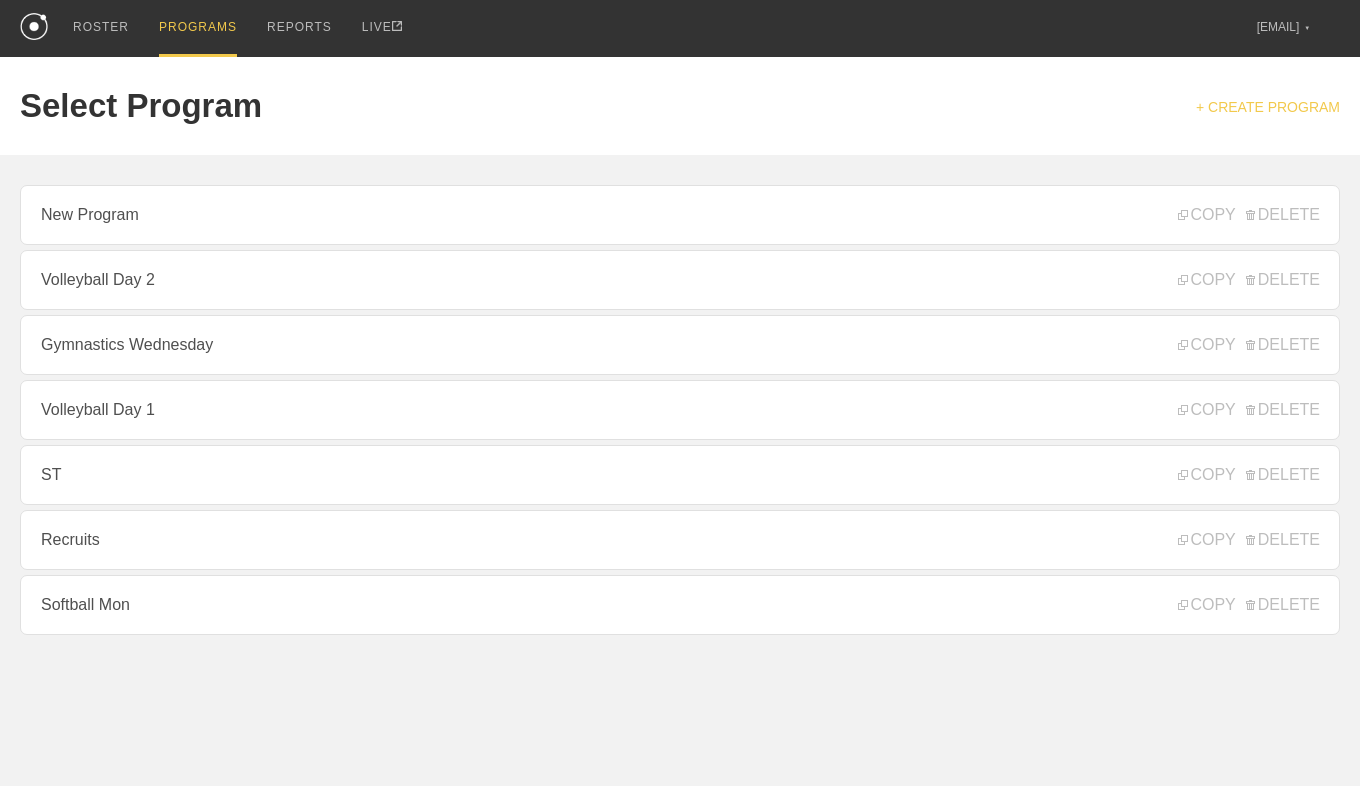 click on "+ CREATE PROGRAM" at bounding box center (1268, 107) 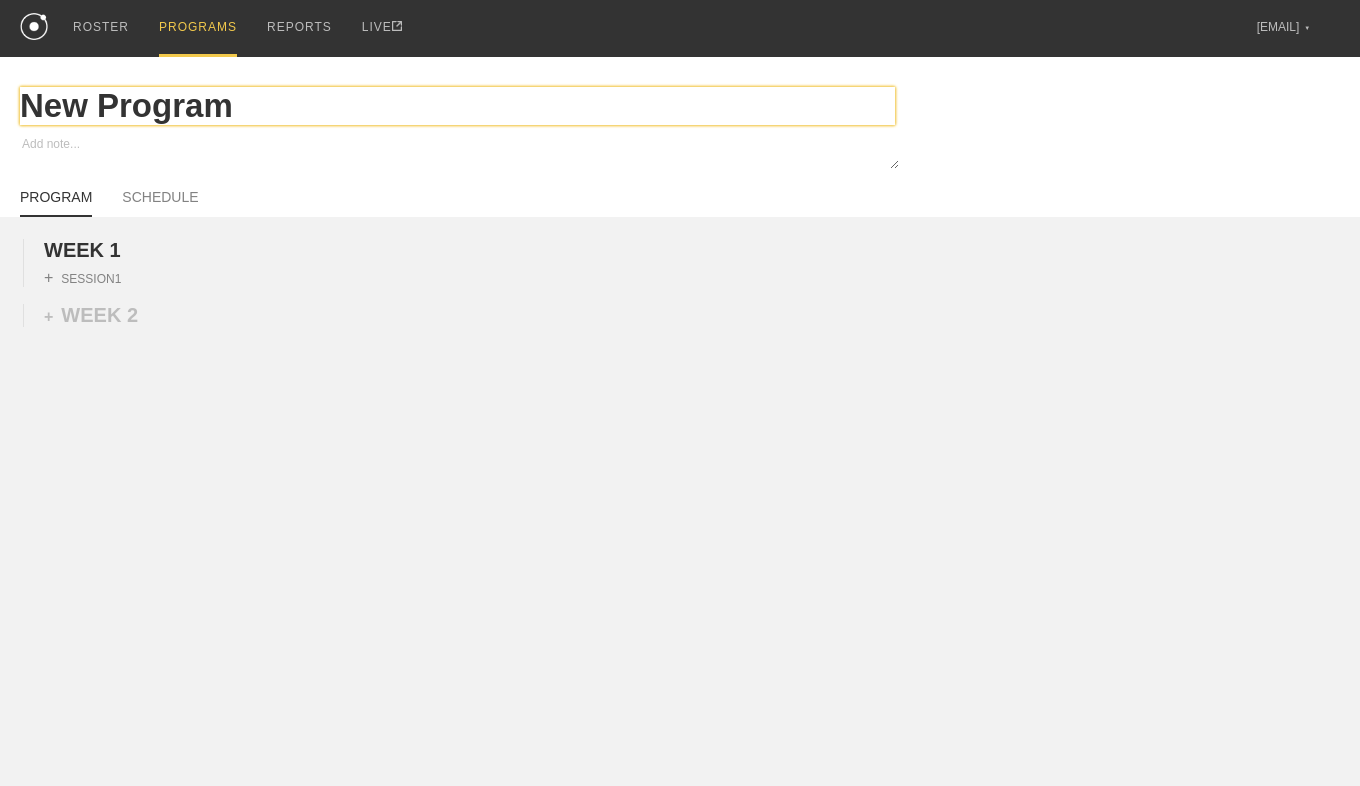 click on "New Program" at bounding box center (457, 106) 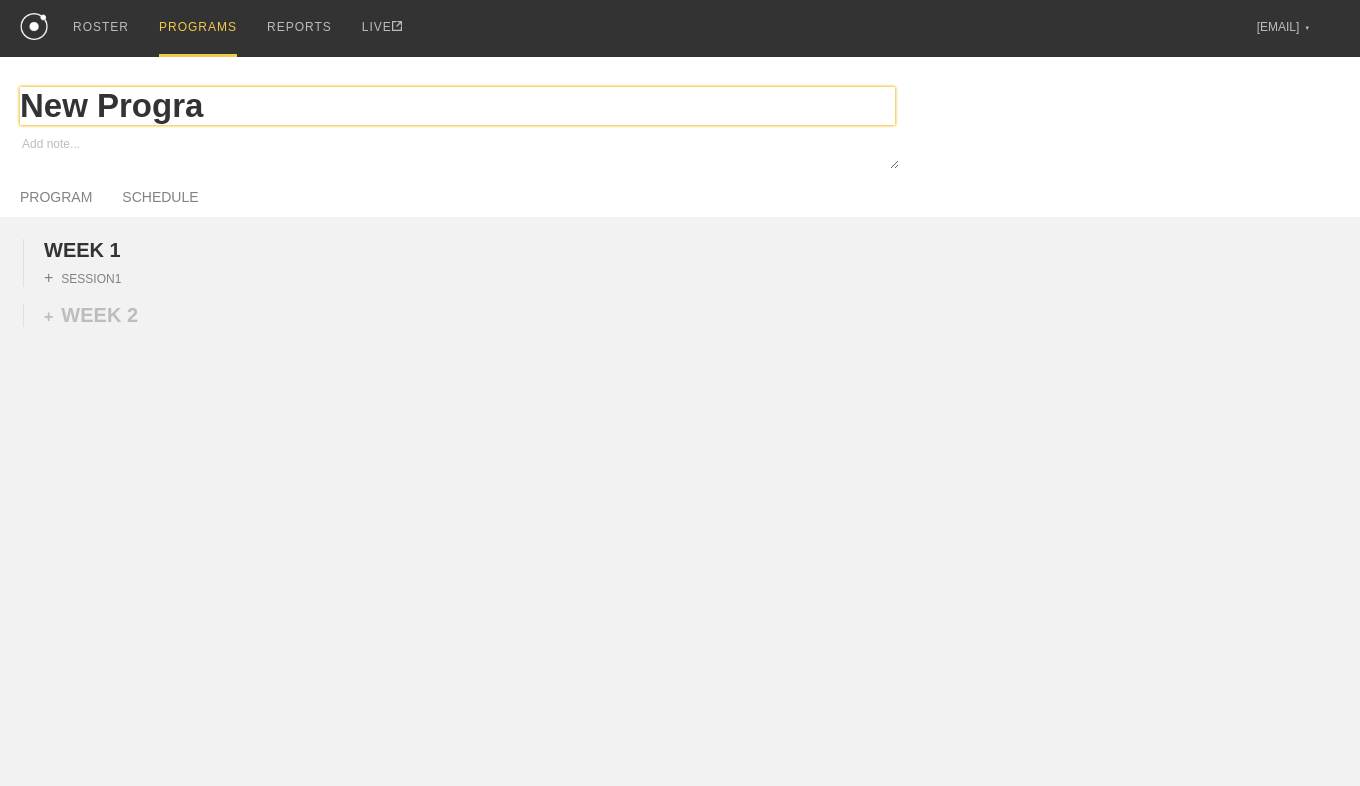 type on "x" 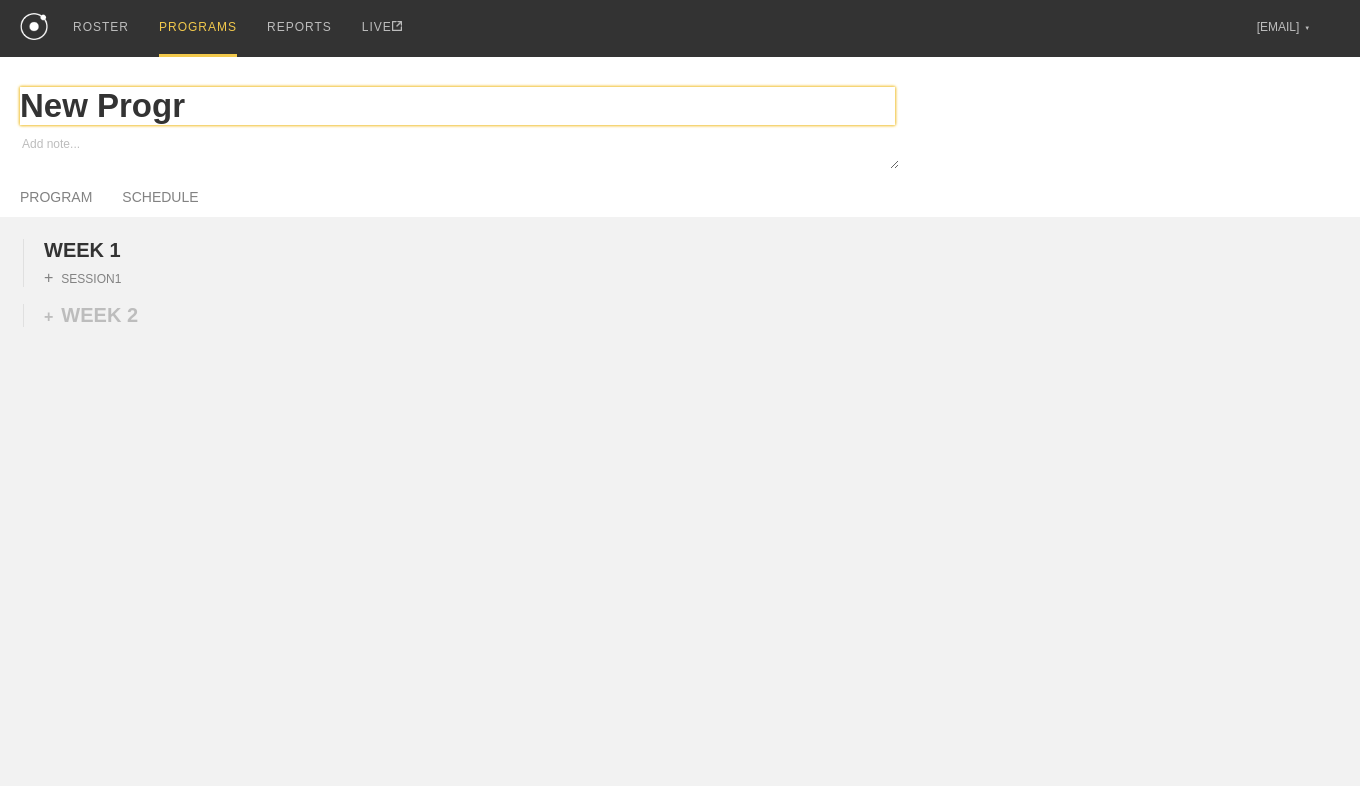 type on "x" 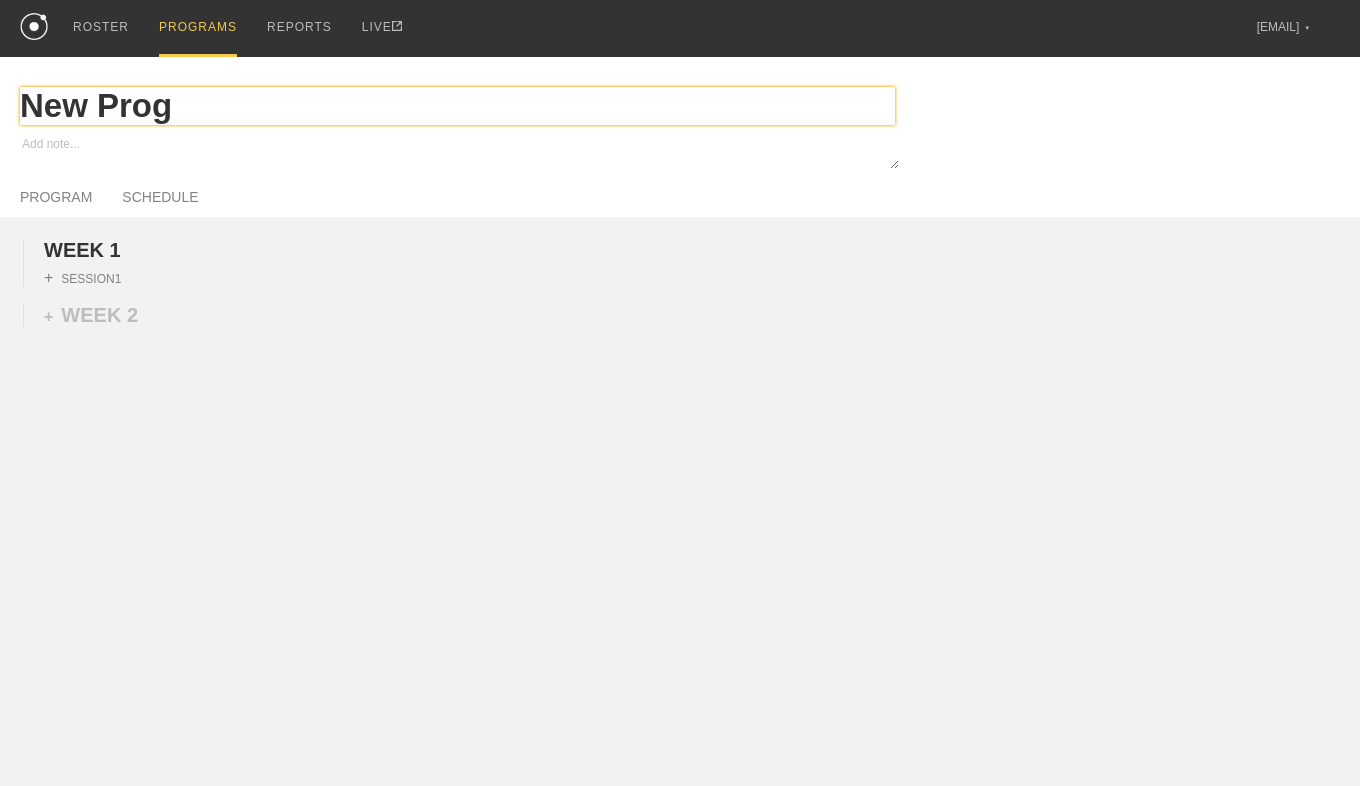 type on "x" 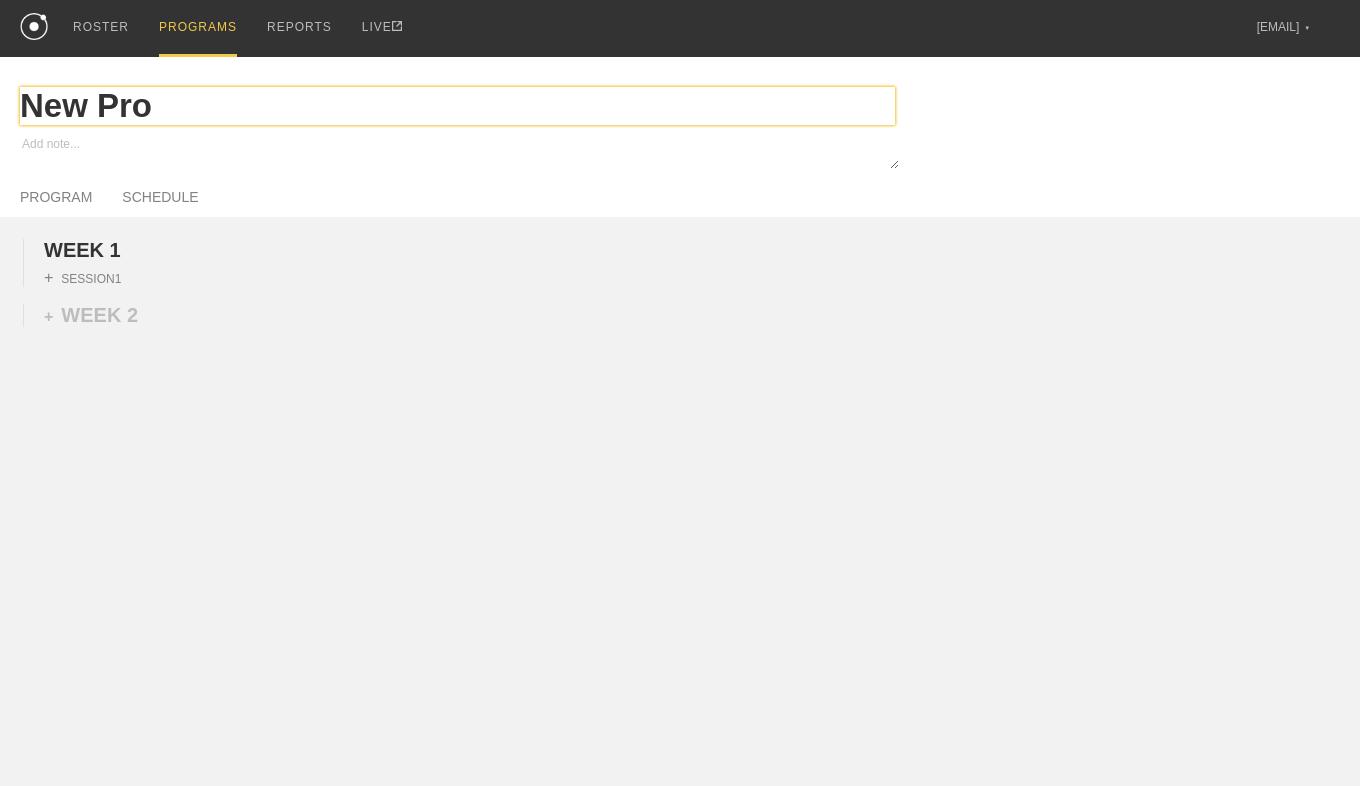 type on "x" 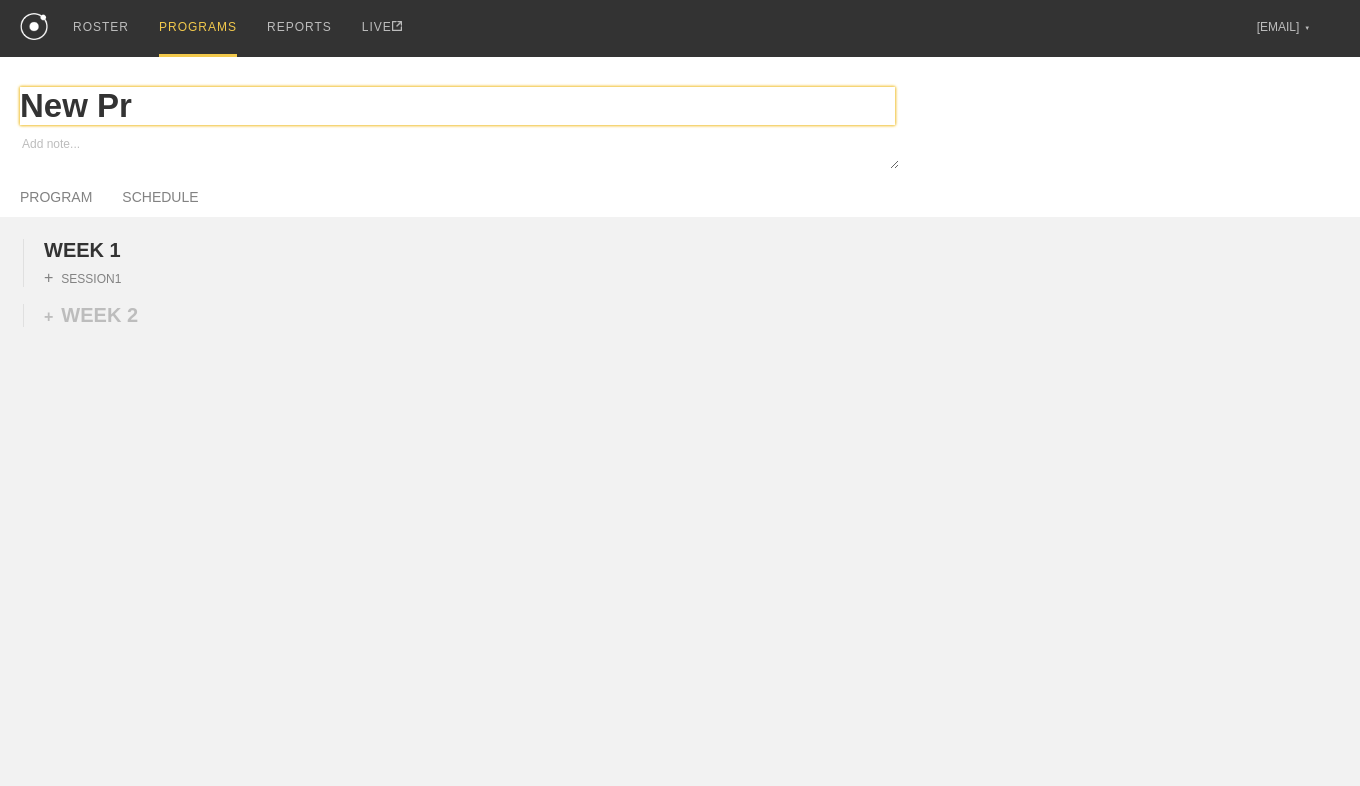 type on "New P" 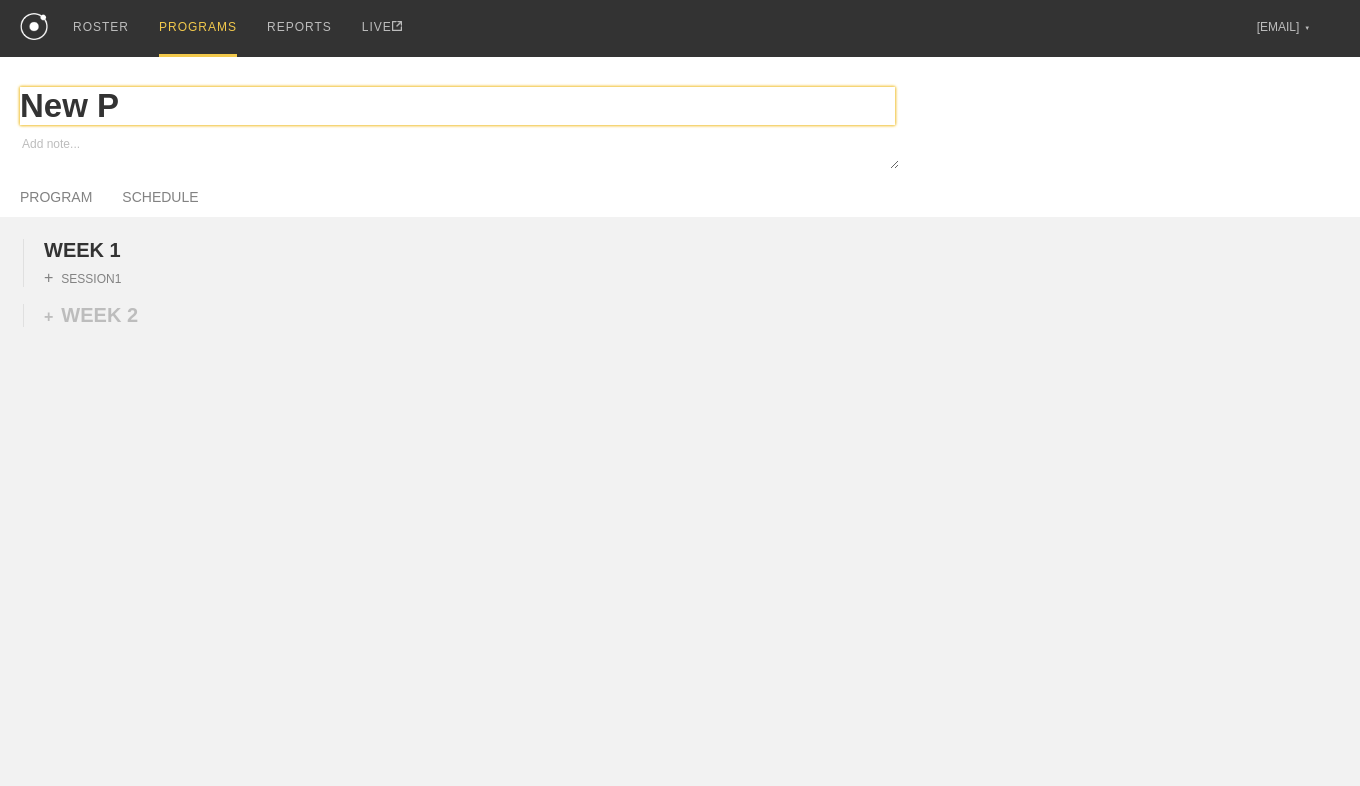 type on "x" 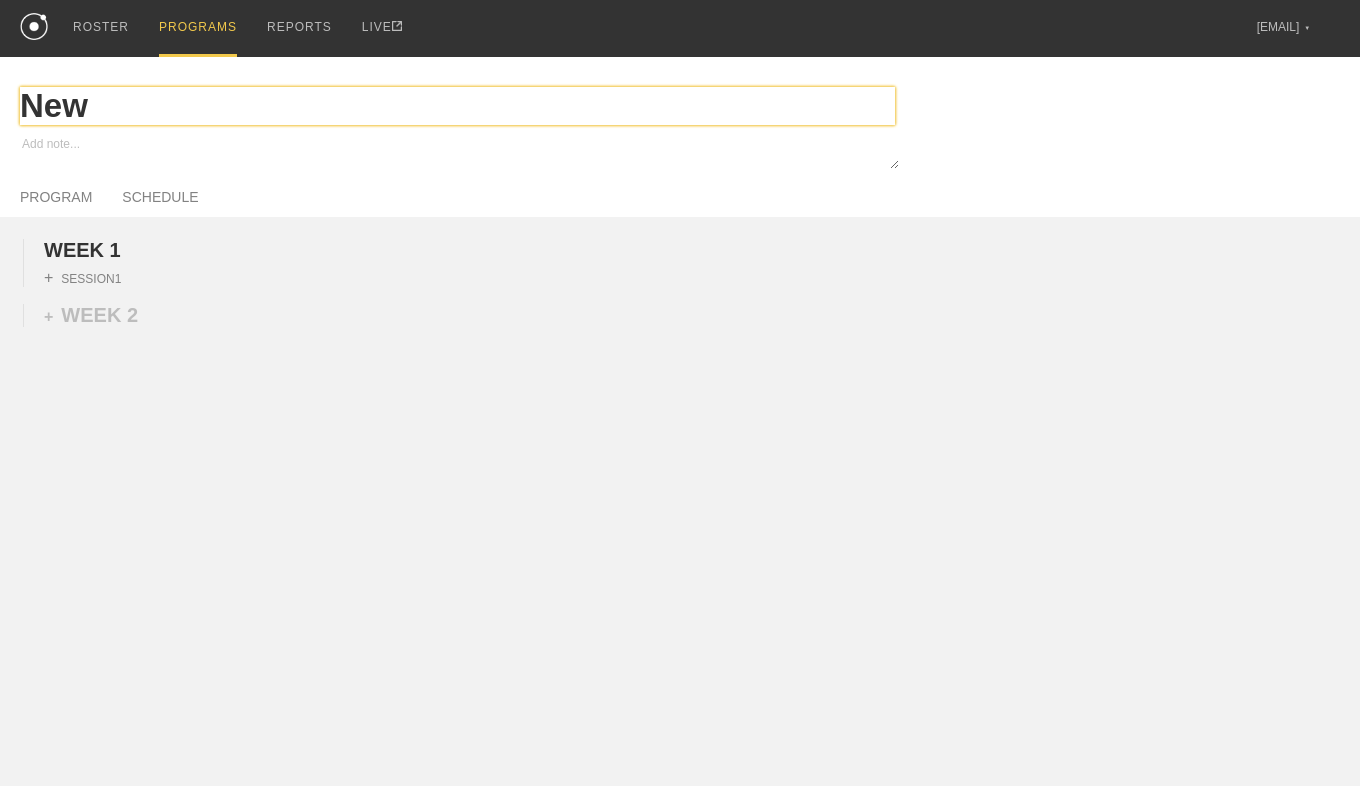 type on "x" 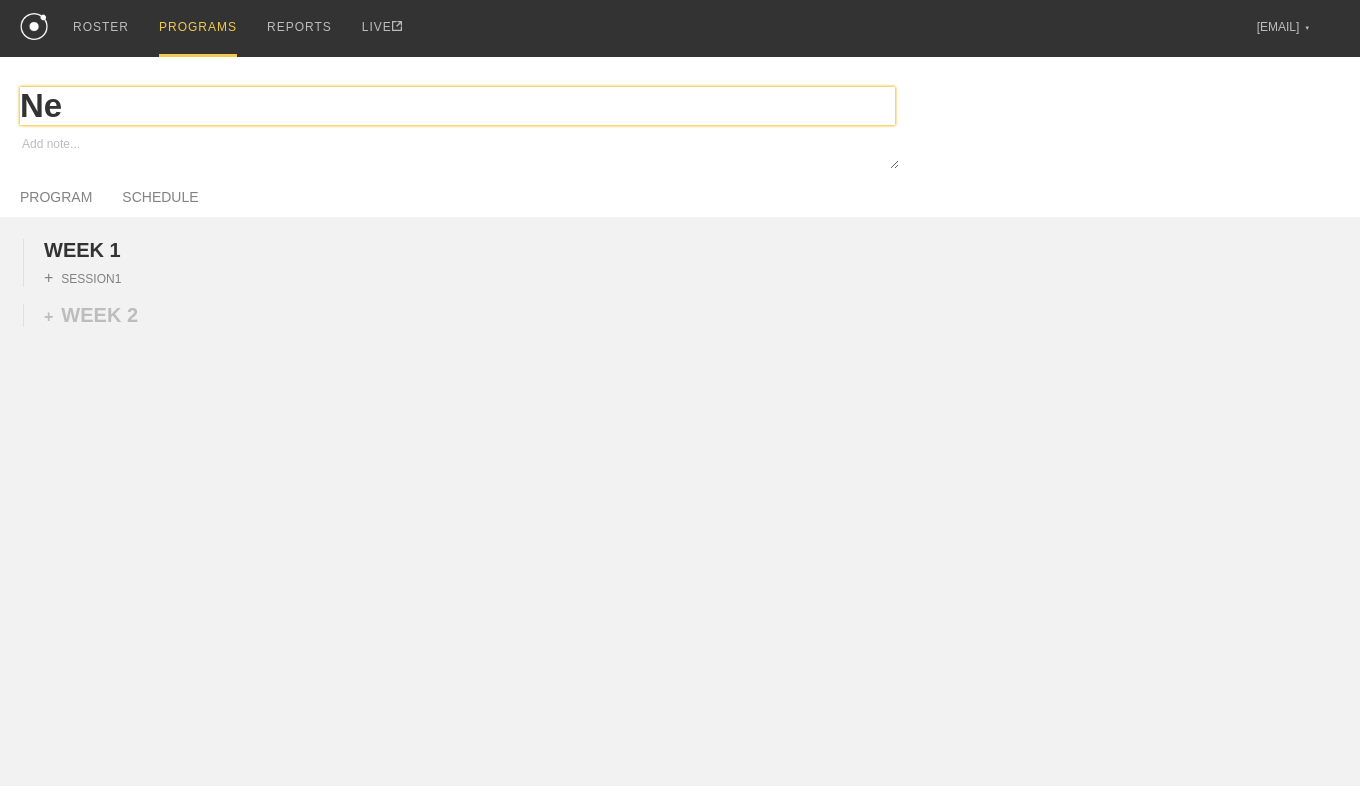 type on "x" 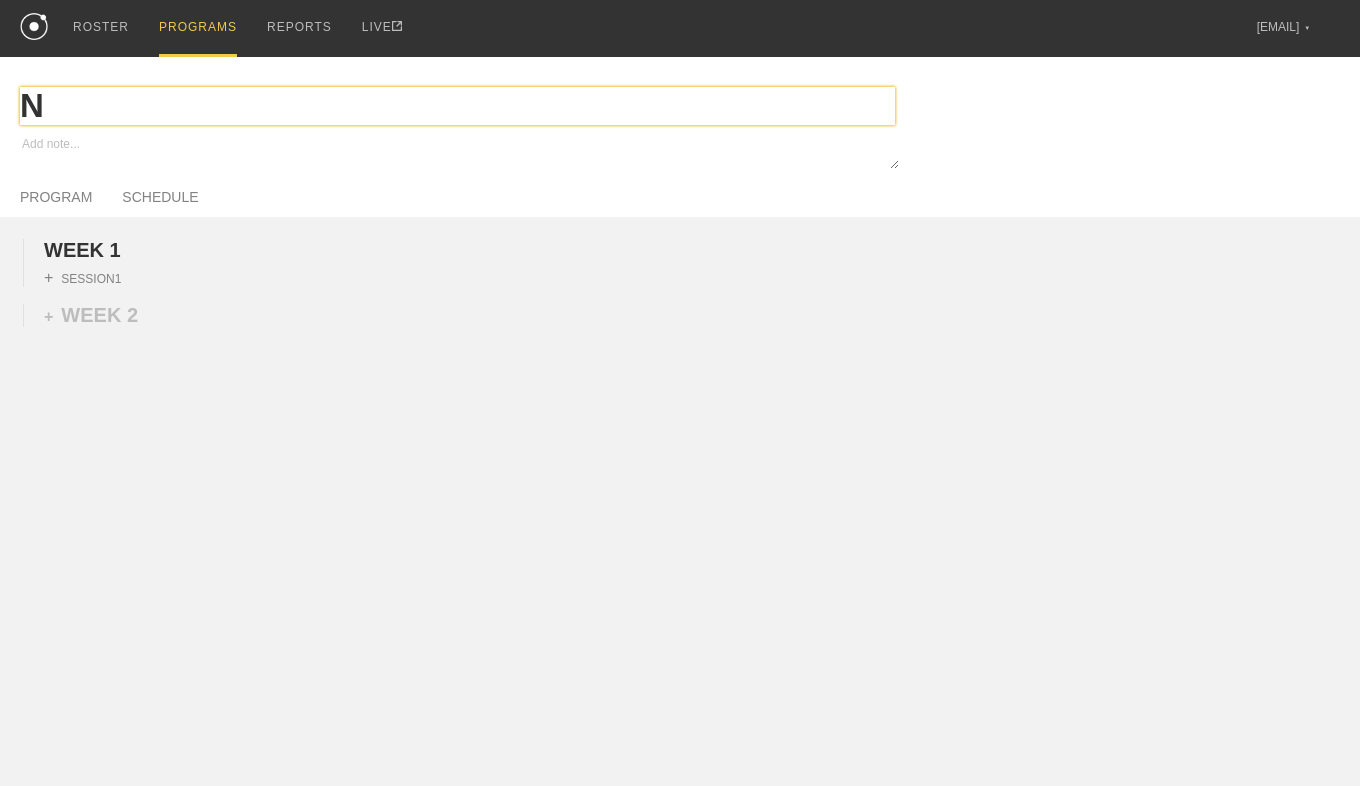 type 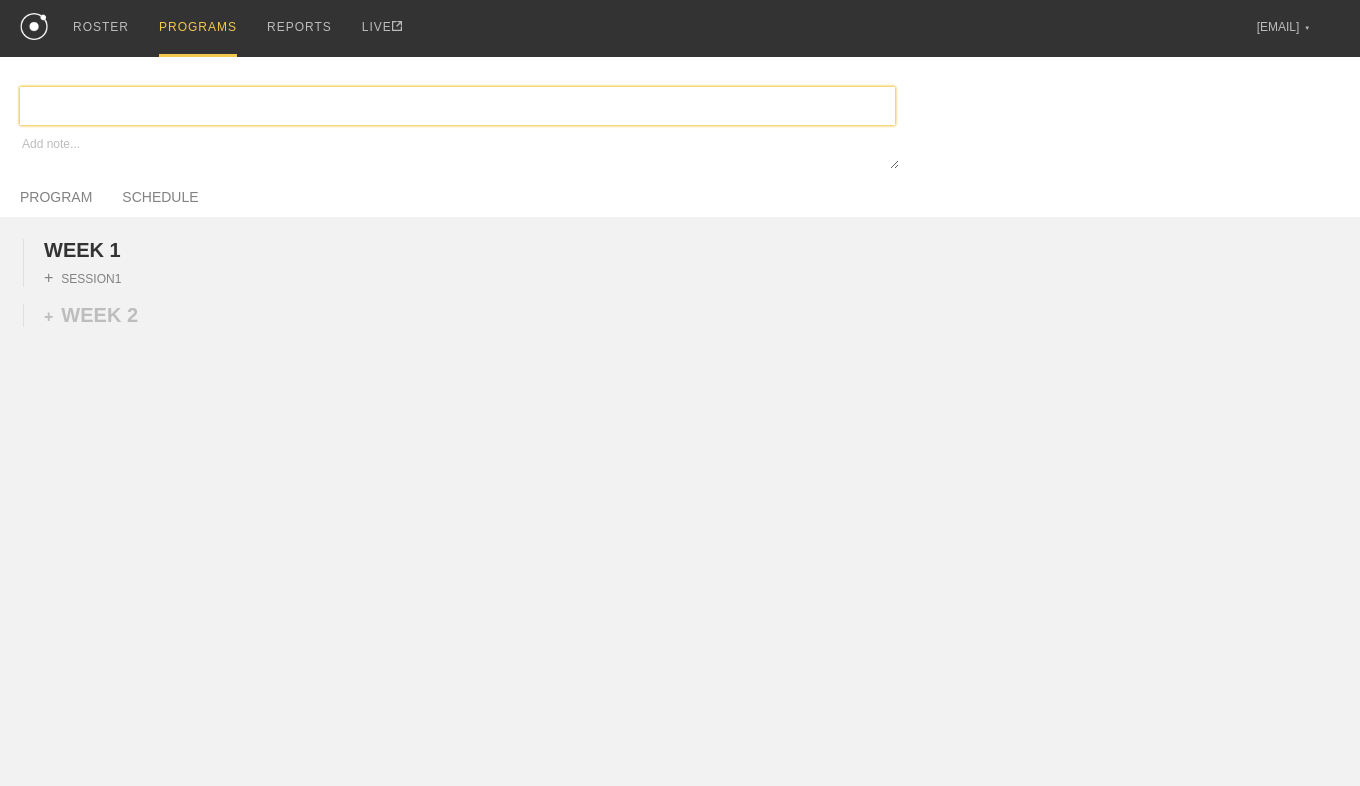 type on "x" 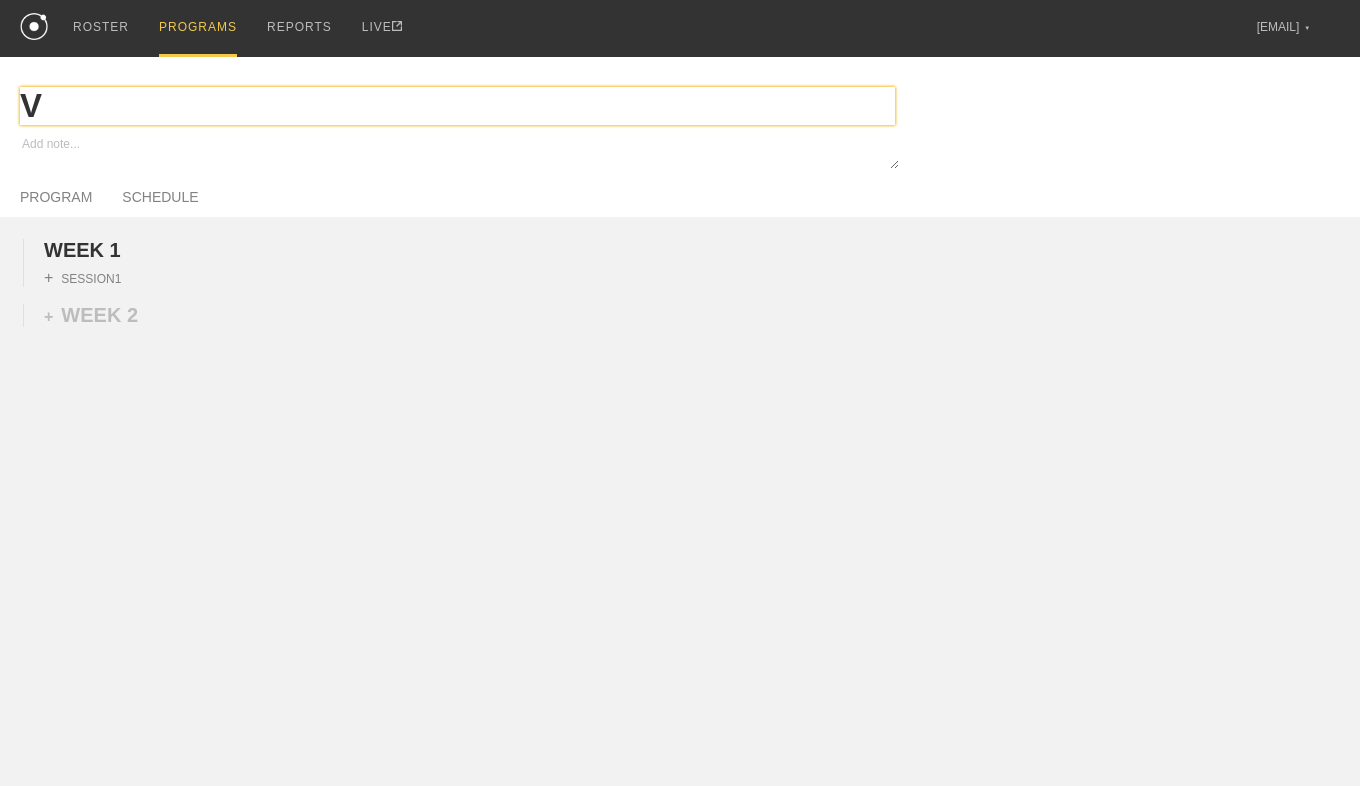 type on "x" 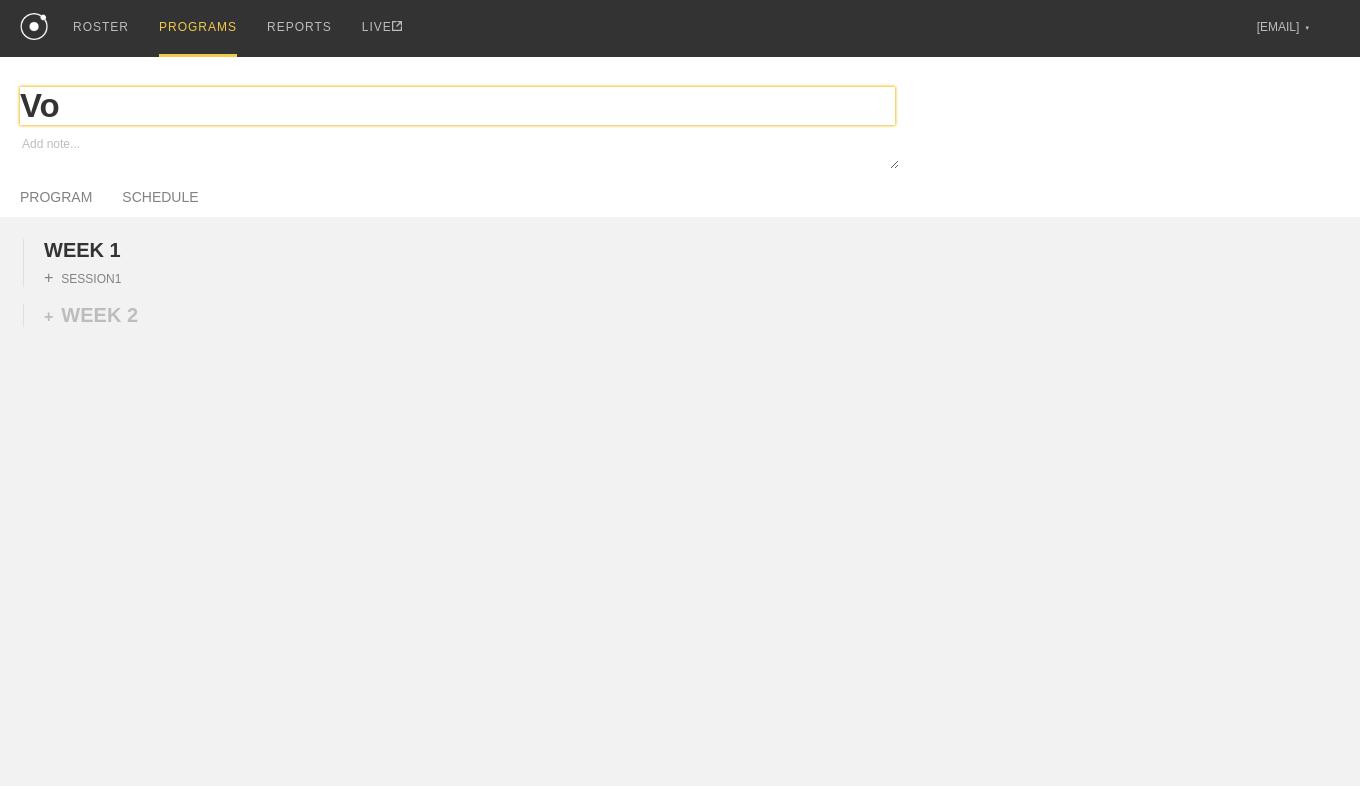 type on "x" 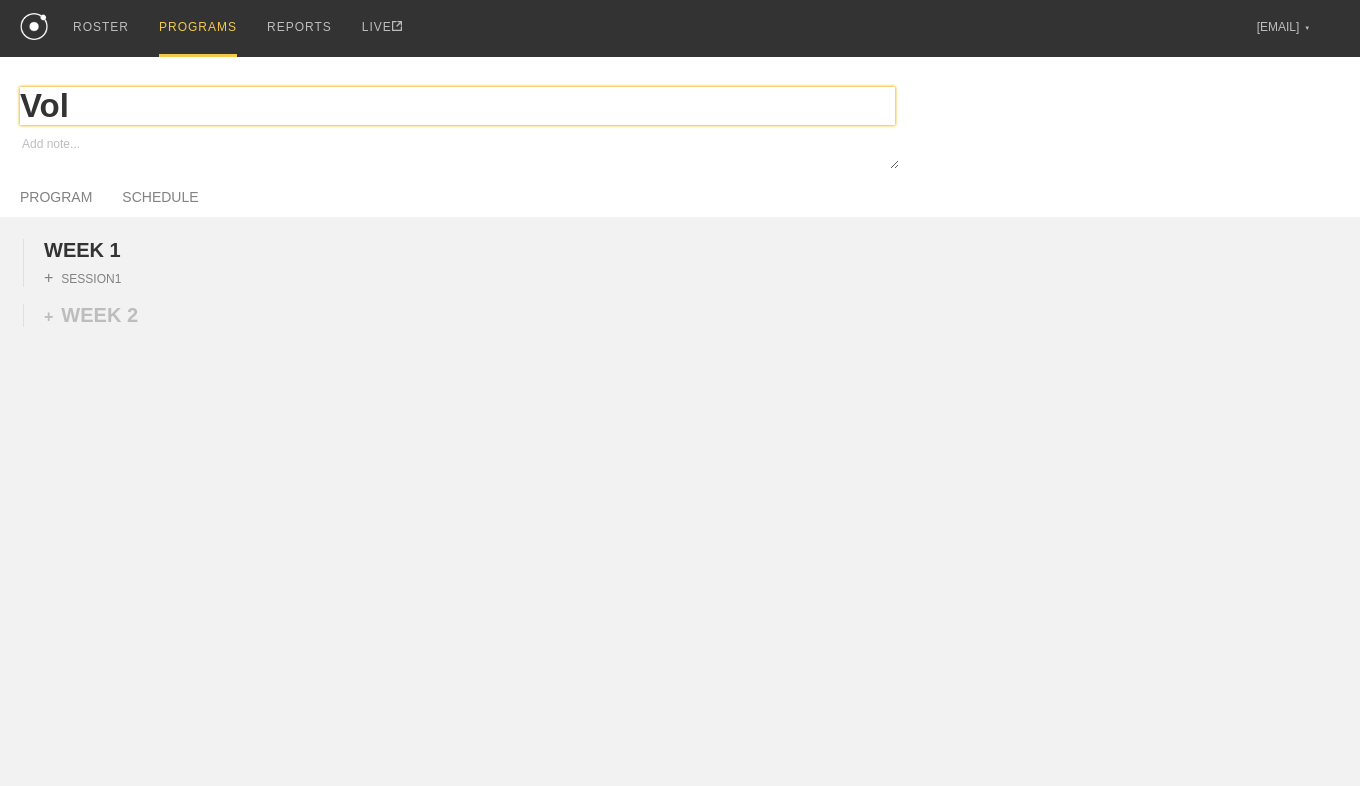 type on "x" 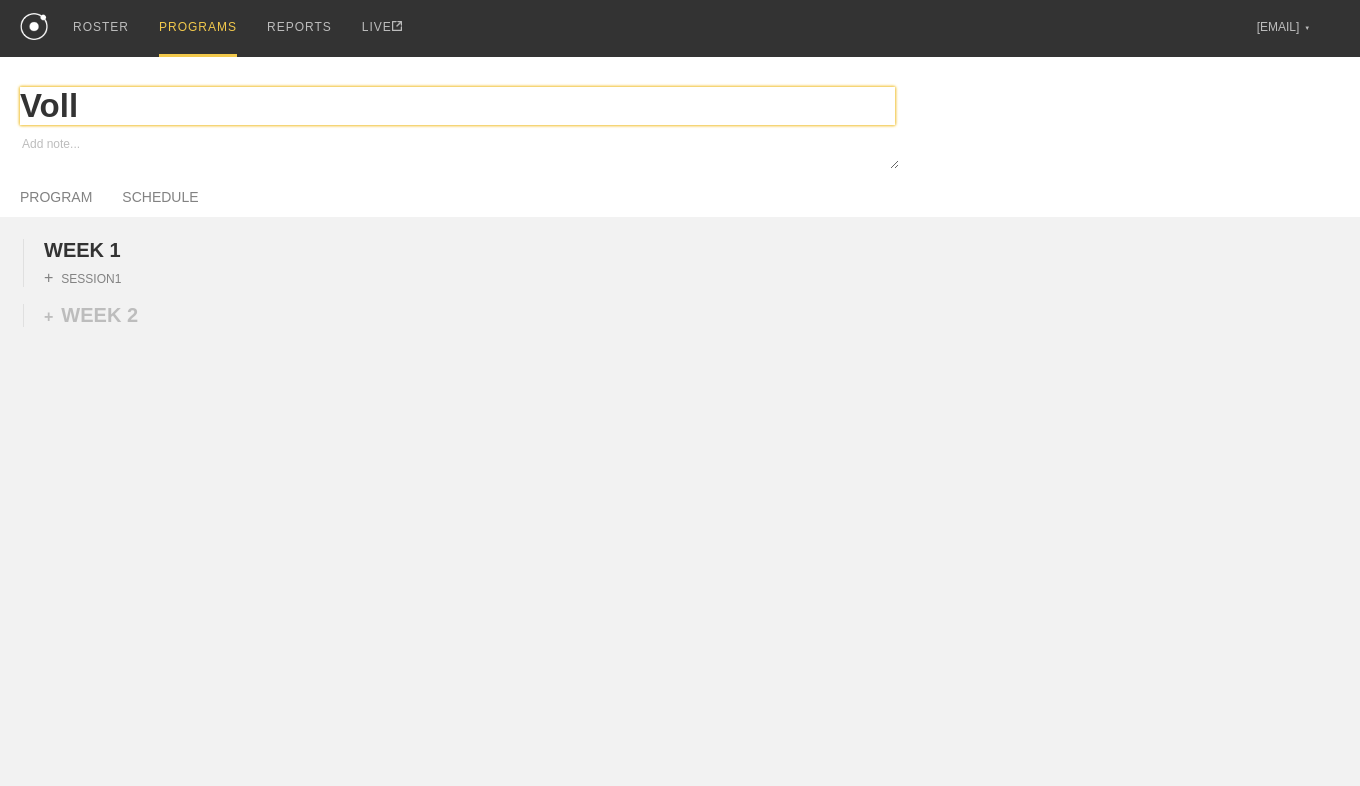 type on "x" 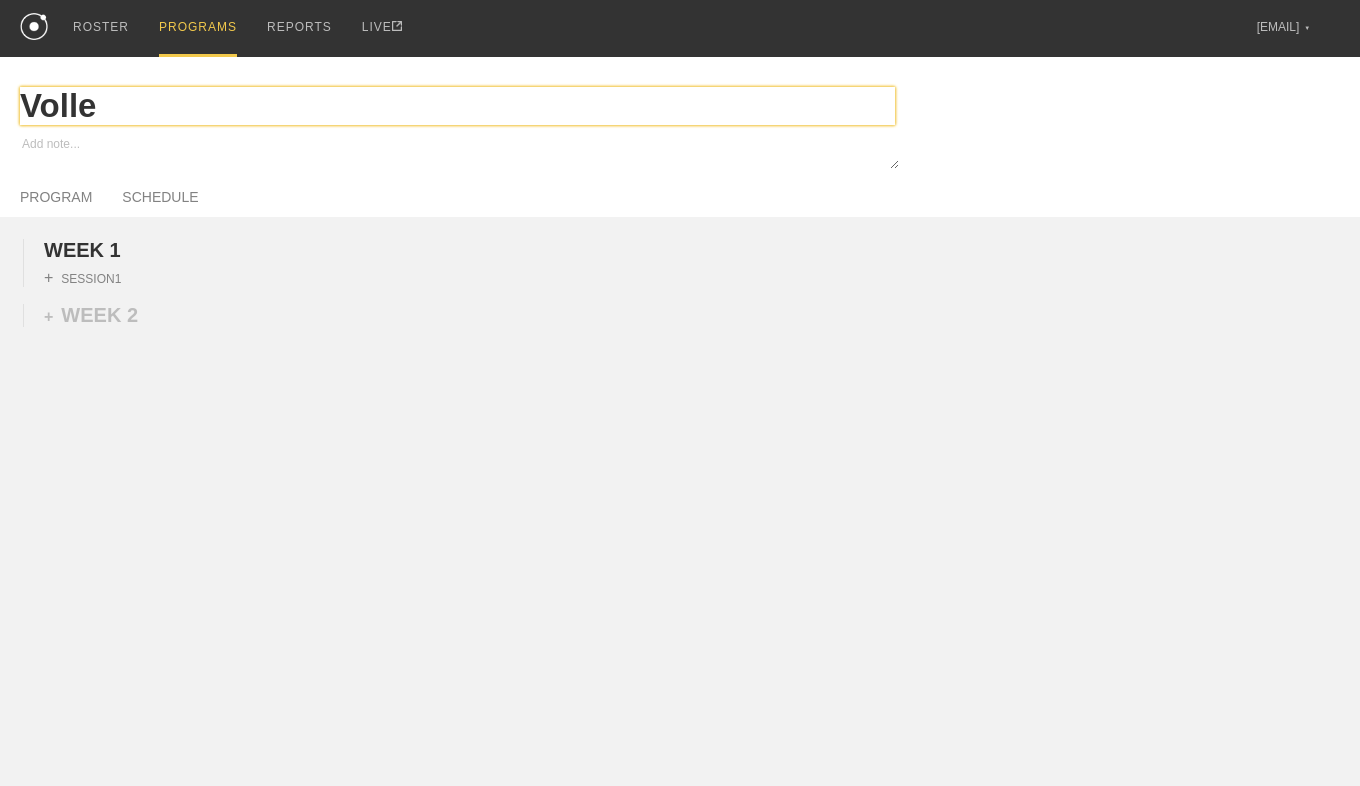 type on "x" 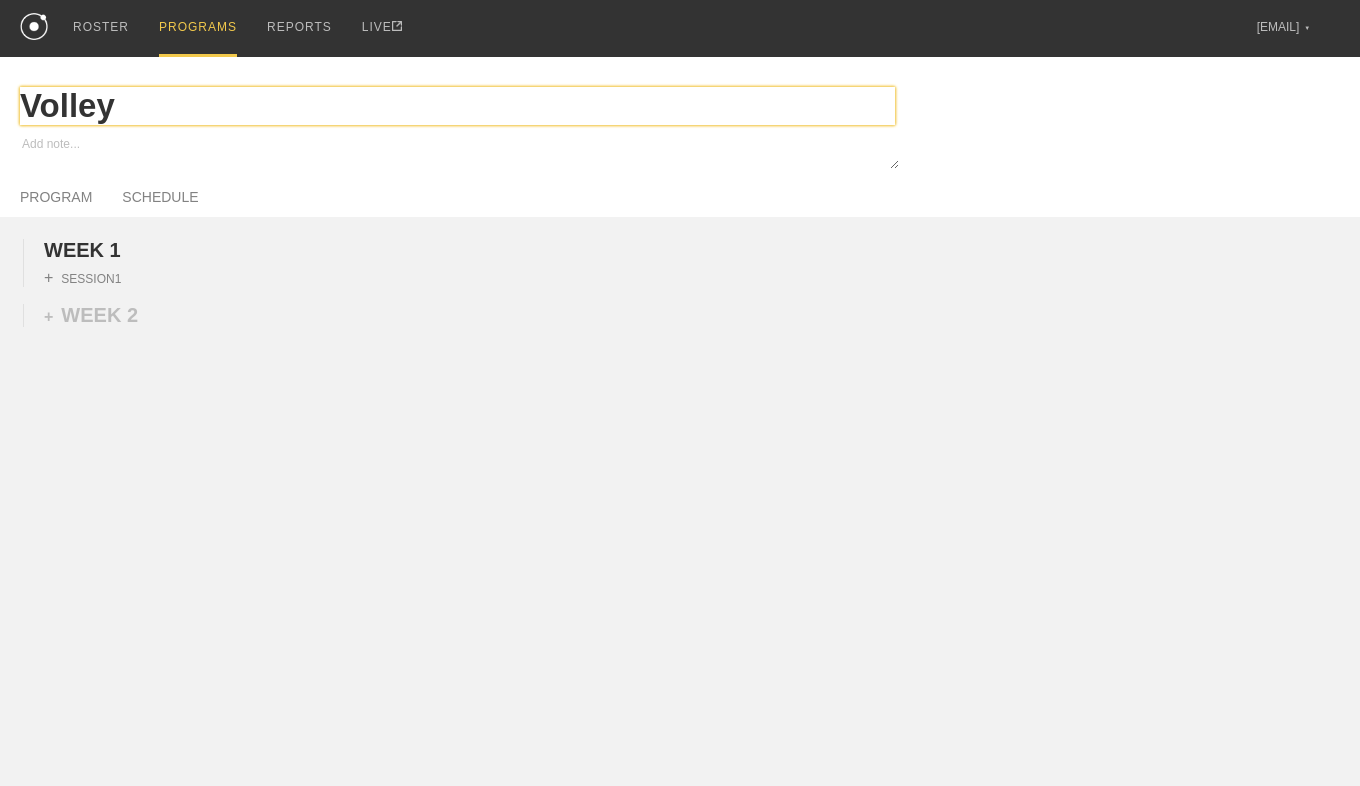 type on "x" 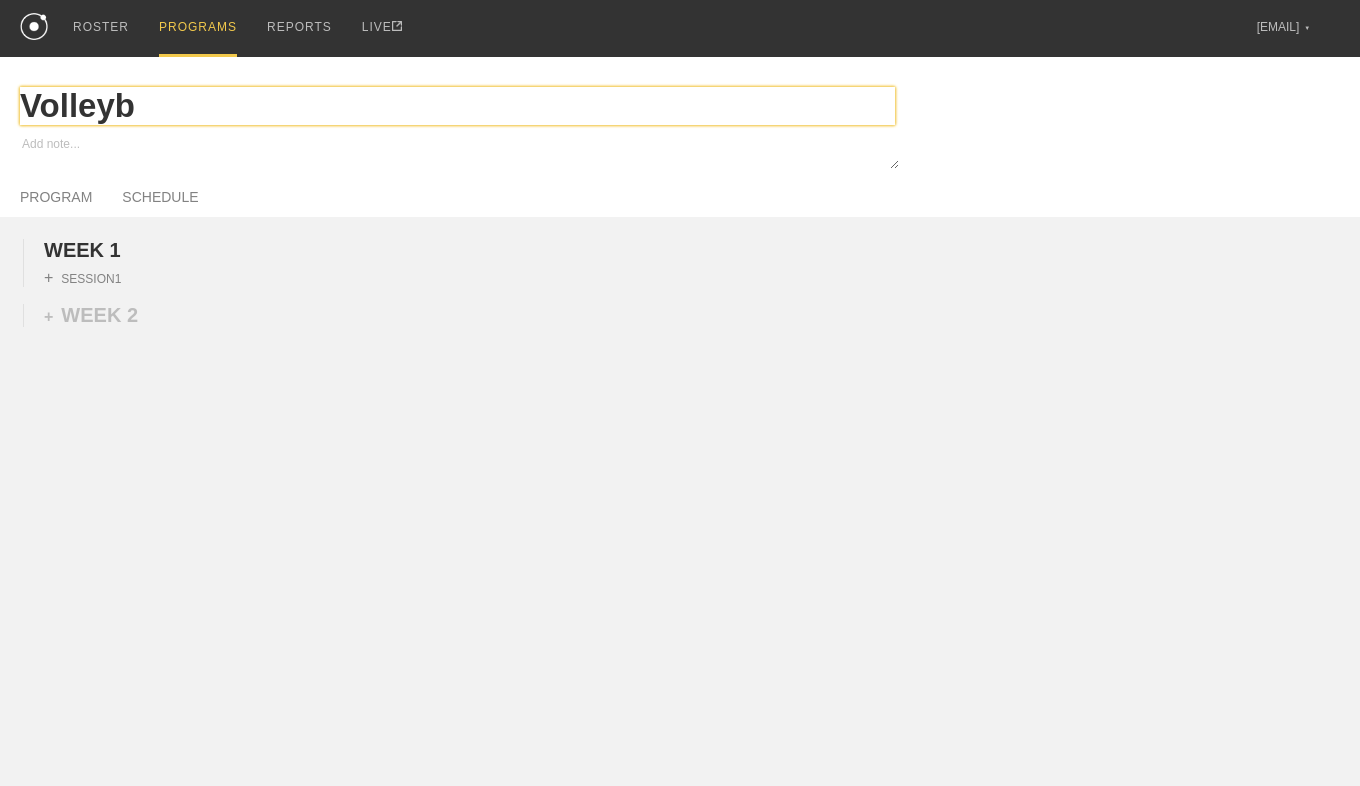 type on "x" 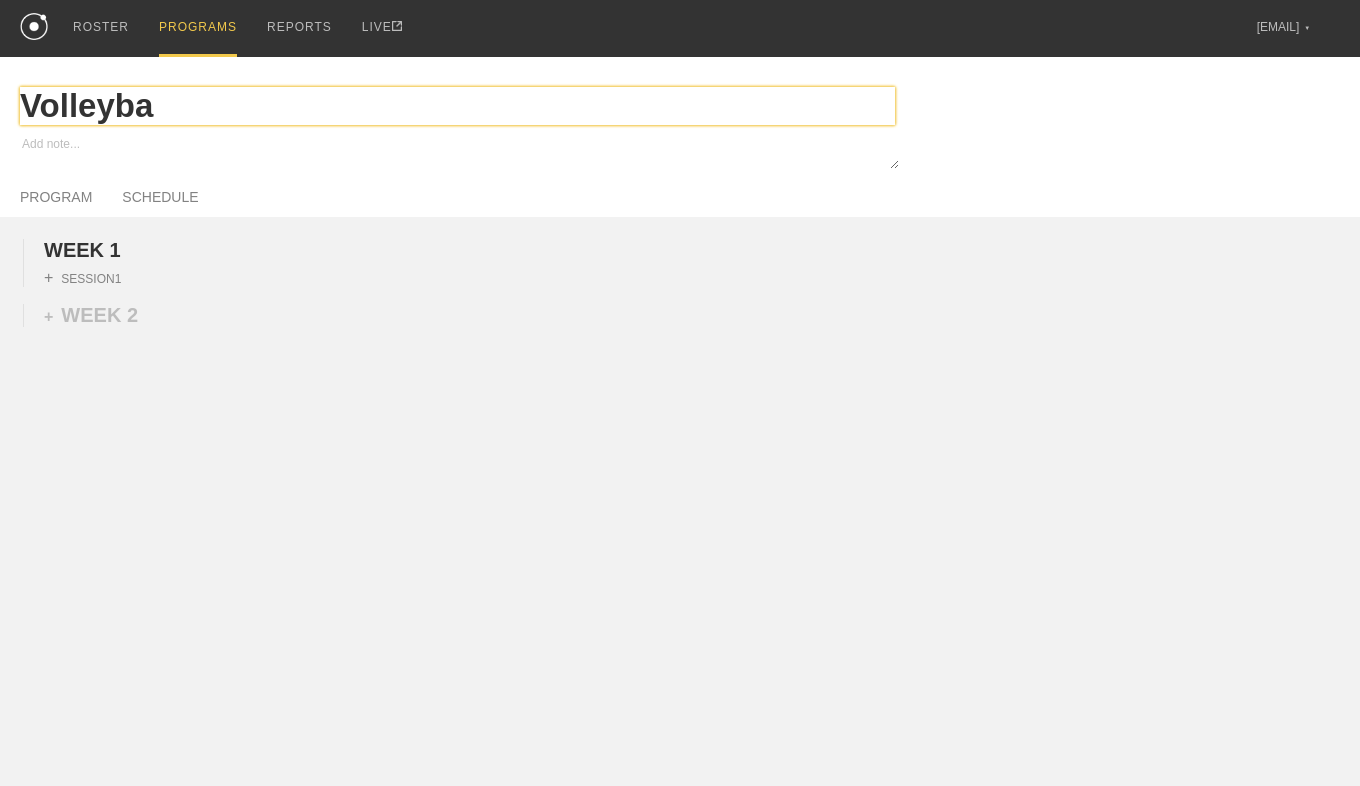 type on "x" 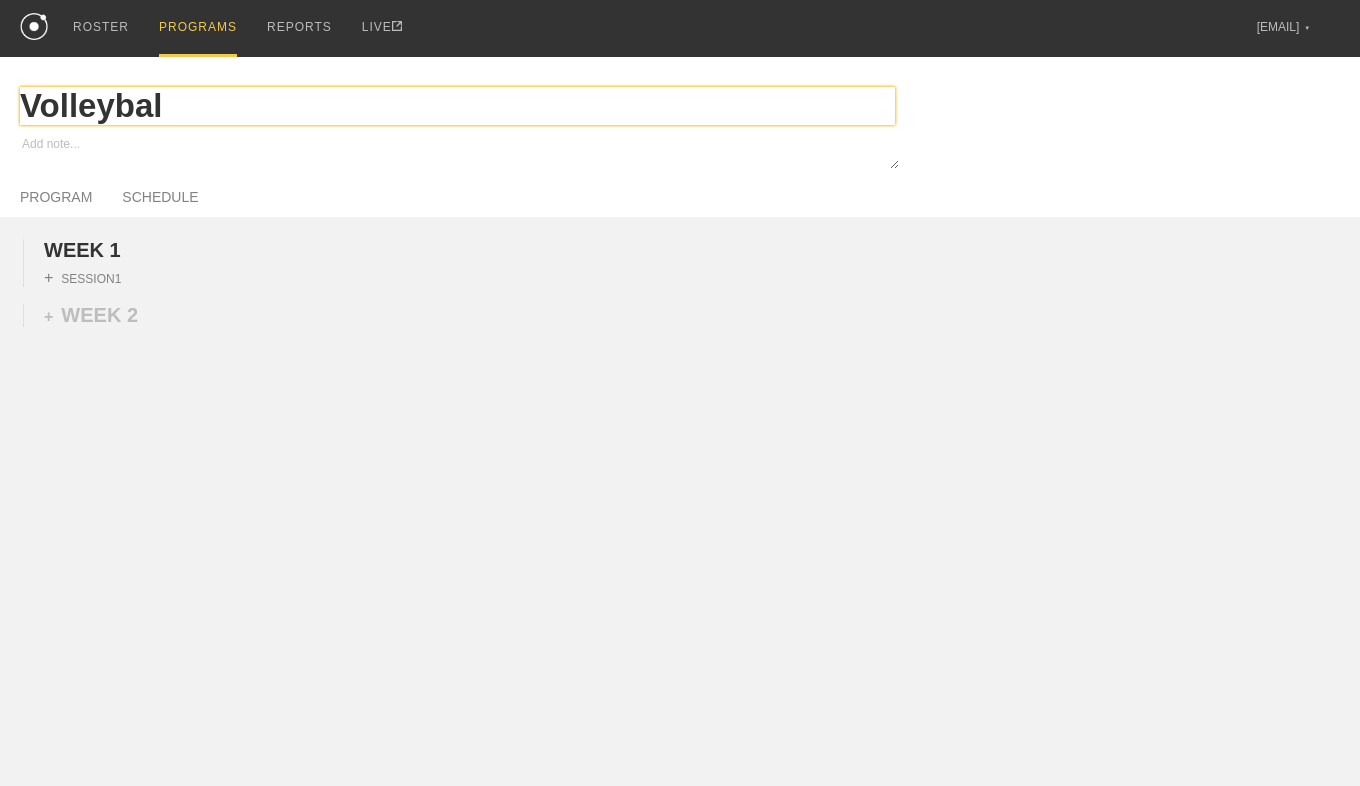 type on "x" 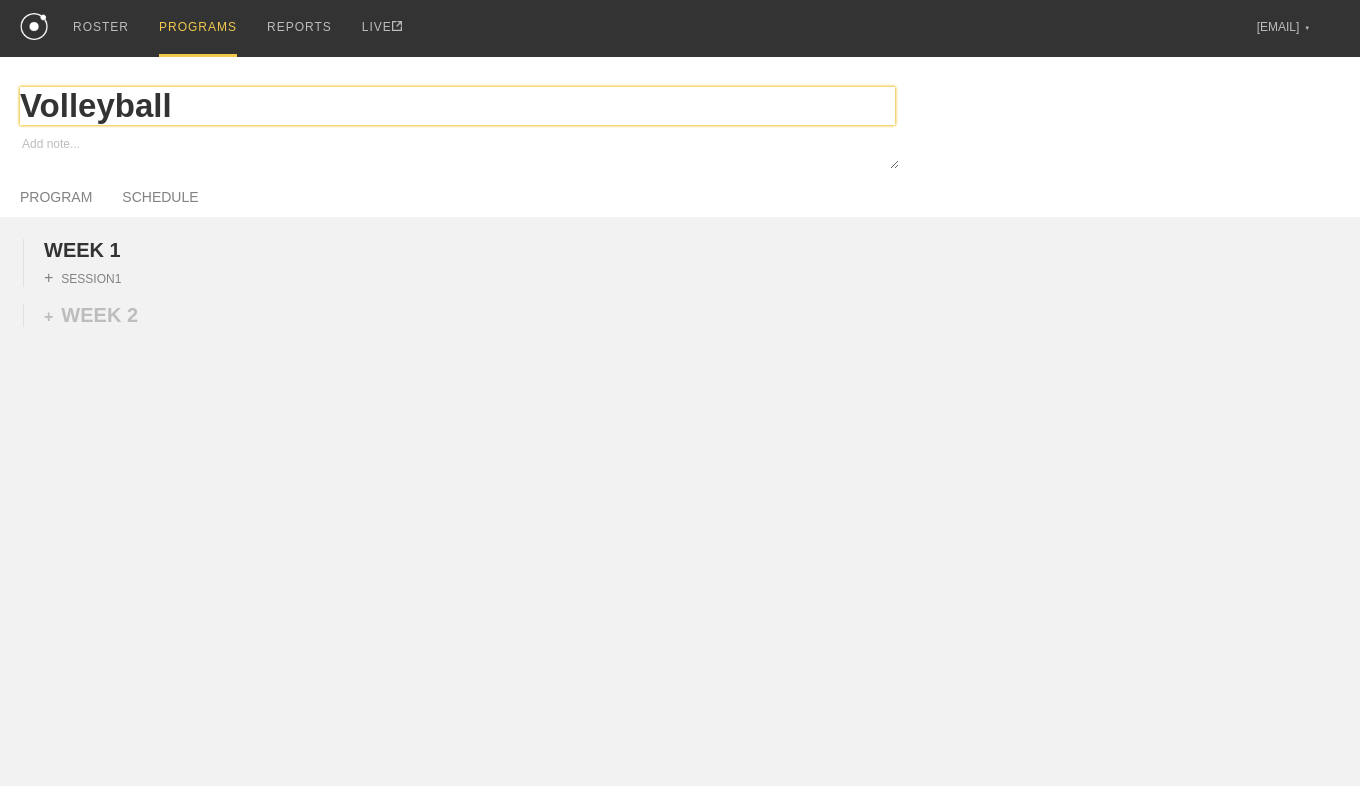 type on "x" 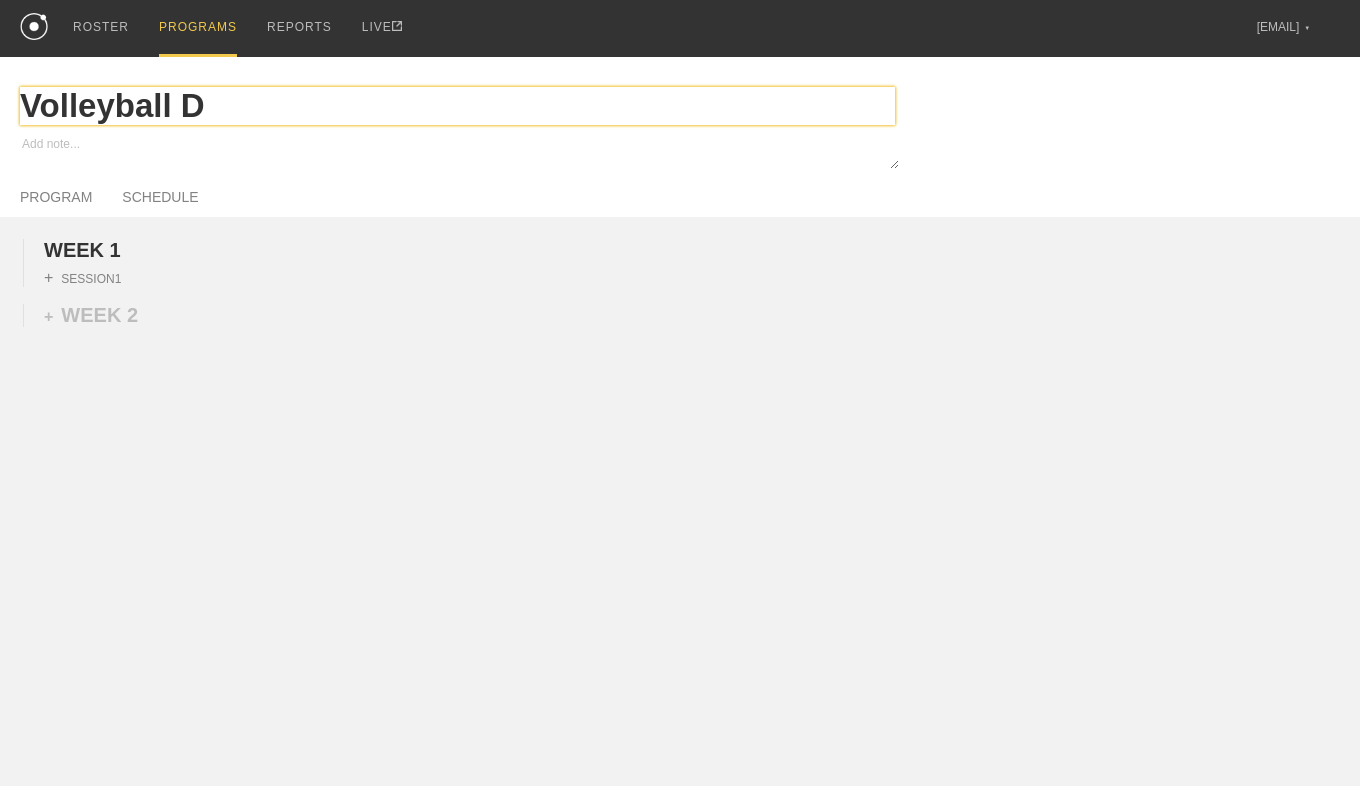 type on "x" 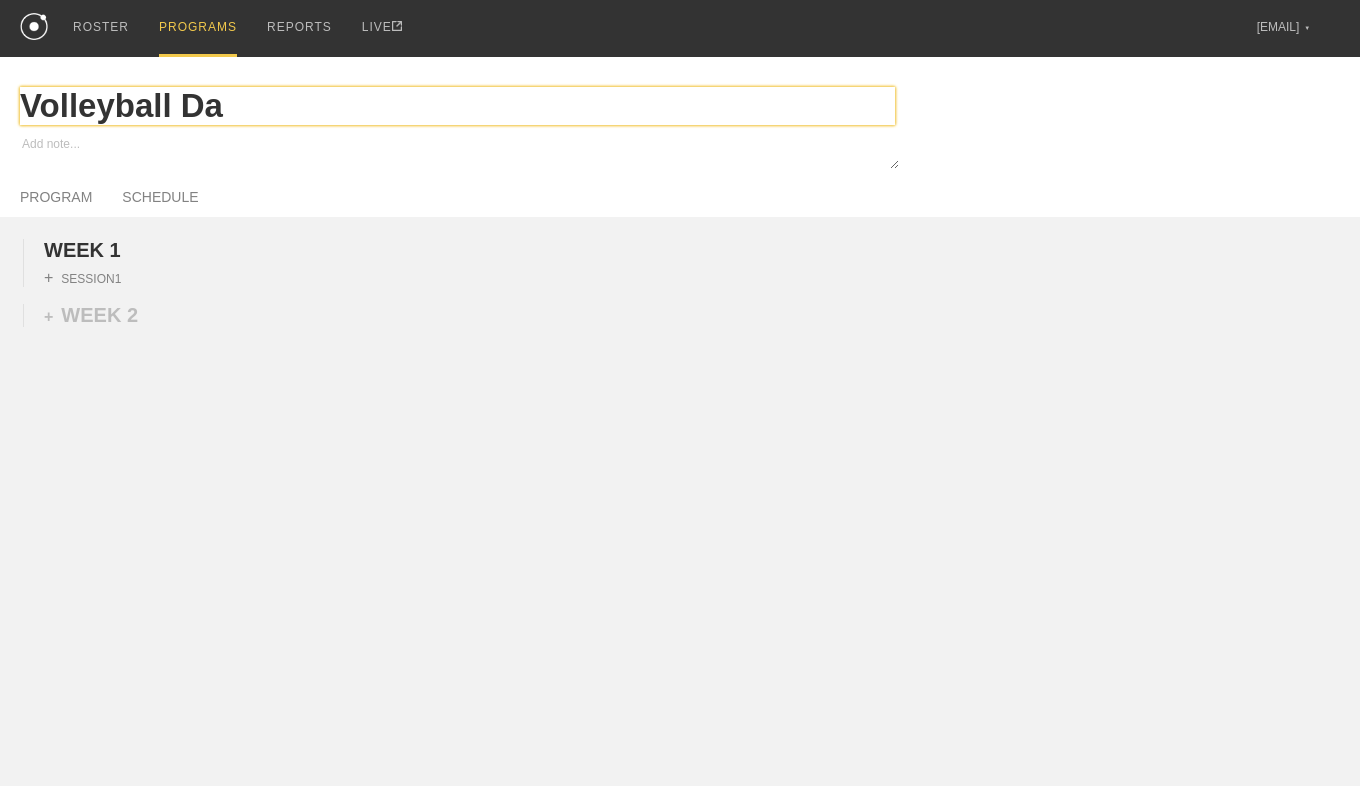 type on "x" 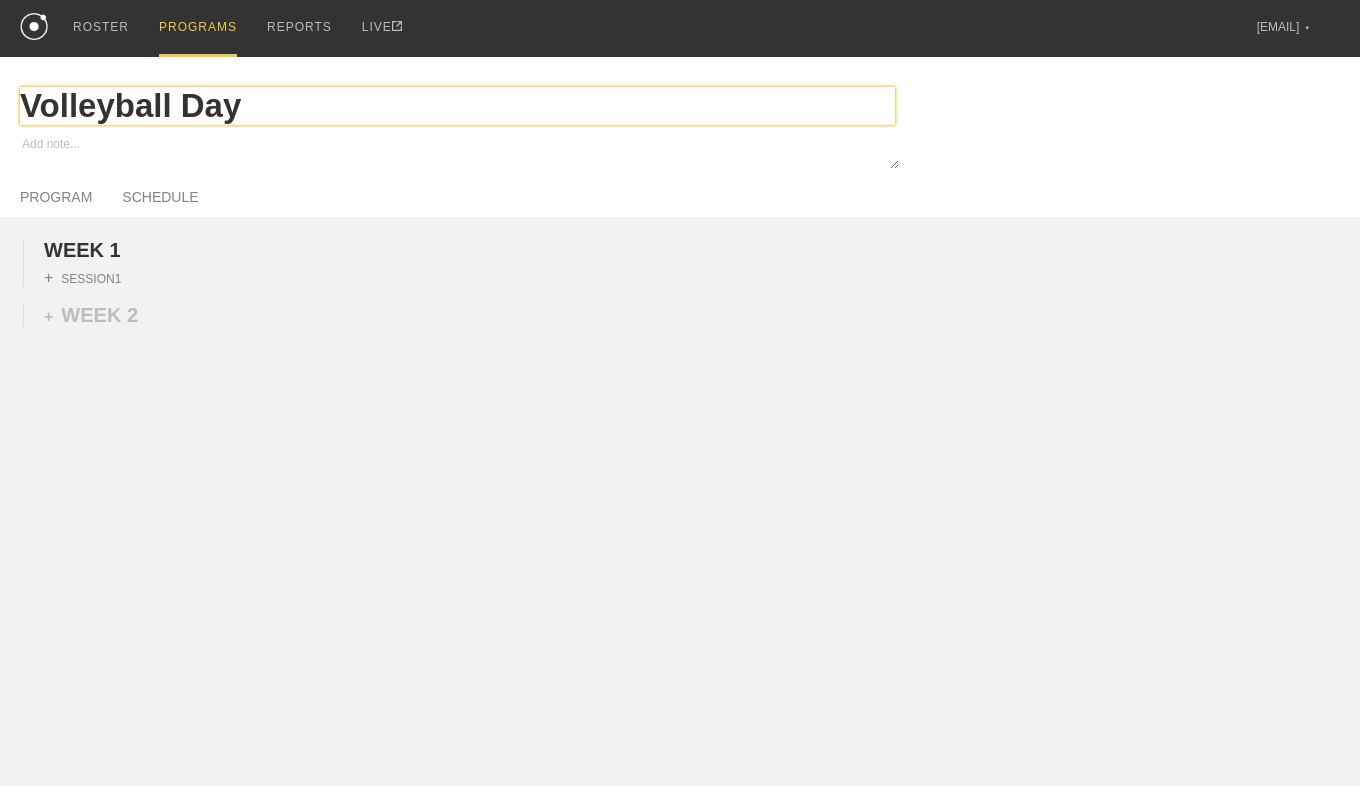 type on "x" 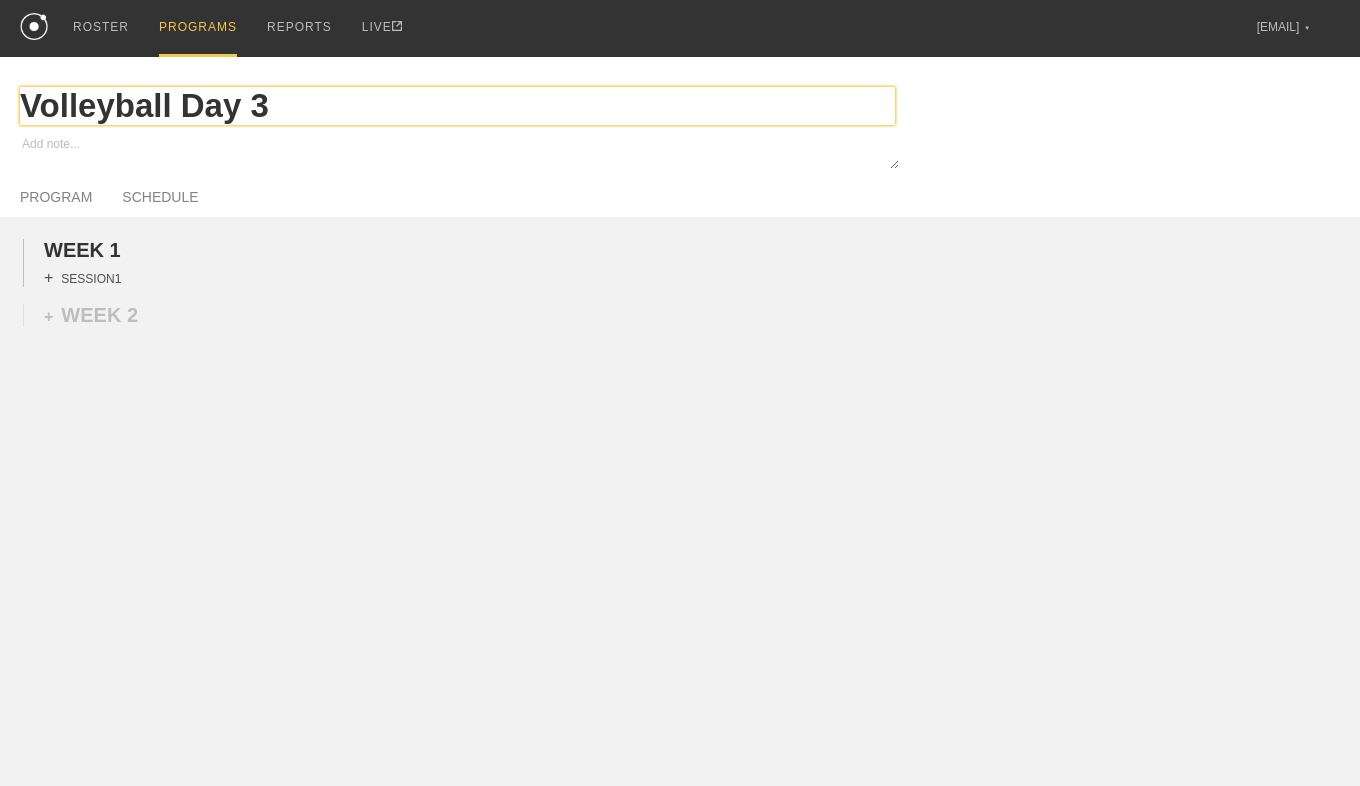 type on "Volleyball Day 3" 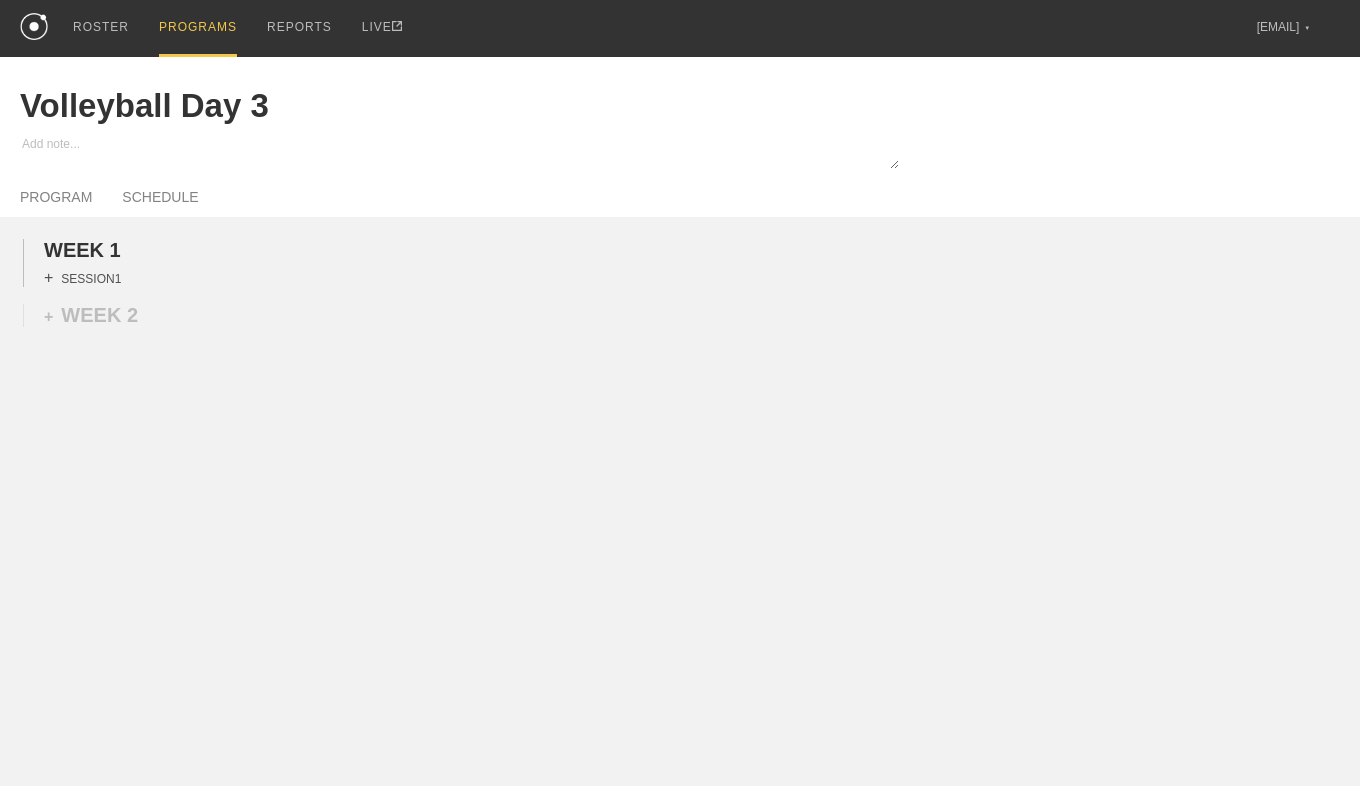 click on "+ SESSION  1" at bounding box center [82, 278] 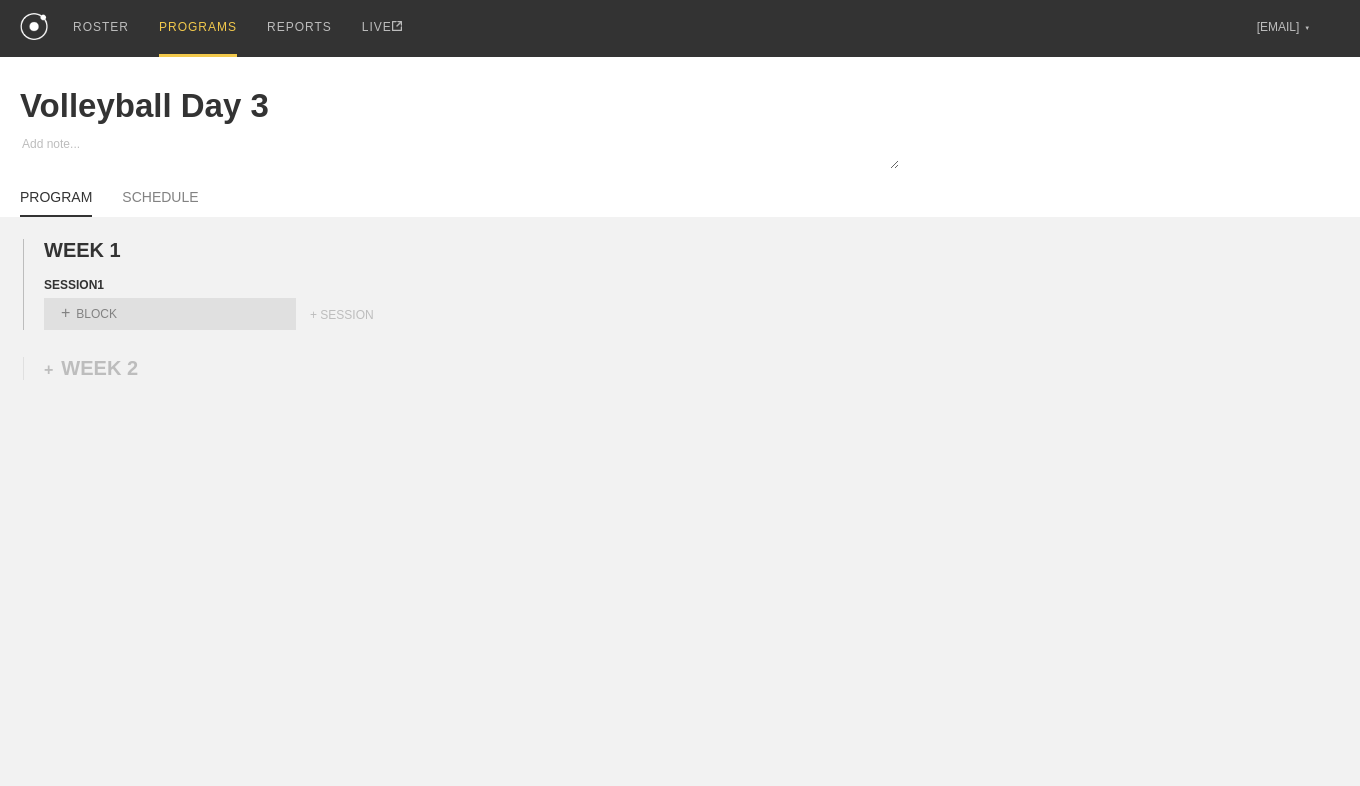 click on "WEEK   1   DUPLICATE DELETE SESSION  1   DUPLICATE DELETE Select... +  BLOCK +SESSION + WEEK   2" at bounding box center (680, 448) 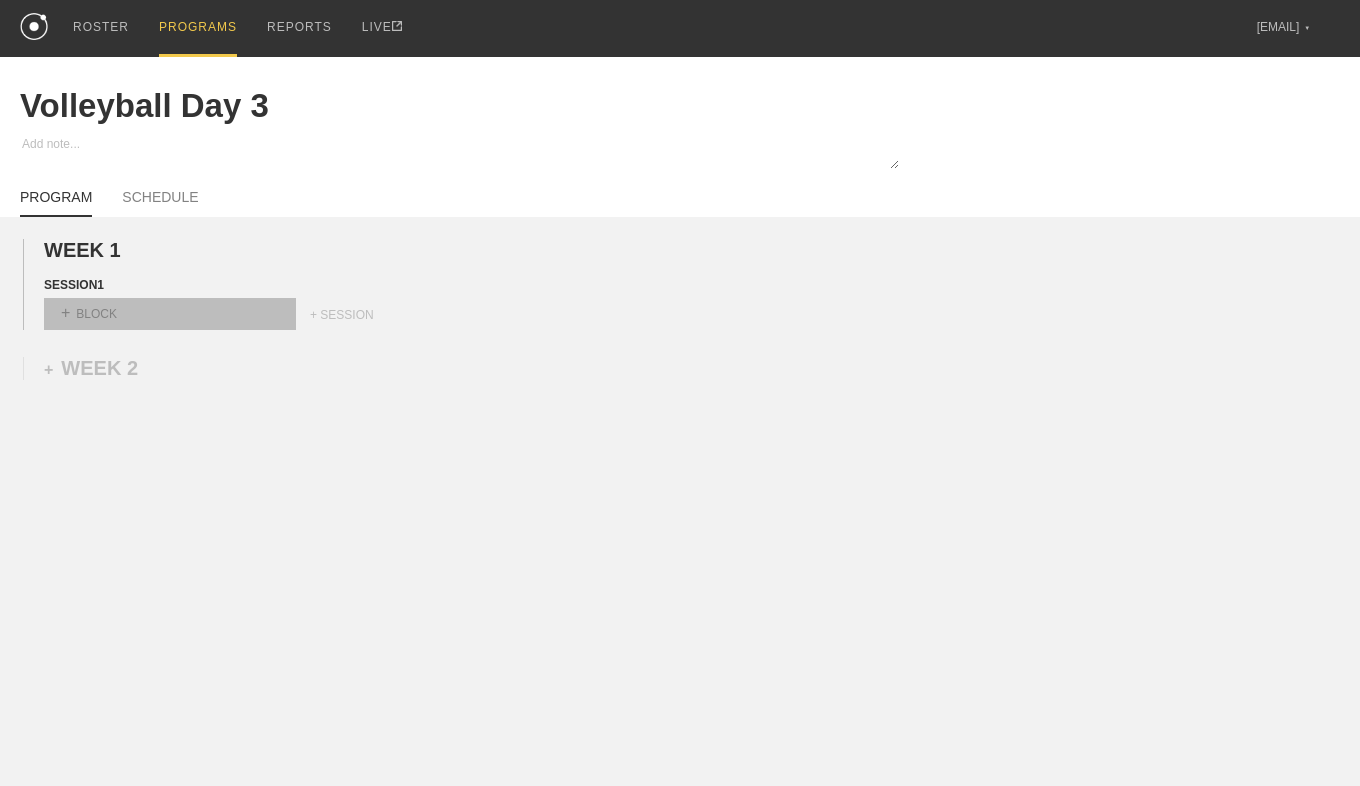 click on "+  BLOCK" at bounding box center (170, 314) 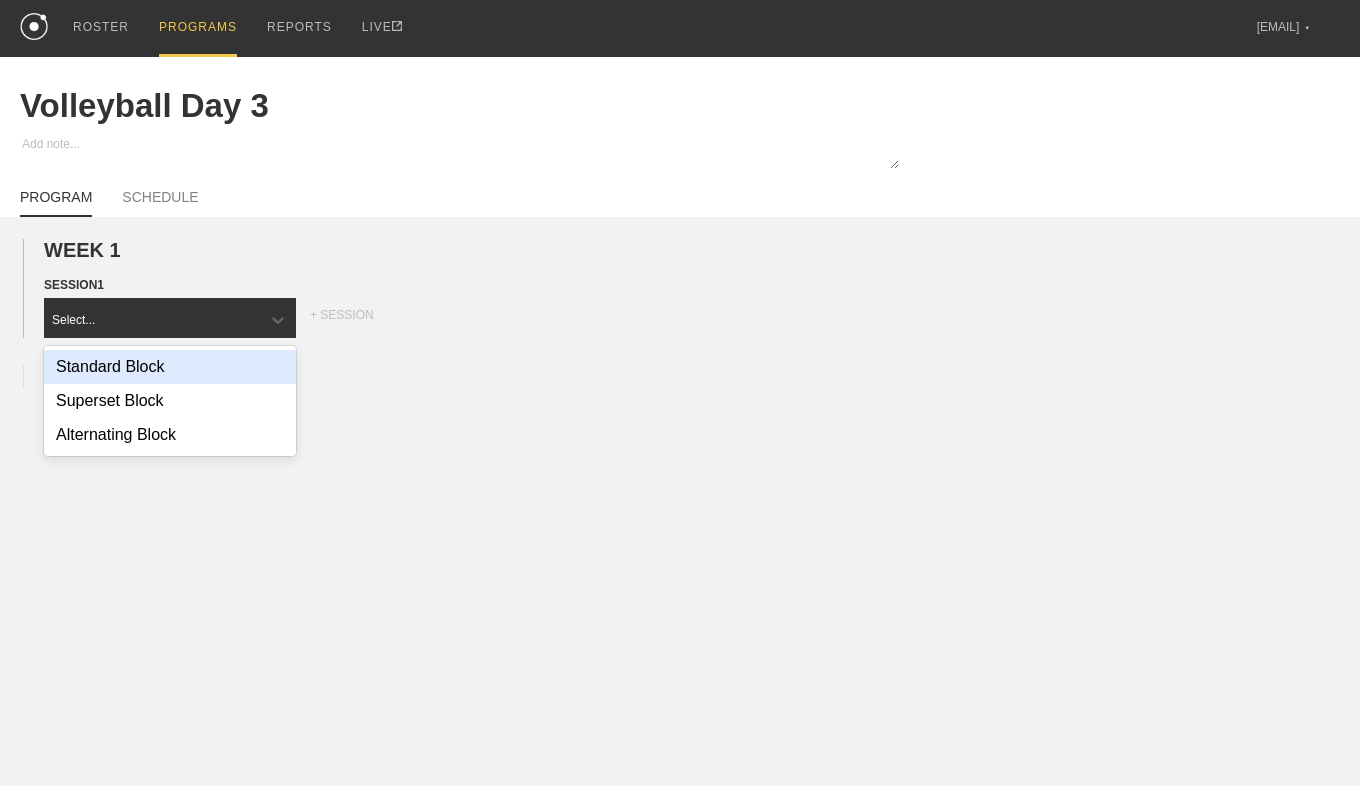click on "Standard Block" at bounding box center (170, 367) 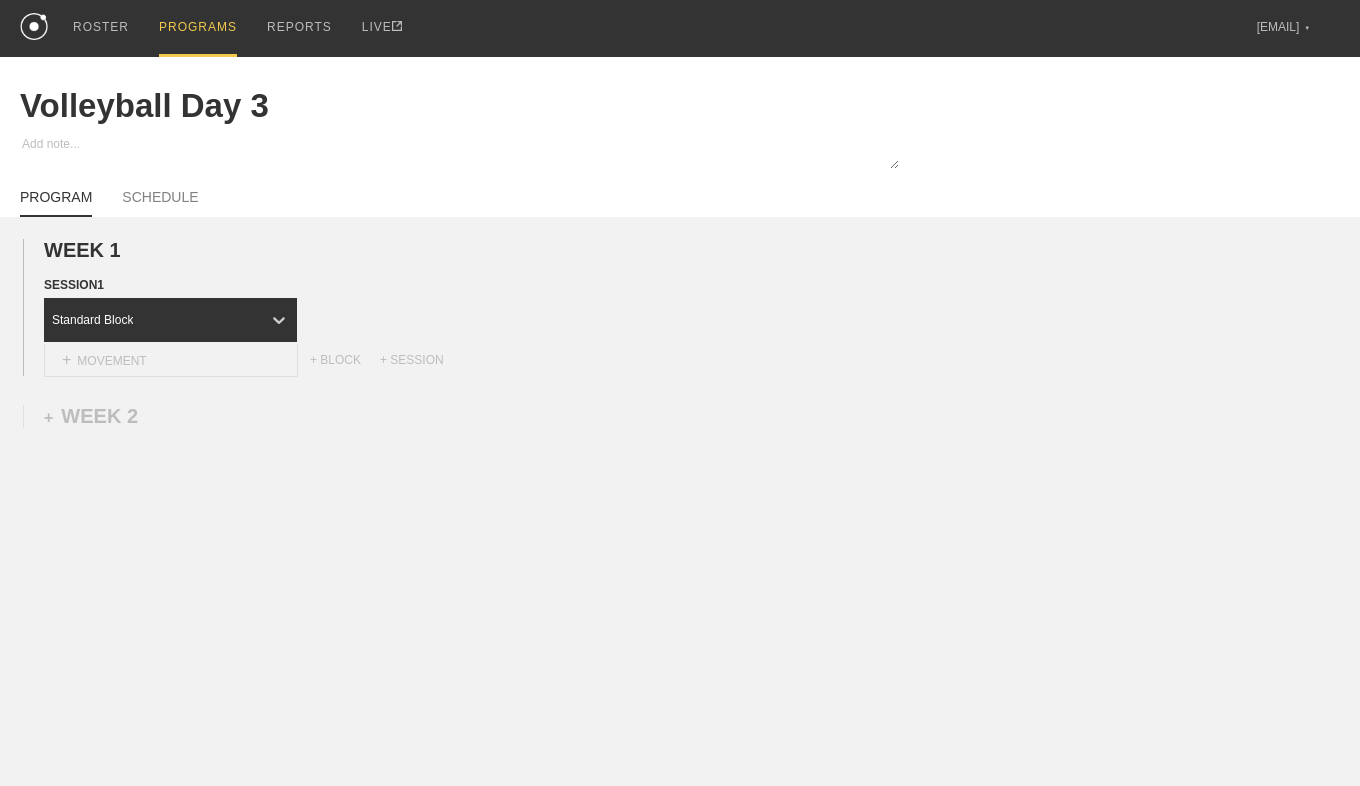 click on "+  MOVEMENT" at bounding box center [171, 360] 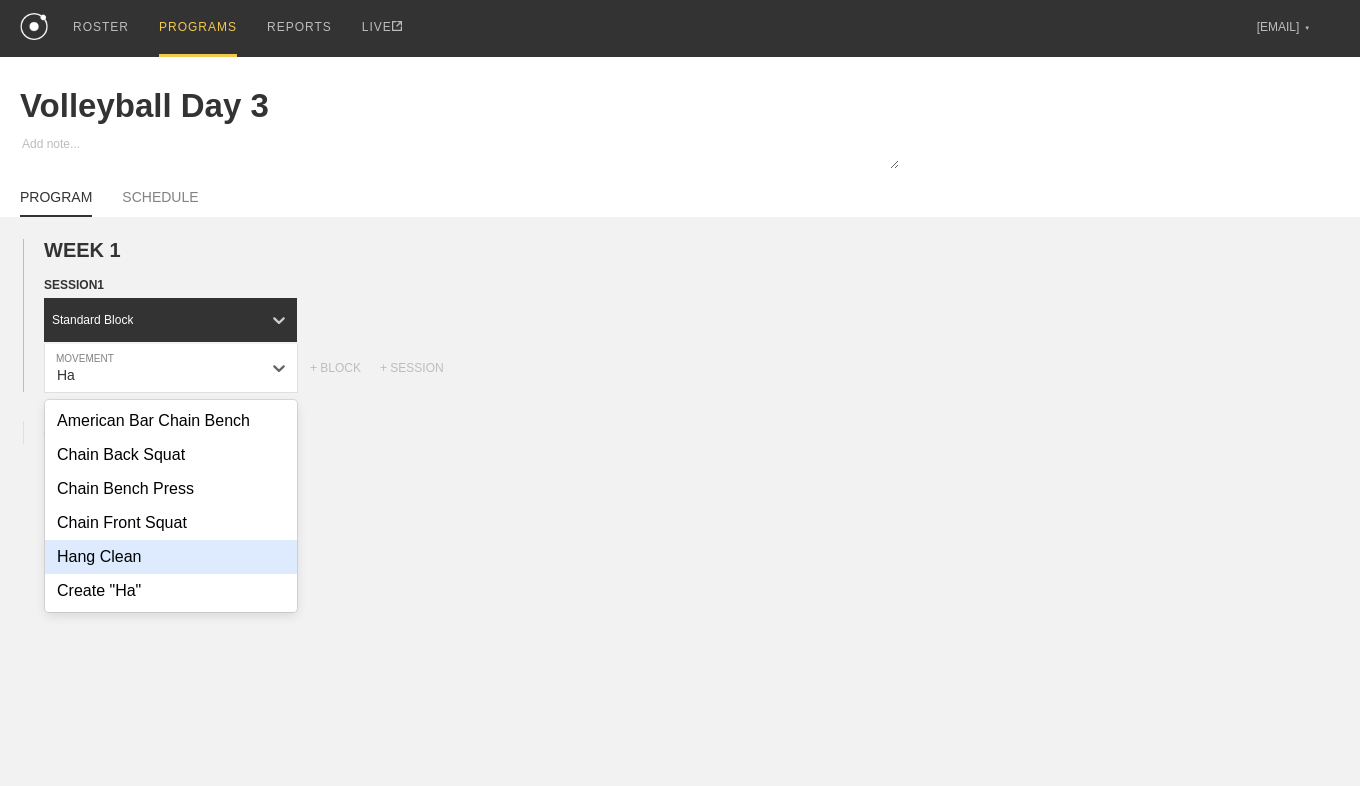 click on "Hang Clean" at bounding box center (171, 557) 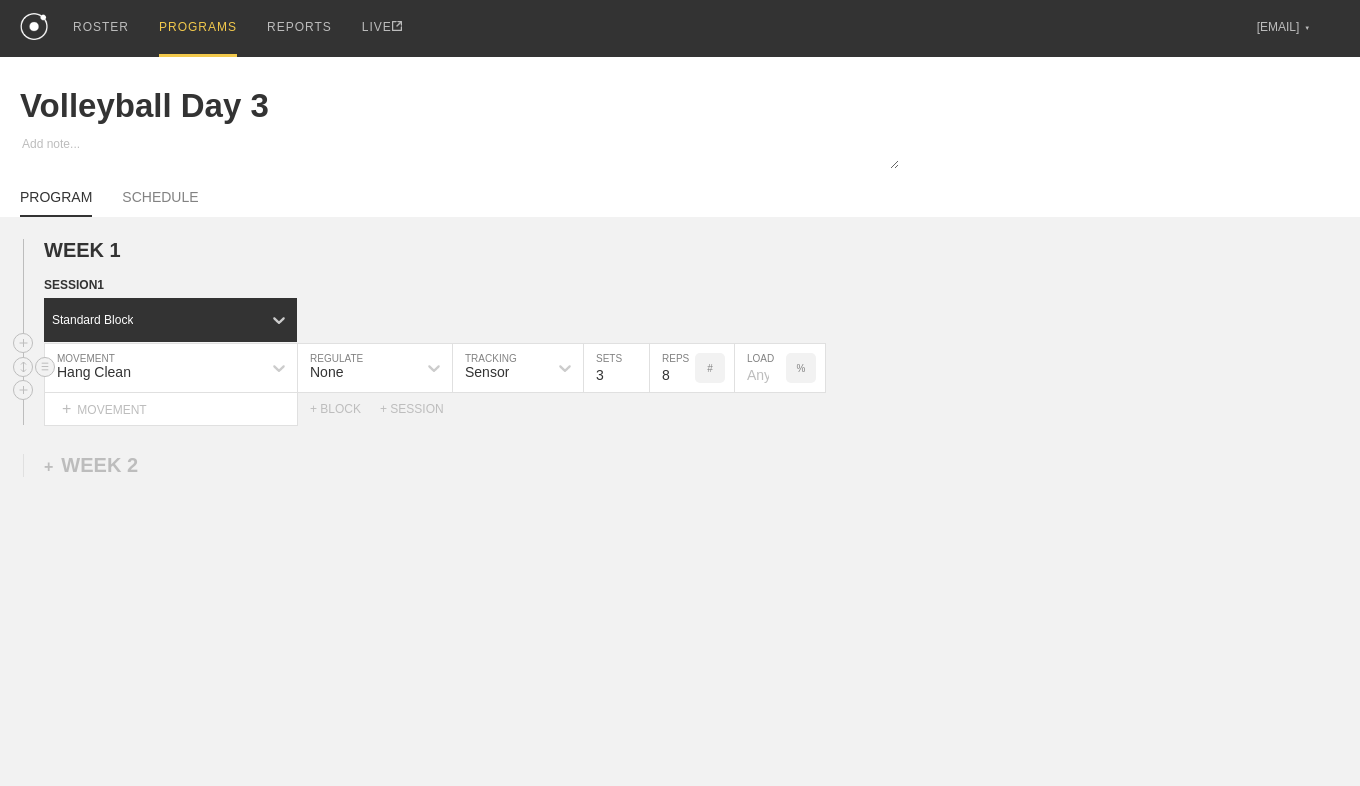 click on "None" at bounding box center (357, 368) 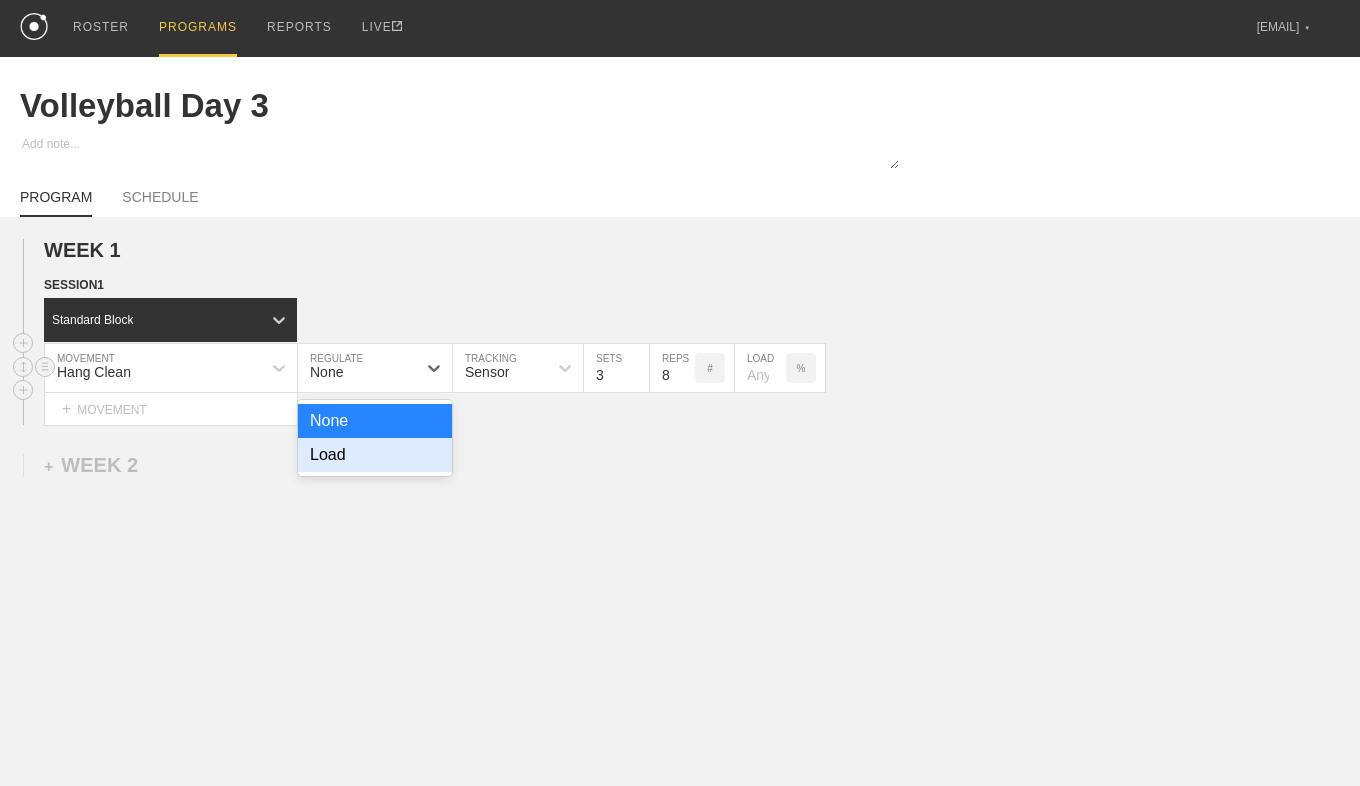 click on "Load" at bounding box center [375, 455] 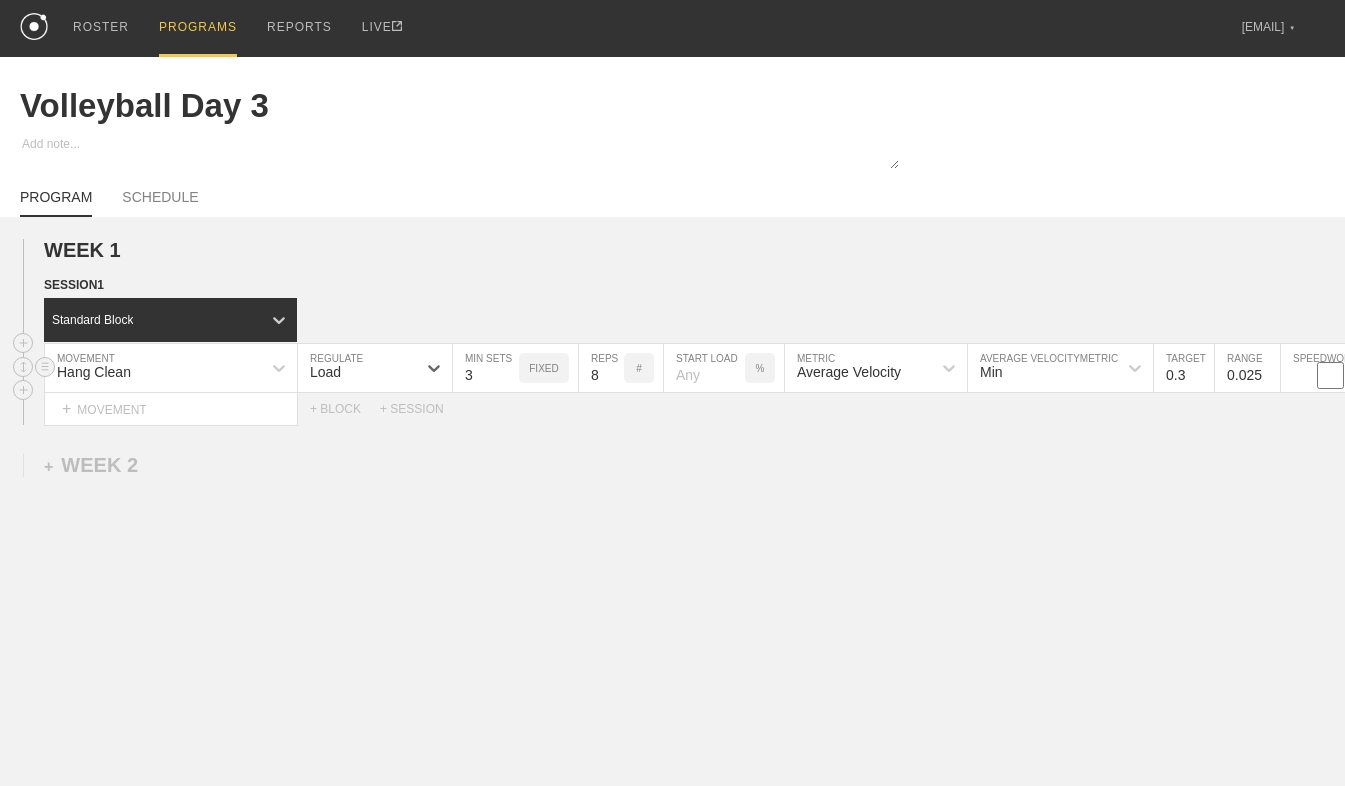 click on "3" at bounding box center [486, 368] 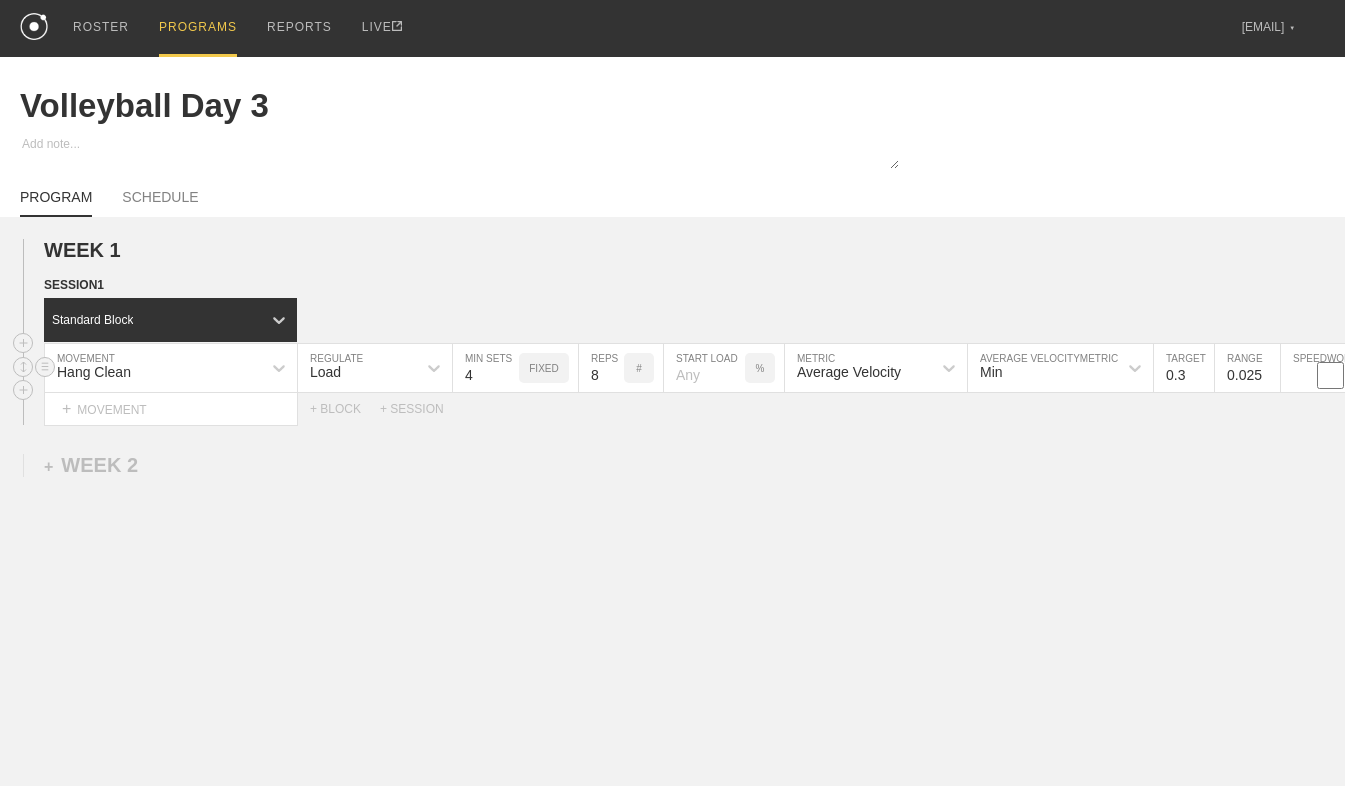 type on "4" 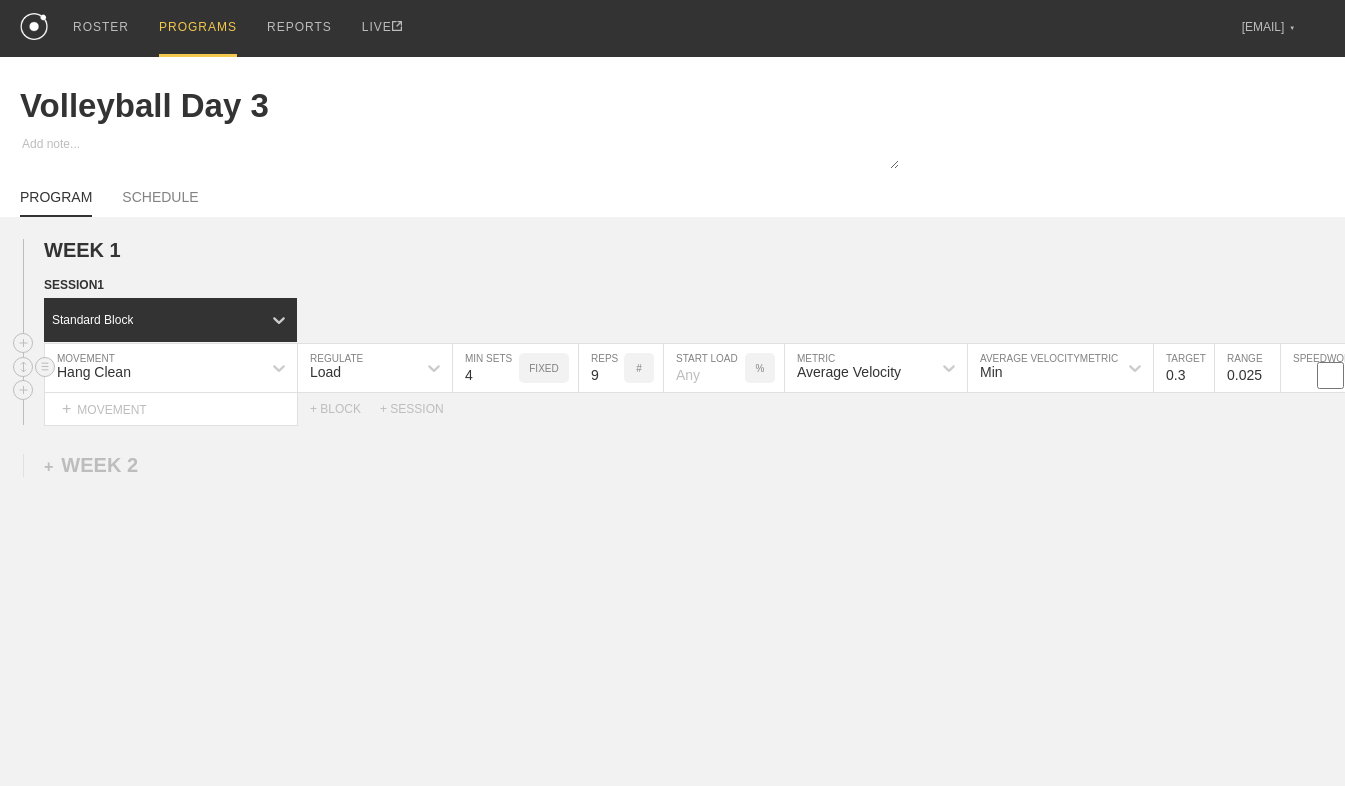 type on "9" 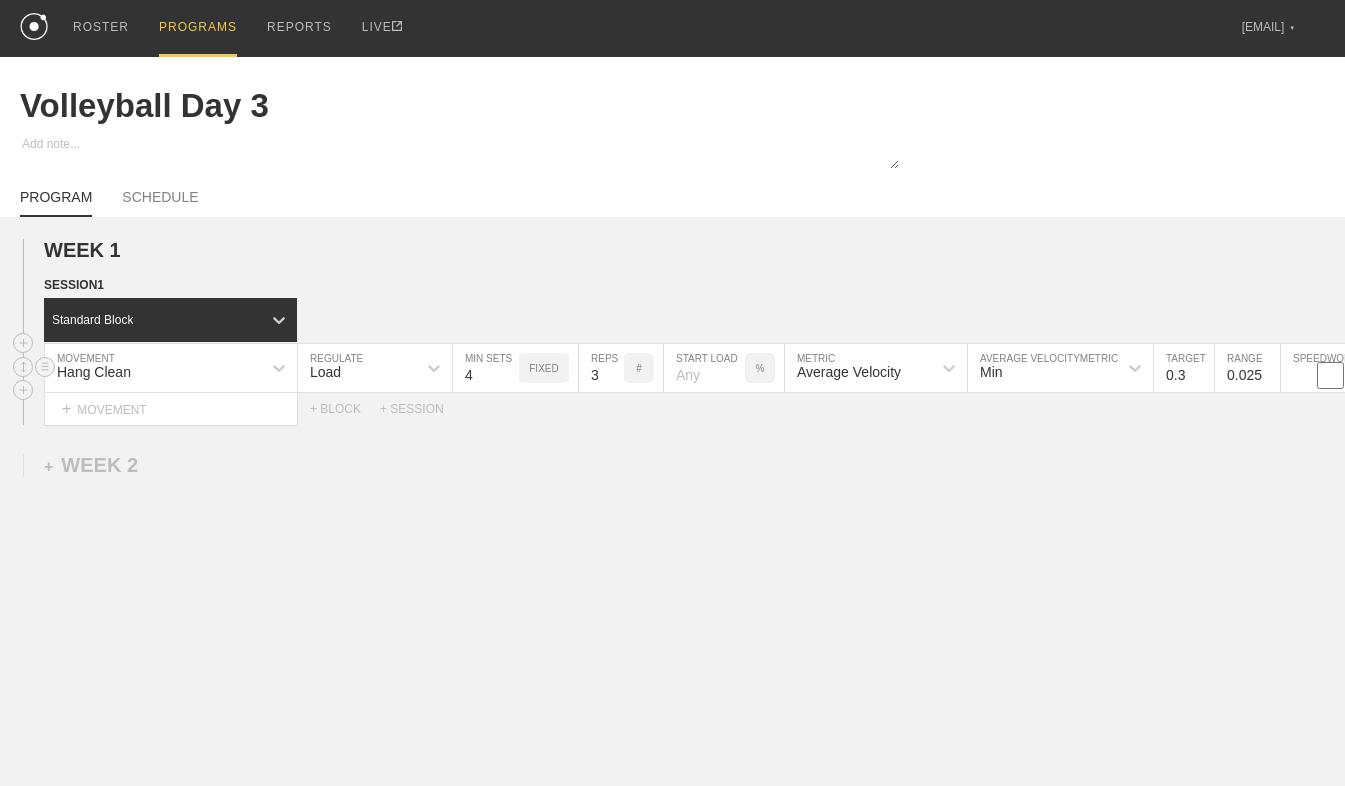 type on "3" 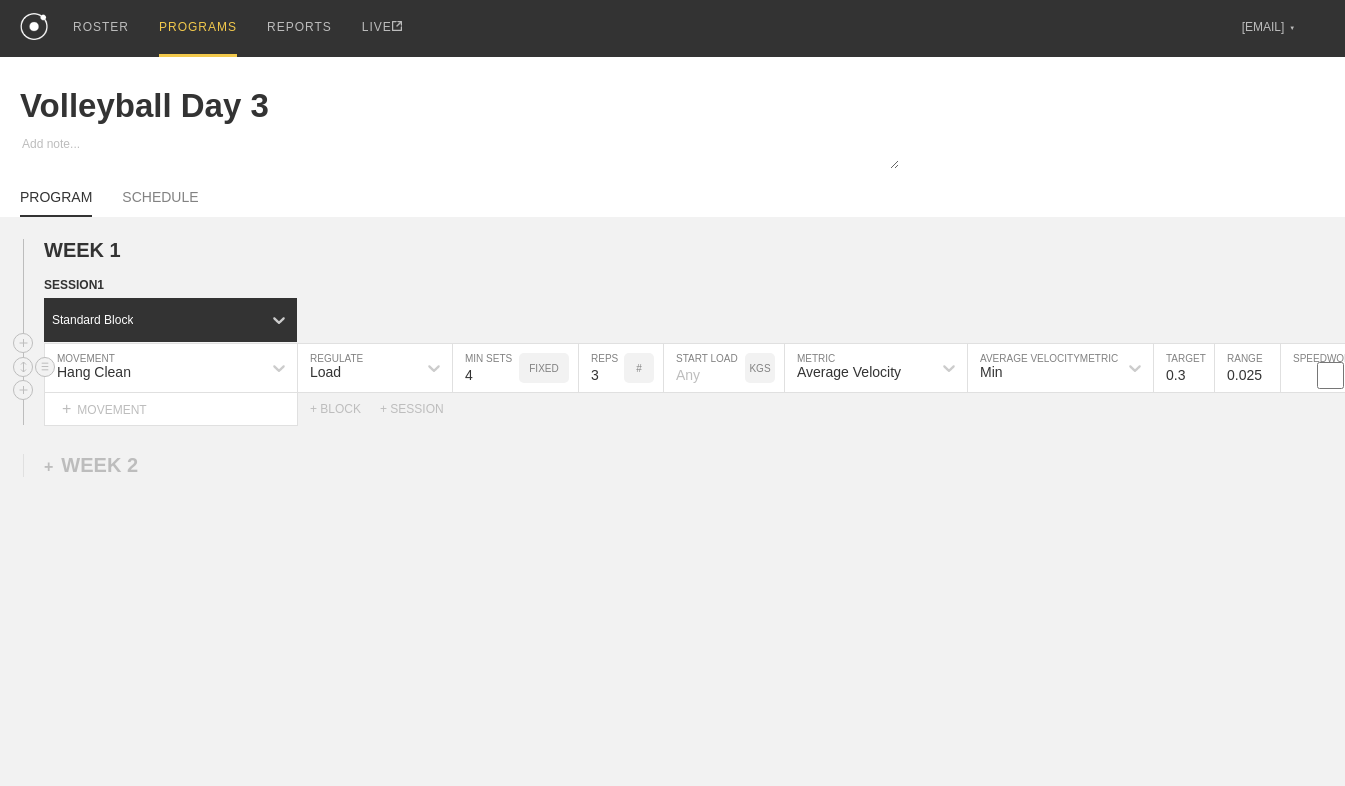 click on "KGS" at bounding box center [759, 368] 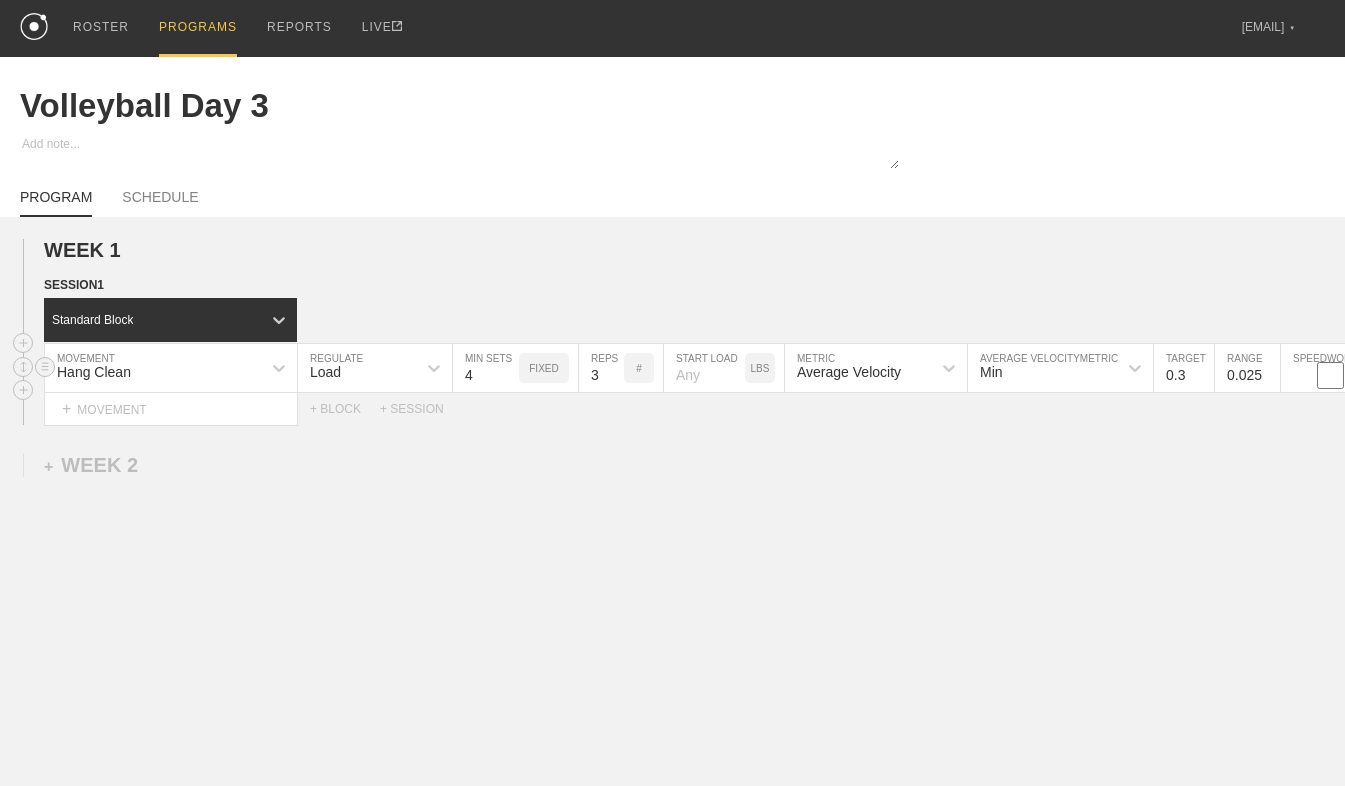 click at bounding box center [704, 368] 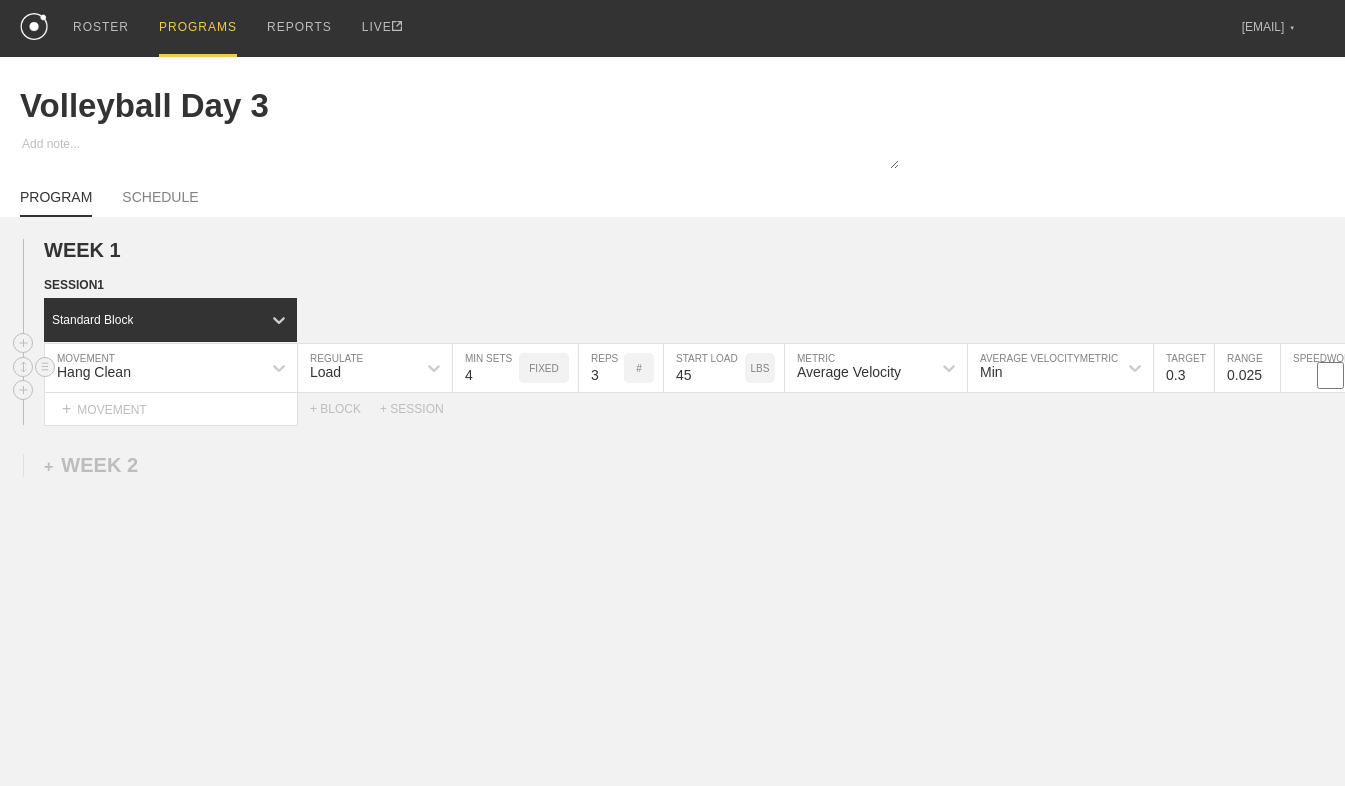 type on "45" 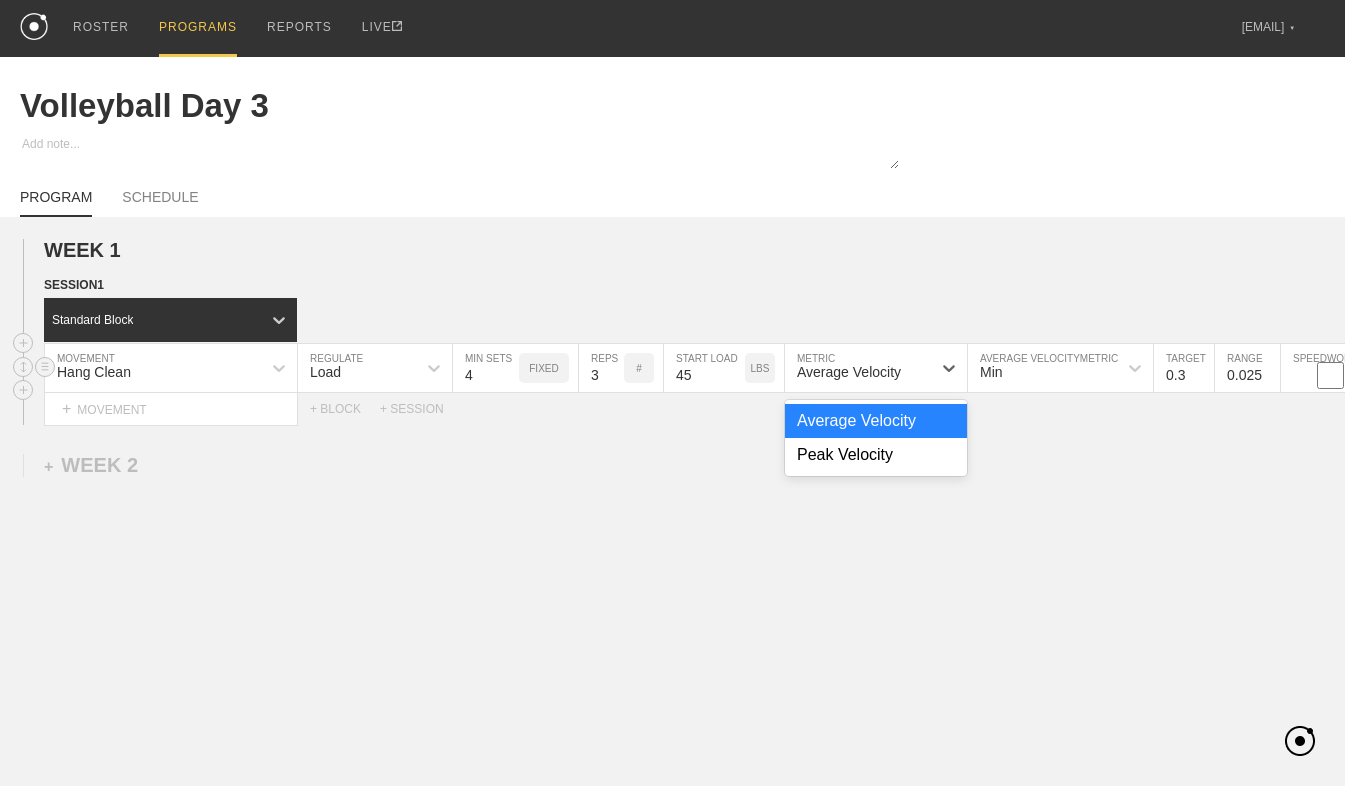 click on "Average Velocity" at bounding box center [849, 372] 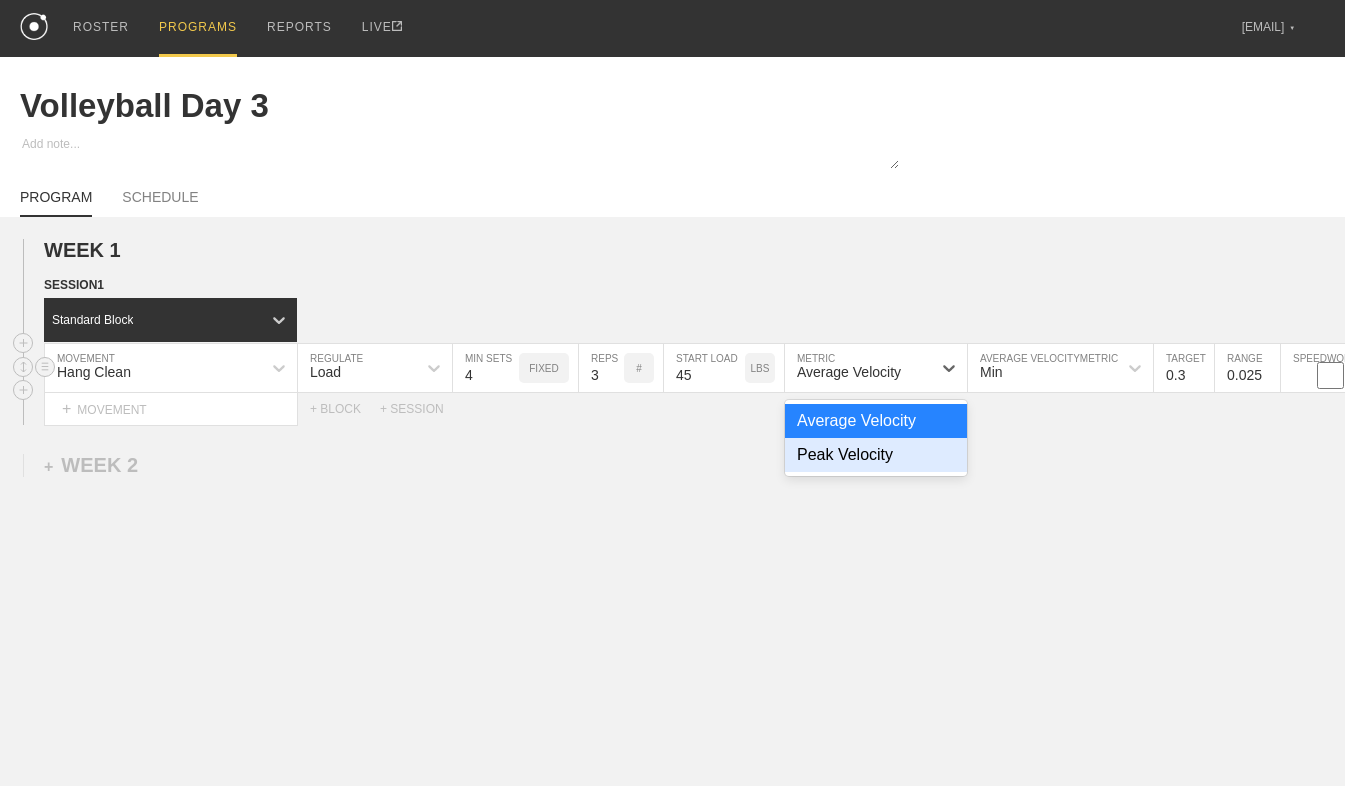 click on "Peak Velocity" at bounding box center [876, 455] 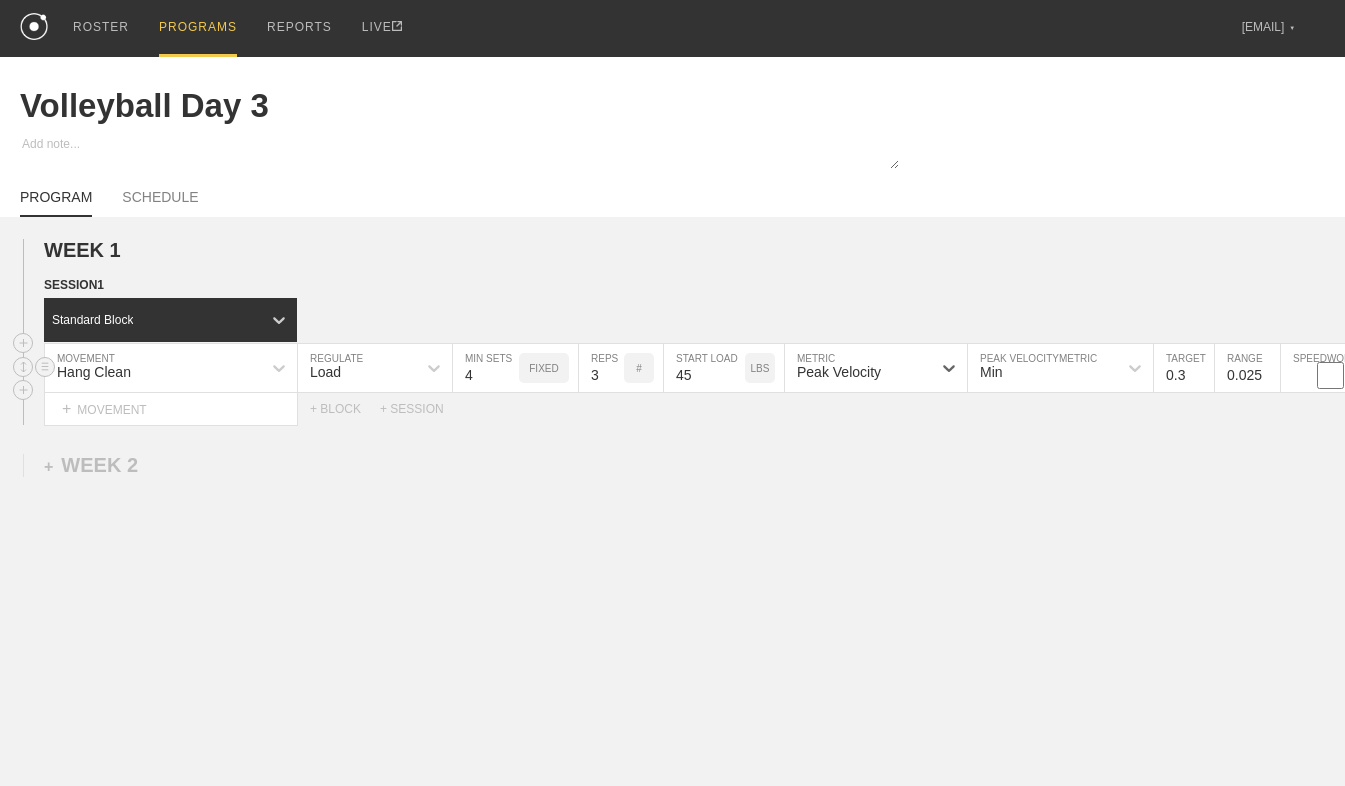 click on "Min" at bounding box center [1042, 368] 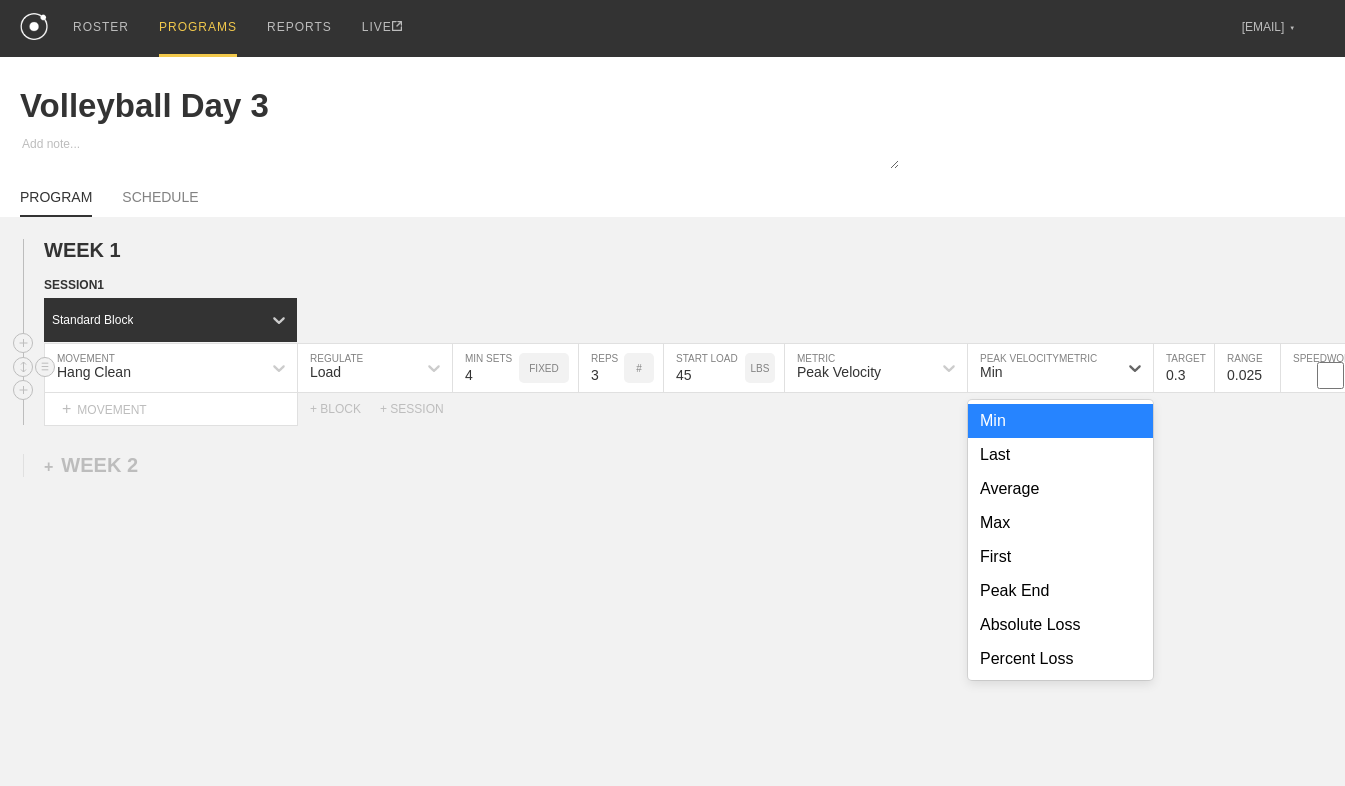 click on "Average" at bounding box center [1060, 489] 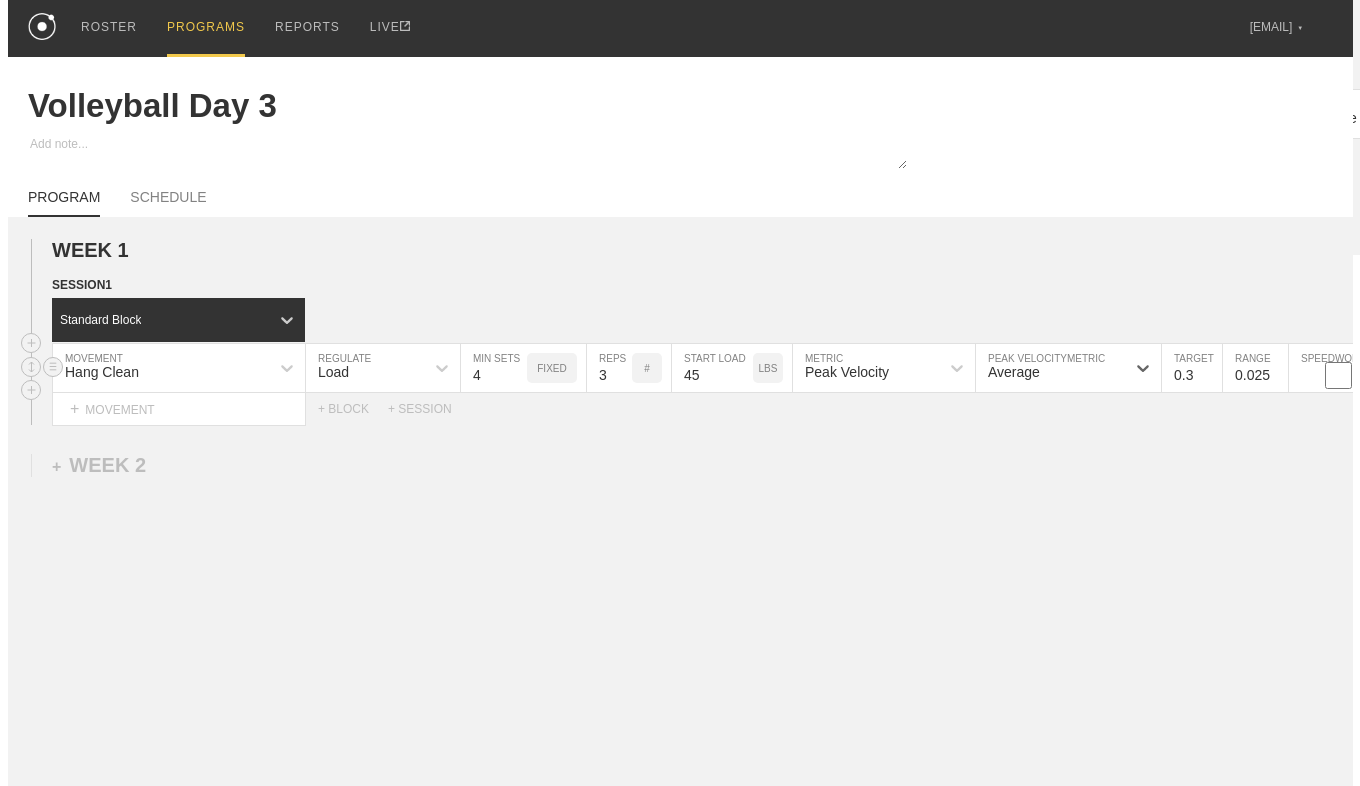 scroll, scrollTop: 0, scrollLeft: 27, axis: horizontal 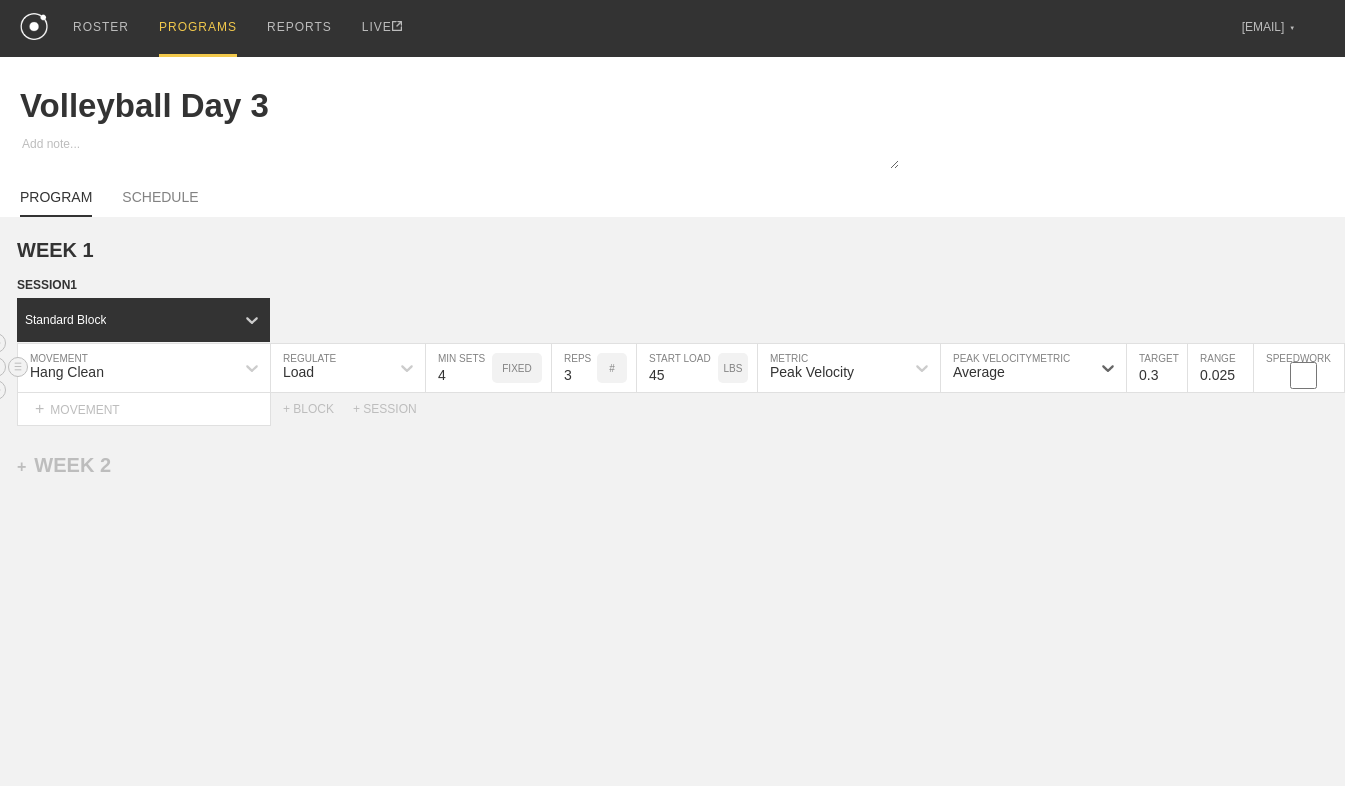 click on "0.3" at bounding box center [1157, 368] 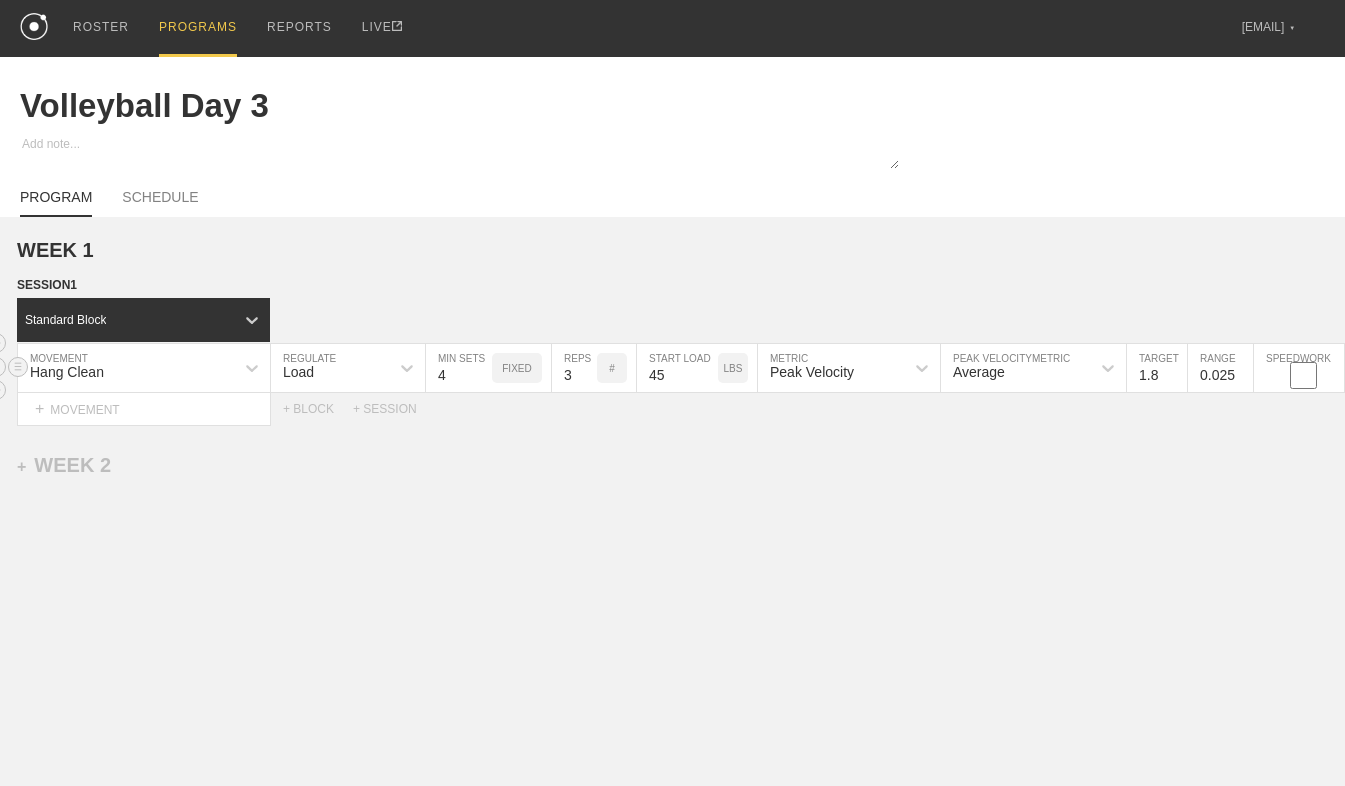 type on "1.8" 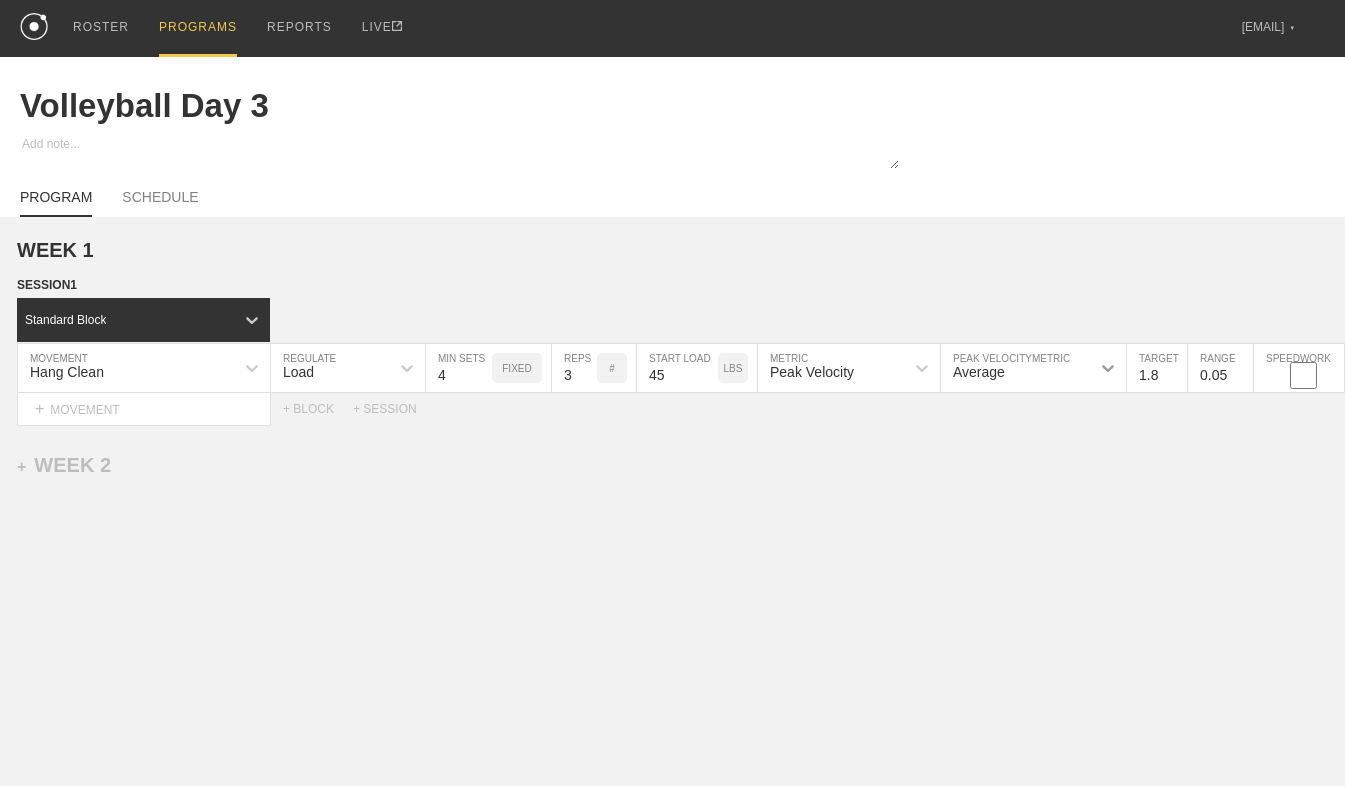 click at bounding box center [1108, 368] 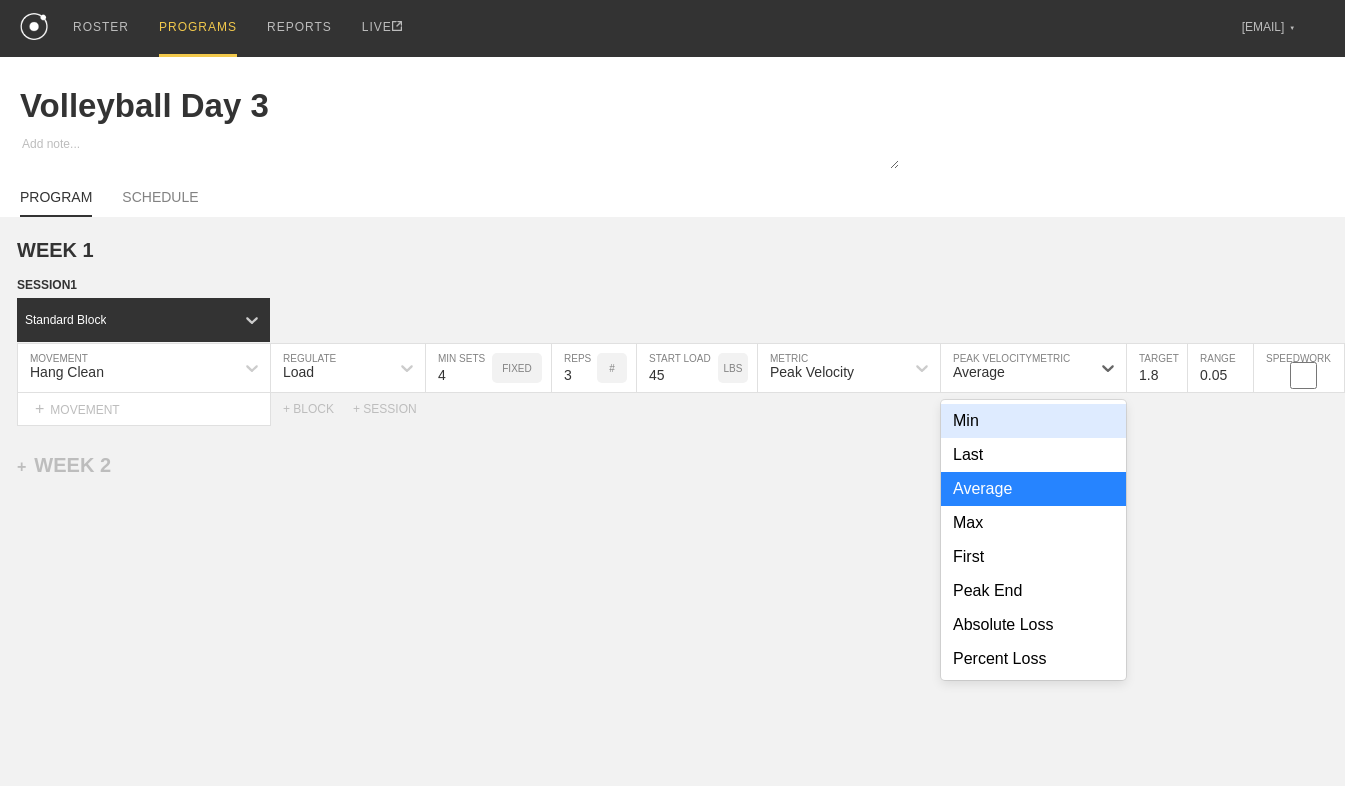 click on "Average" at bounding box center (1033, 489) 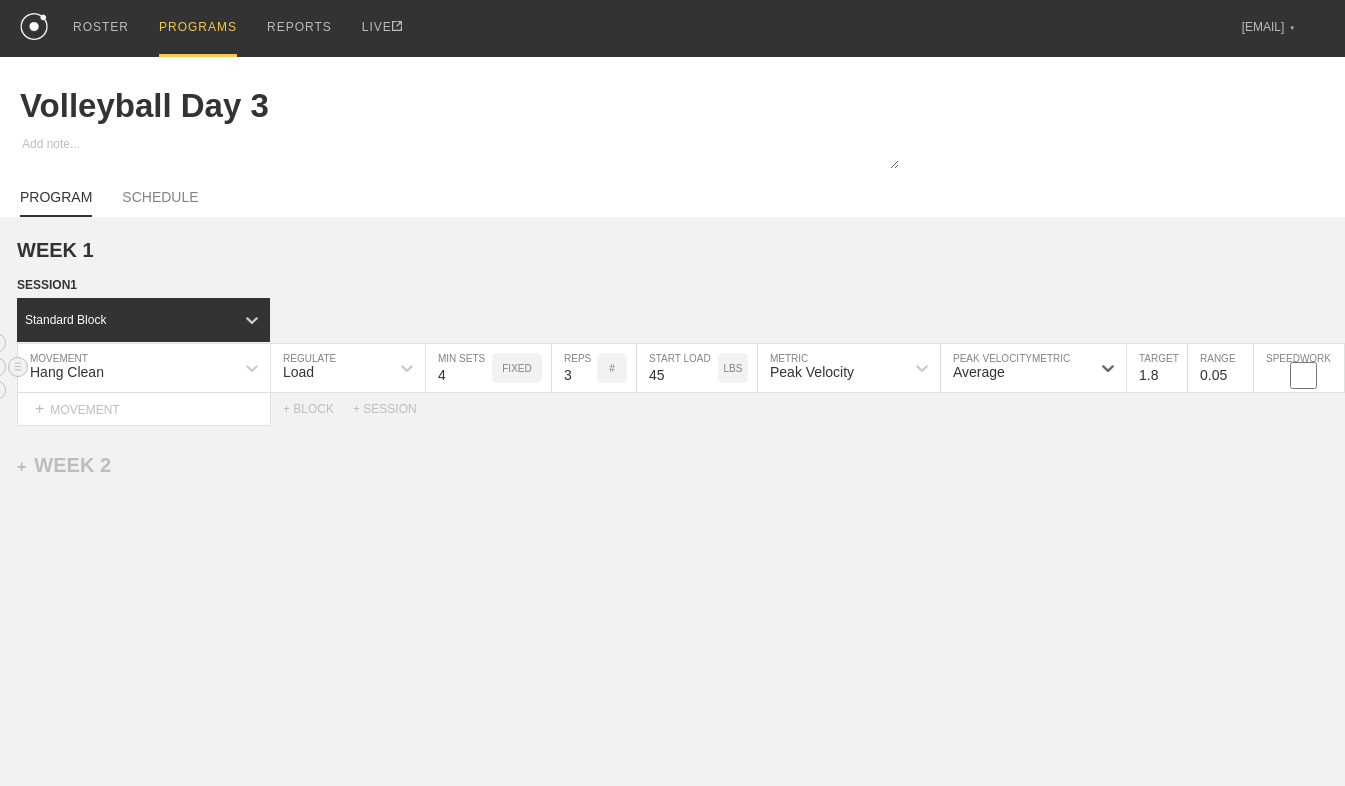 click on "0.05" at bounding box center (1220, 368) 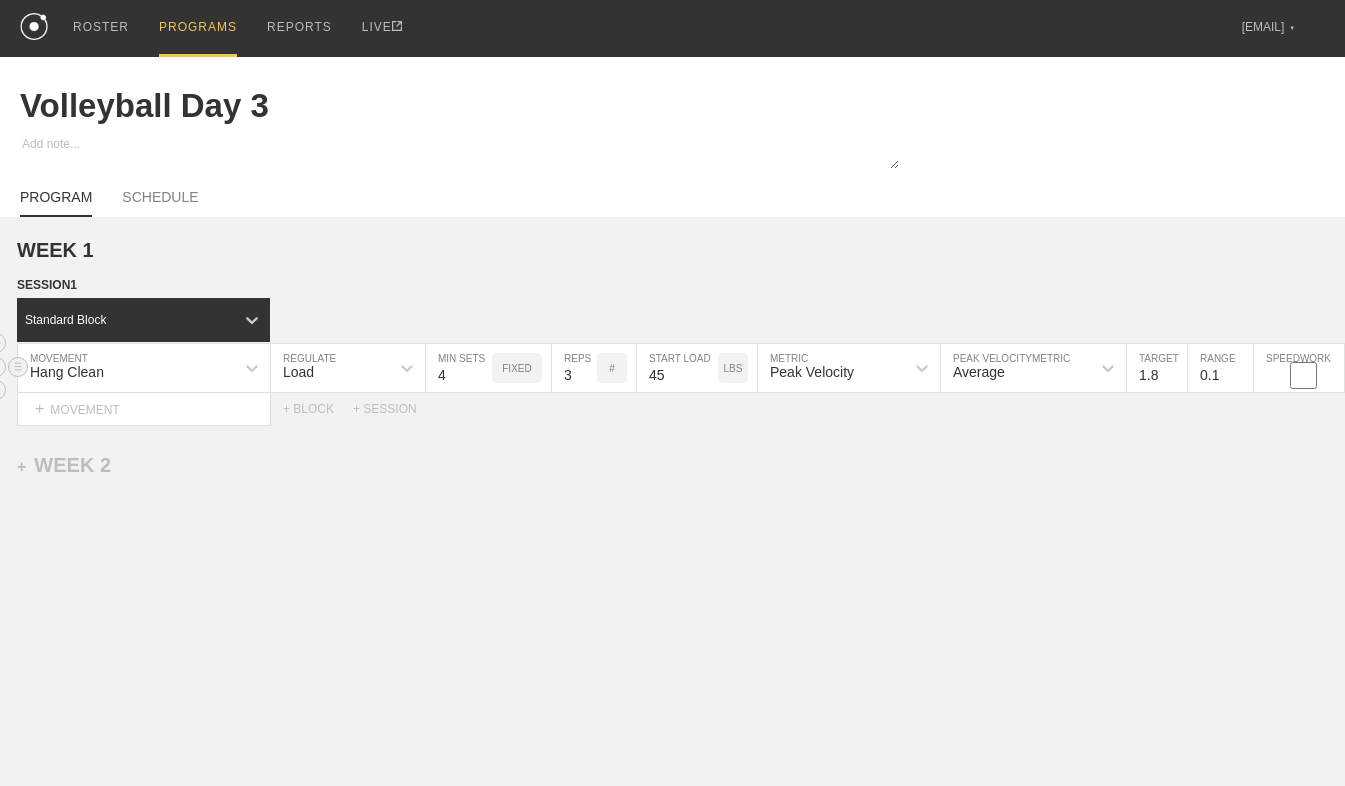 type on "0.1" 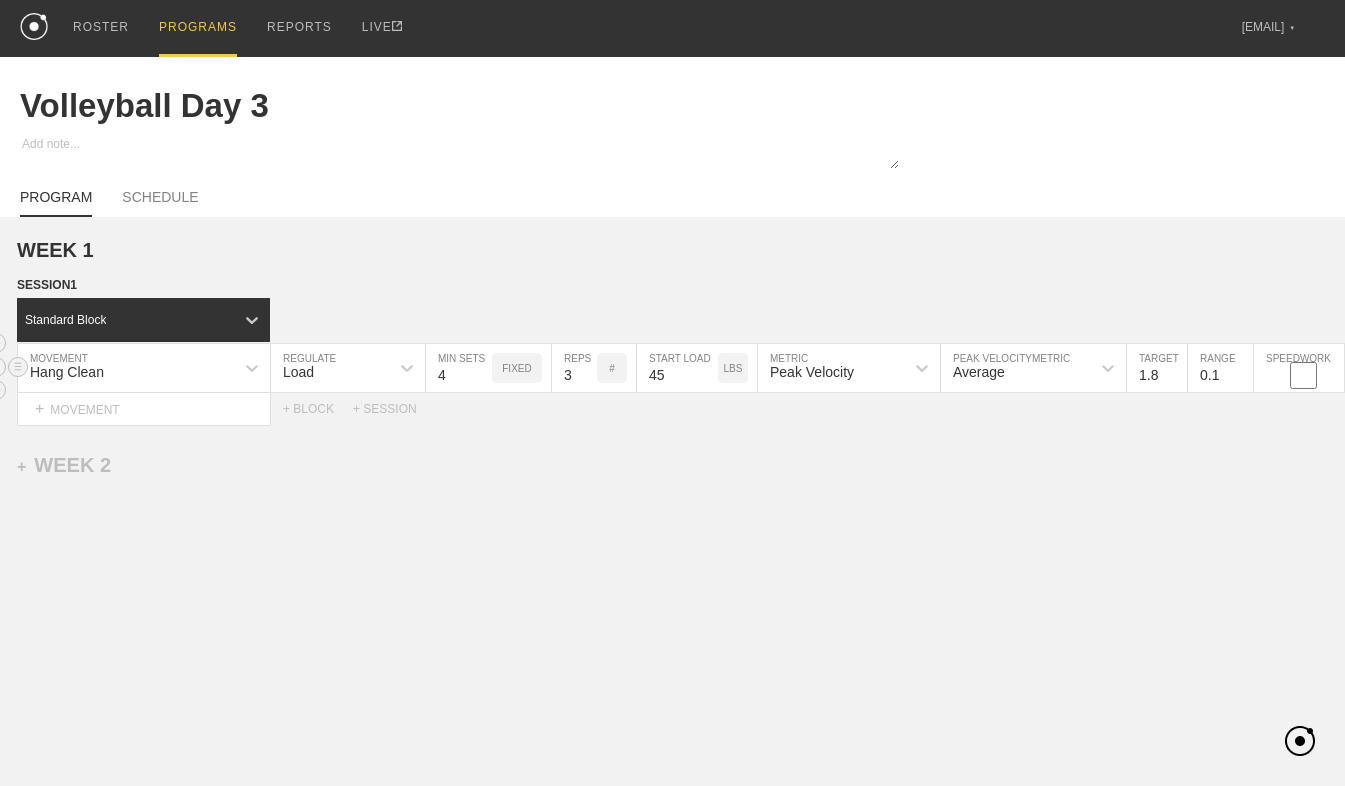 click on "1.8" at bounding box center [1157, 368] 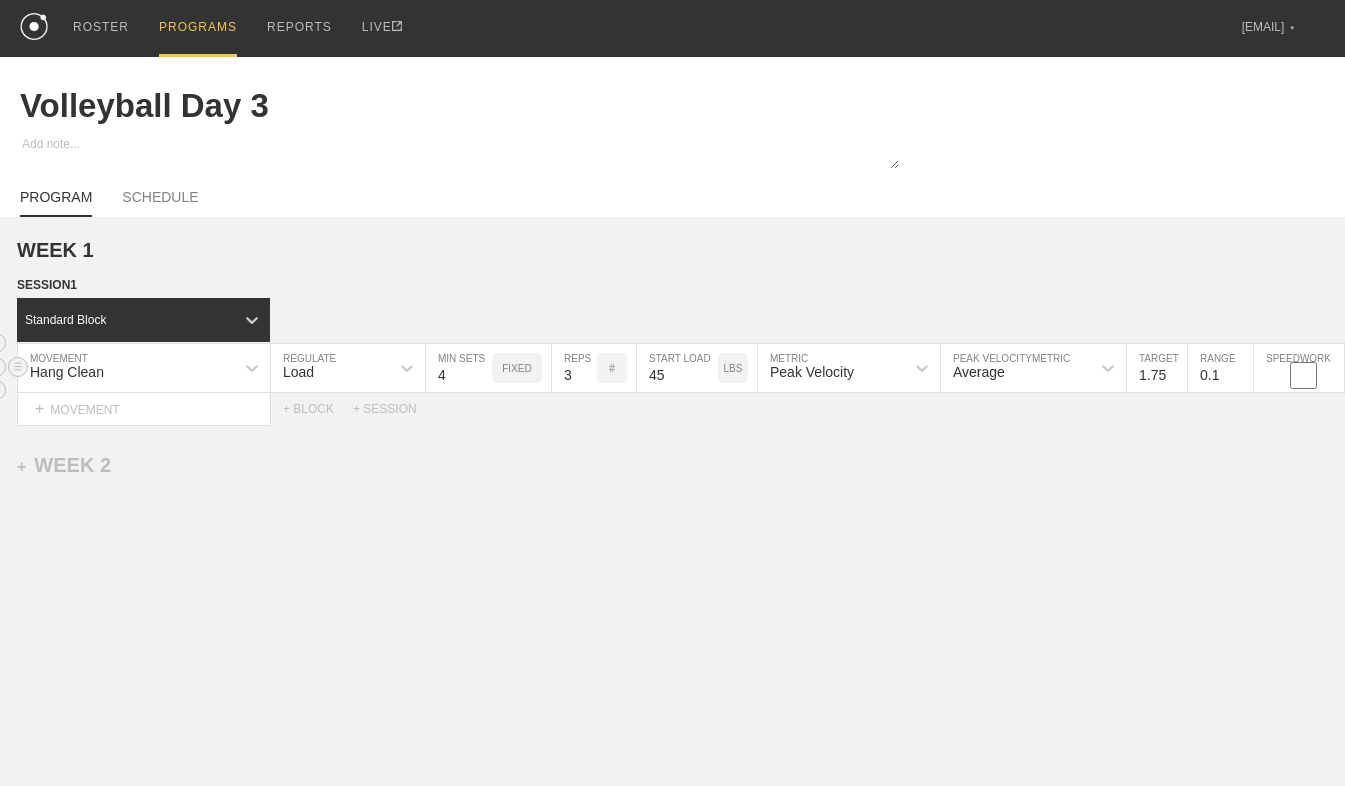 type on "1.75" 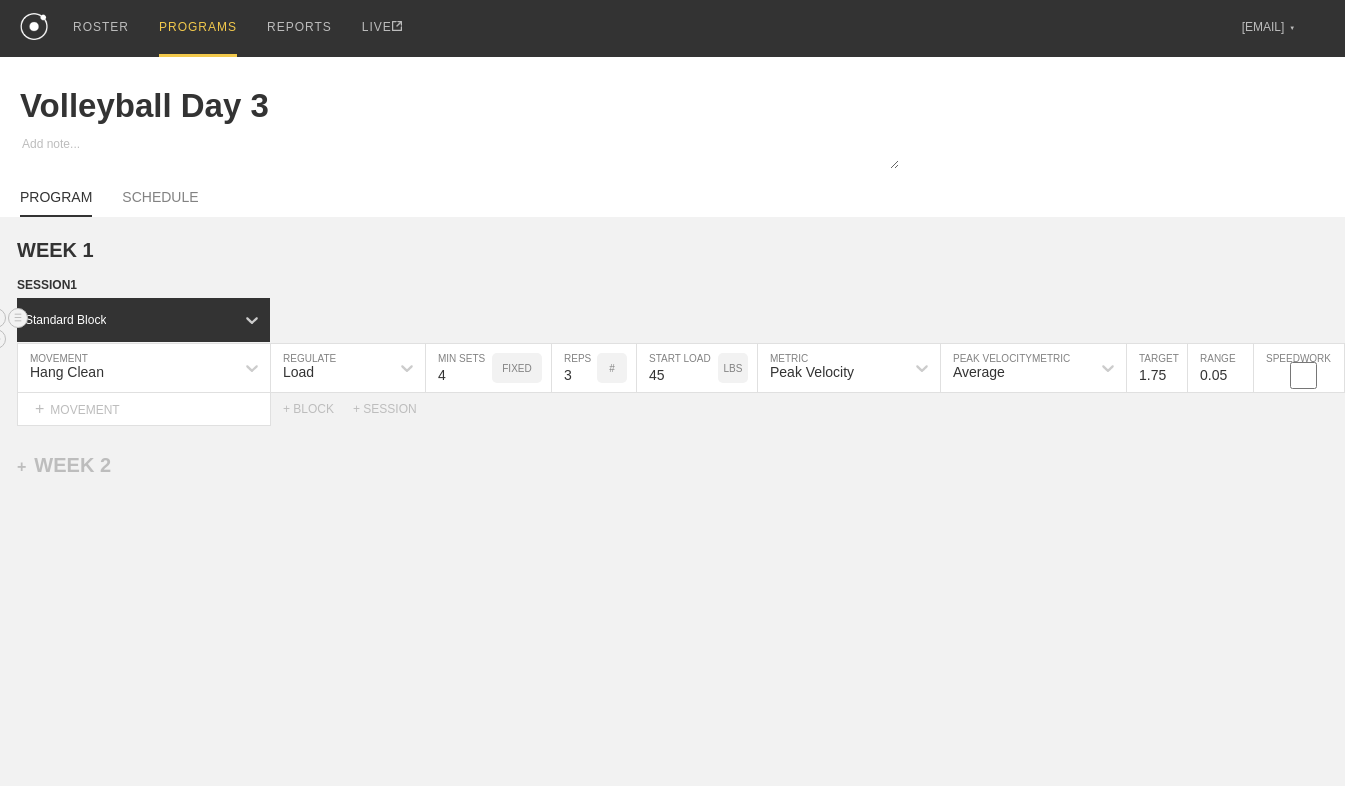type on "0.05" 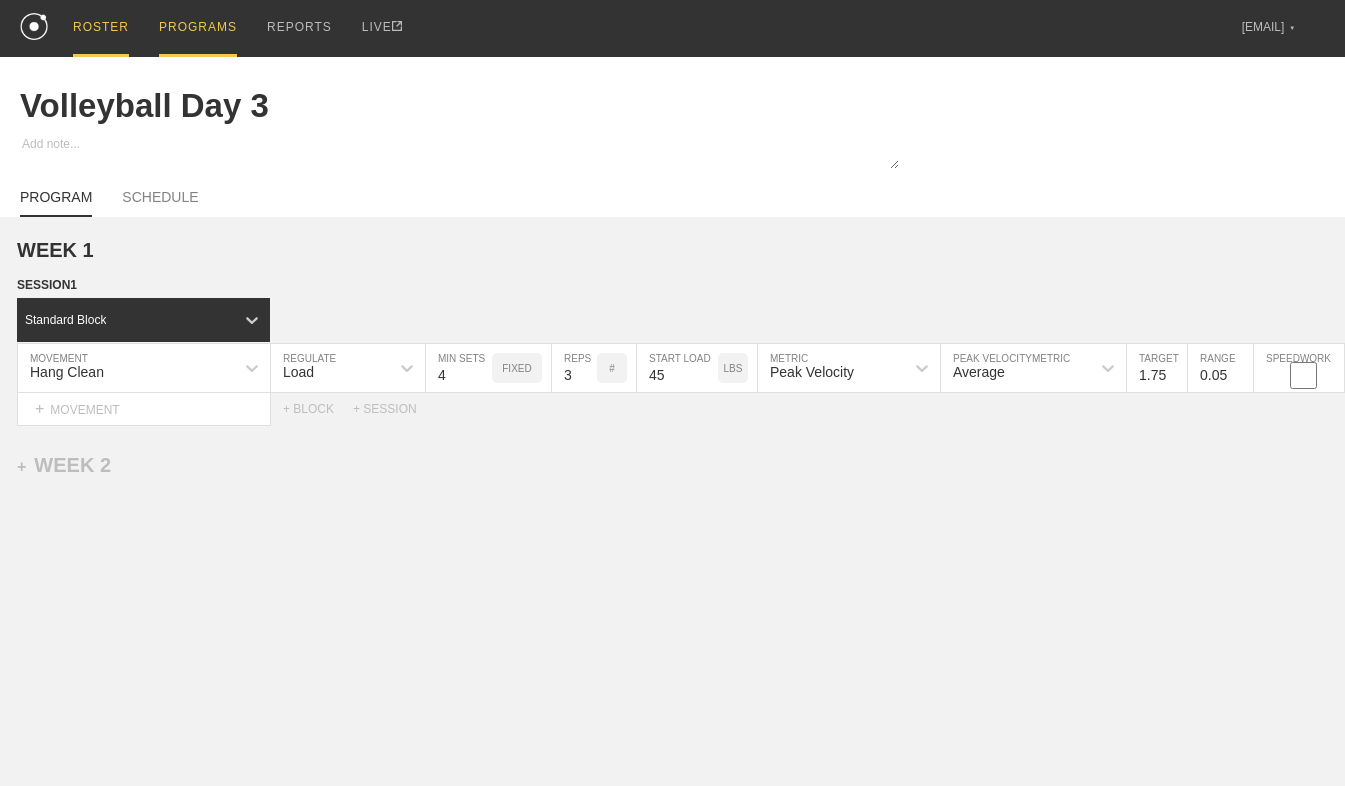 click on "ROSTER" at bounding box center (101, 28) 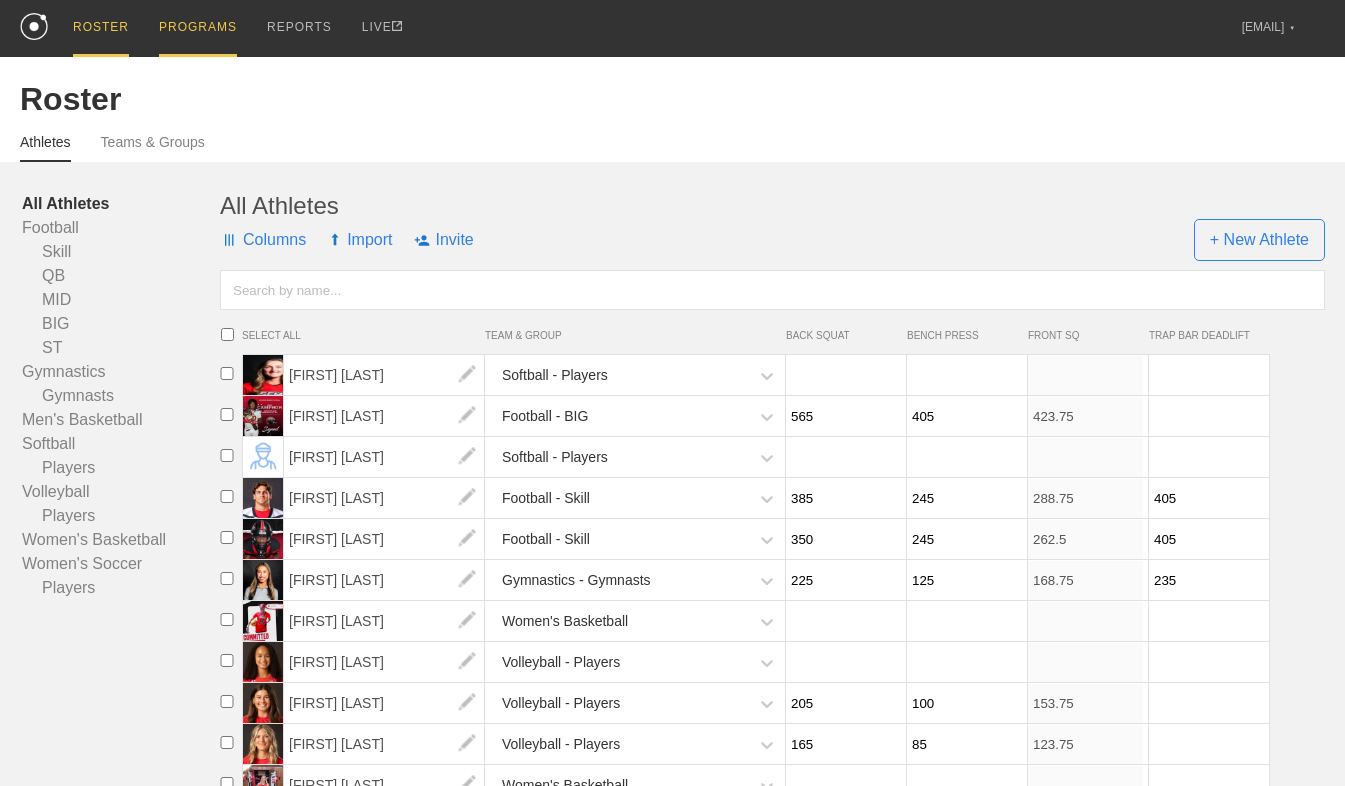 click on "PROGRAMS" at bounding box center (198, 28) 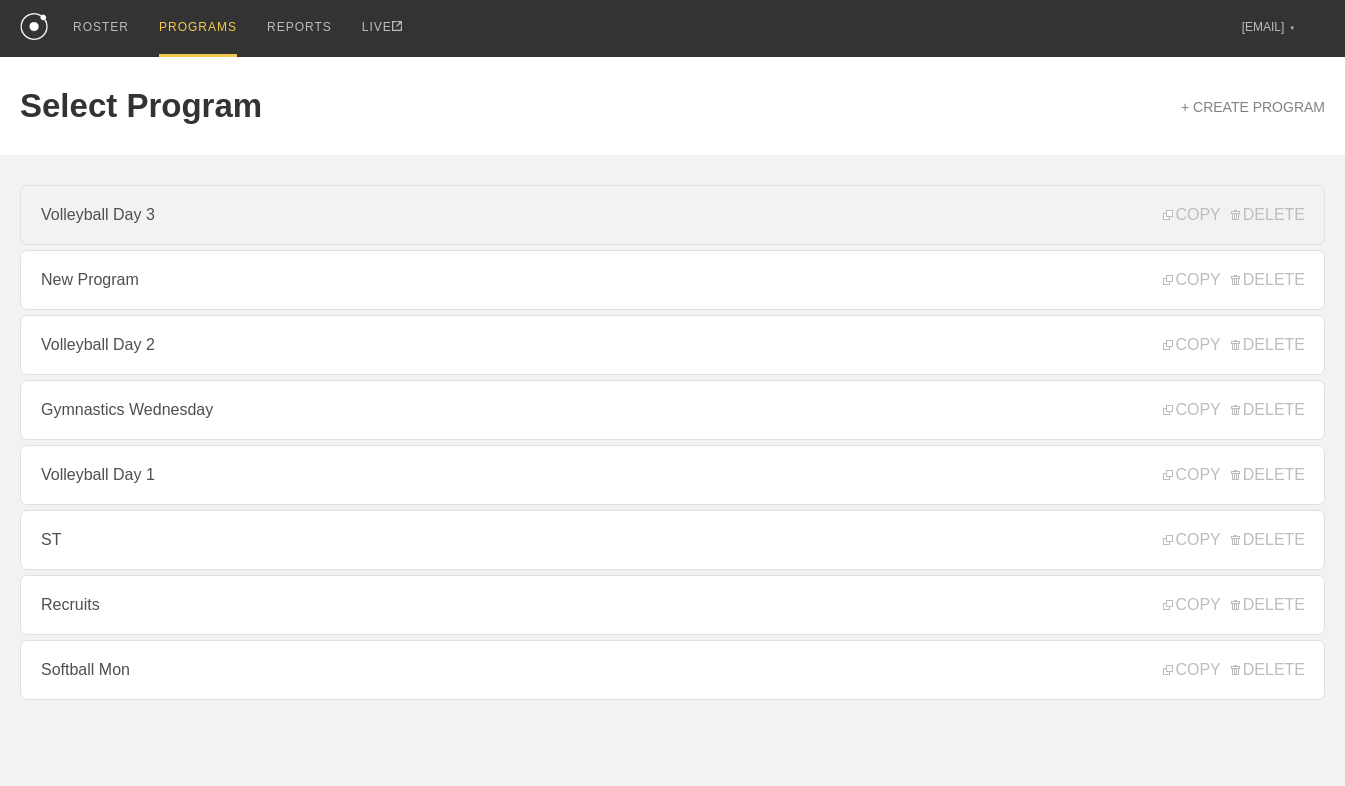 click on "Volleyball Day 3" at bounding box center [672, 215] 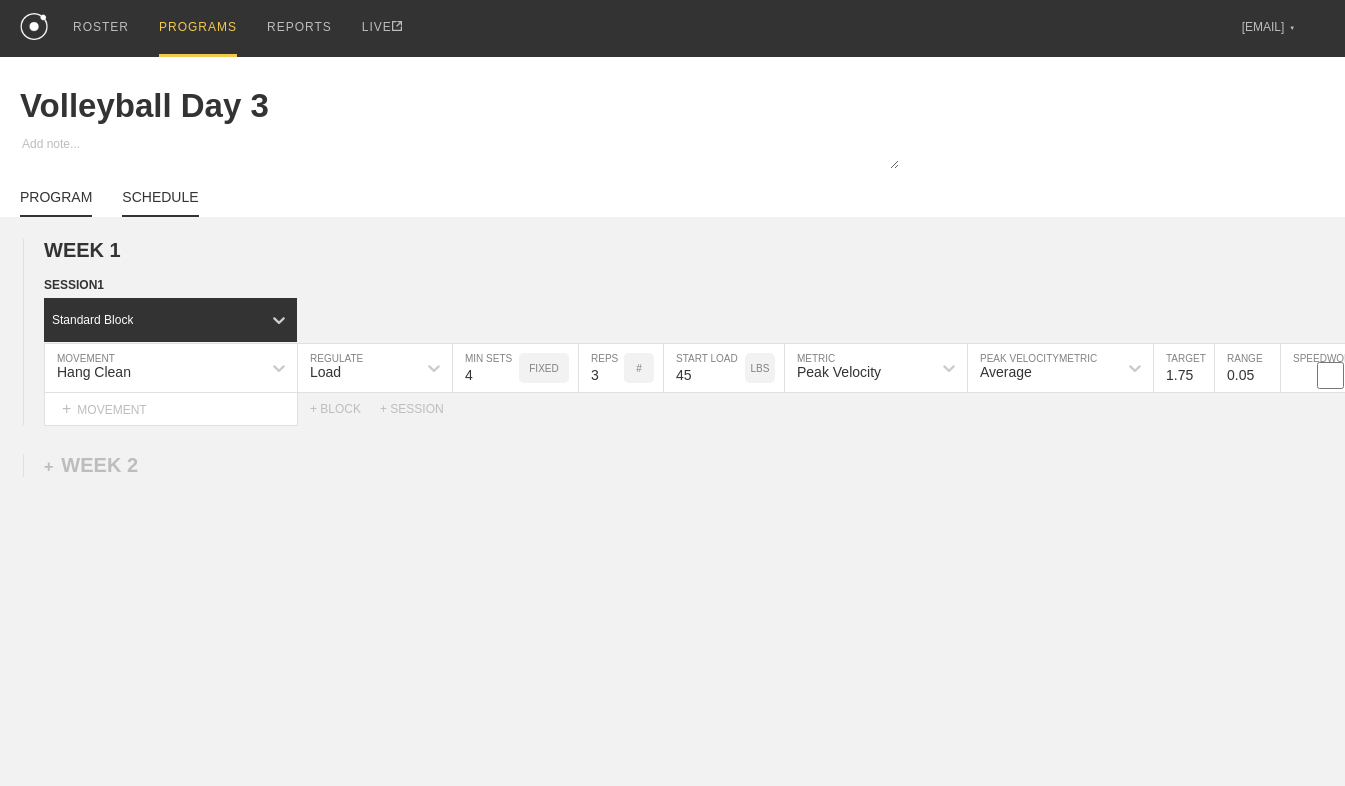 click on "SCHEDULE" at bounding box center [160, 203] 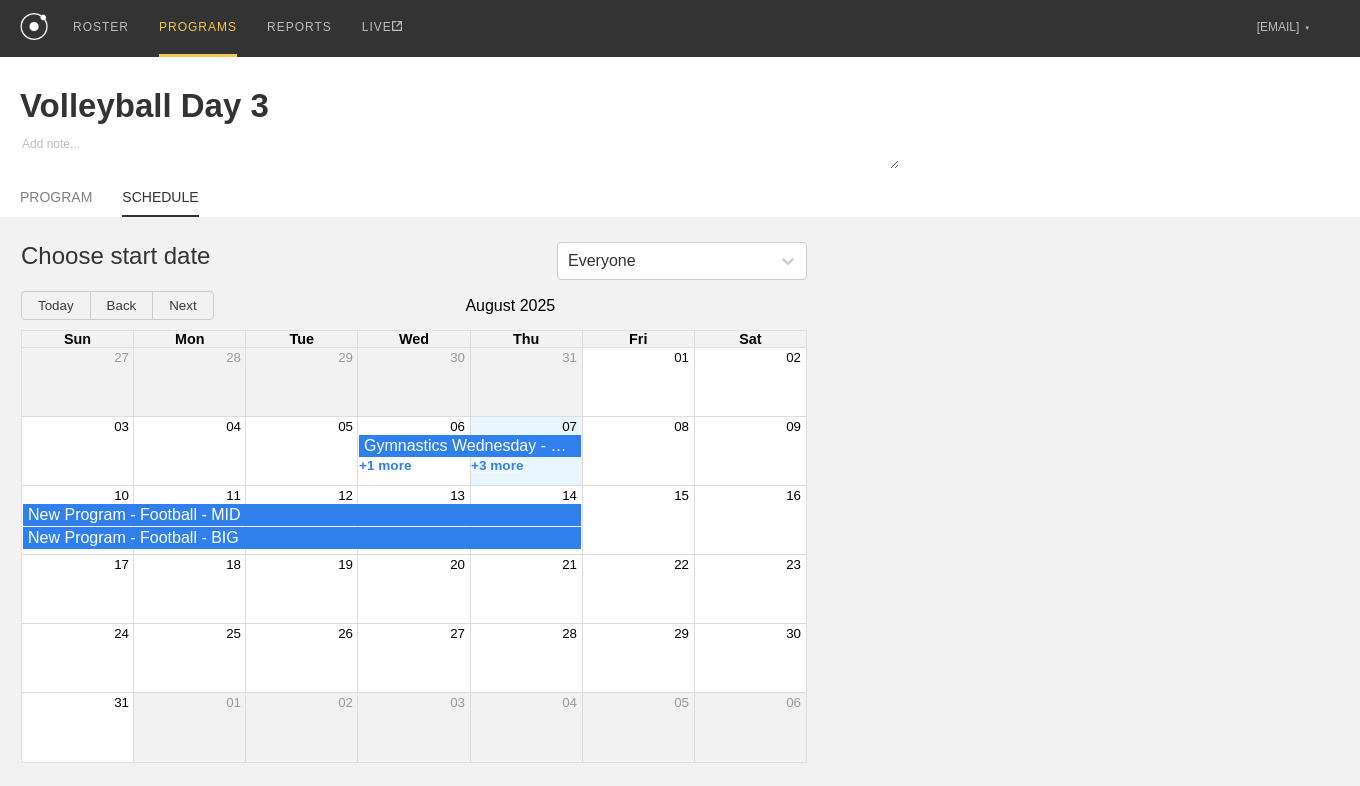 click on "Gymnastics Wednesday - Gymnastics - Gymnasts" at bounding box center [414, 446] 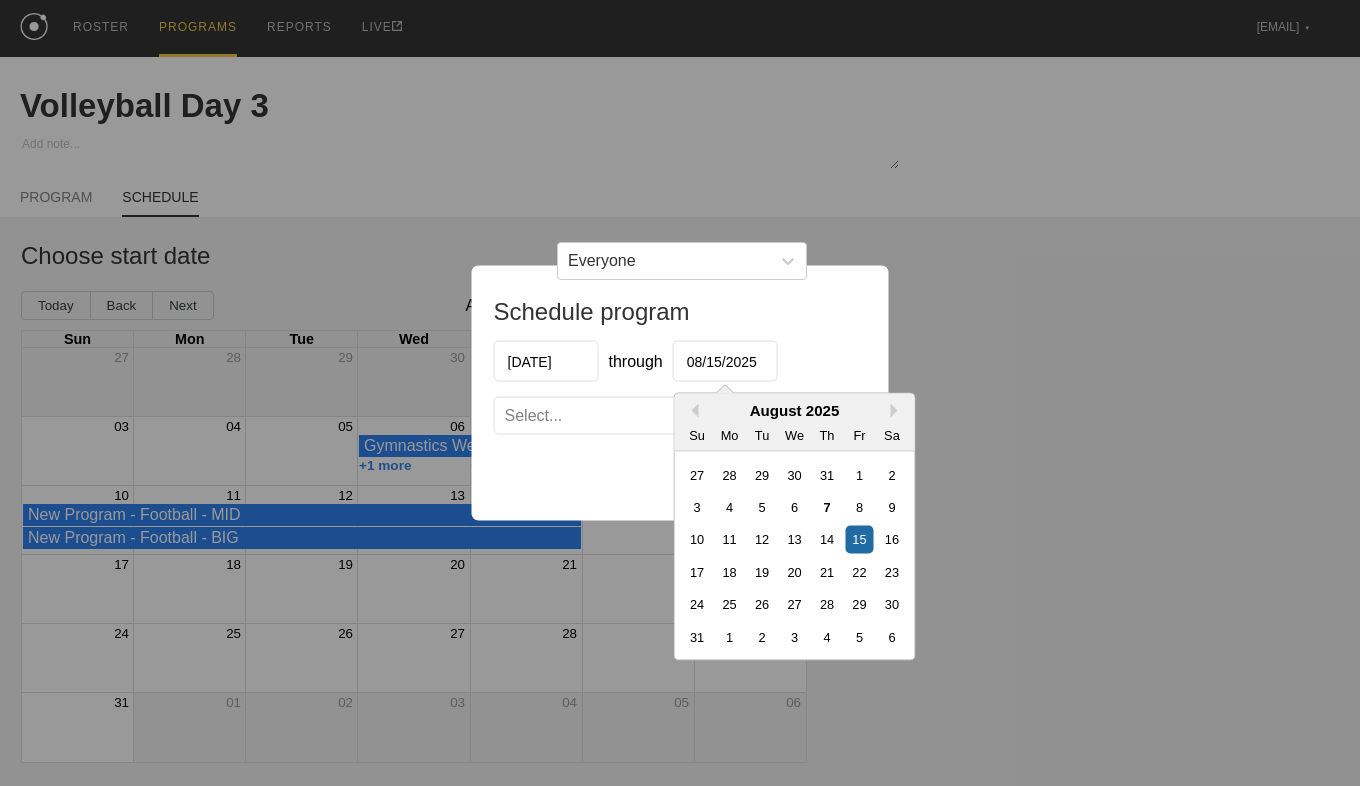 click on "08/15/2025" at bounding box center [725, 361] 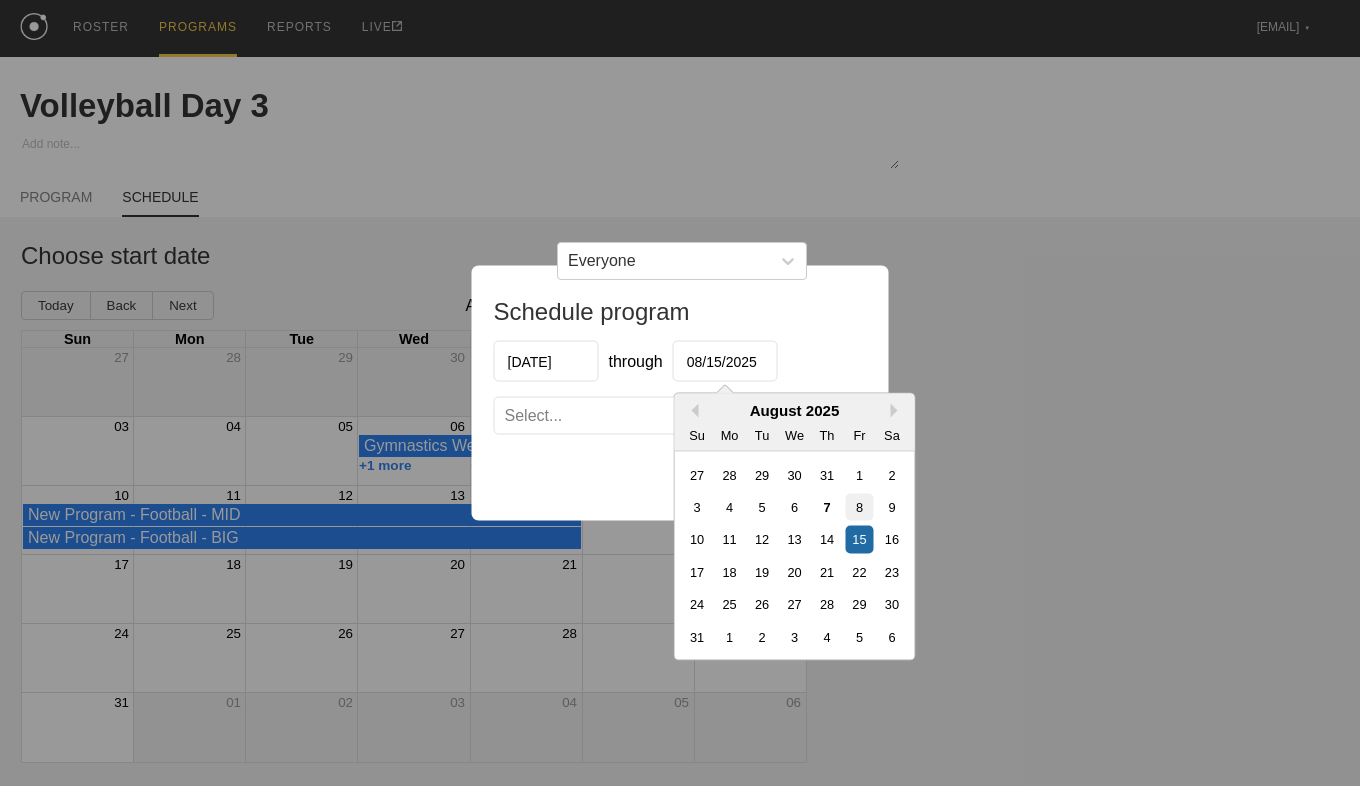 click on "8" at bounding box center [859, 507] 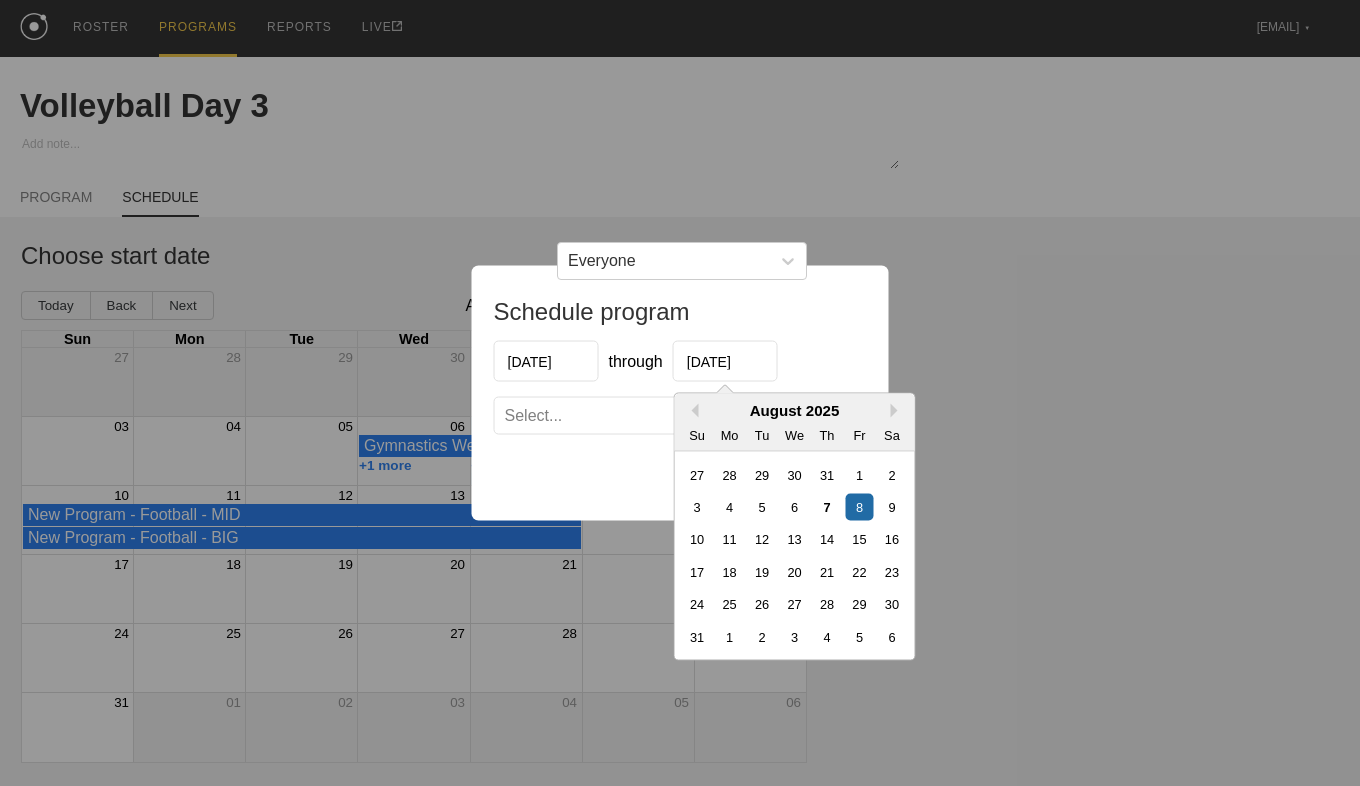 click on "[DATE]" at bounding box center [725, 361] 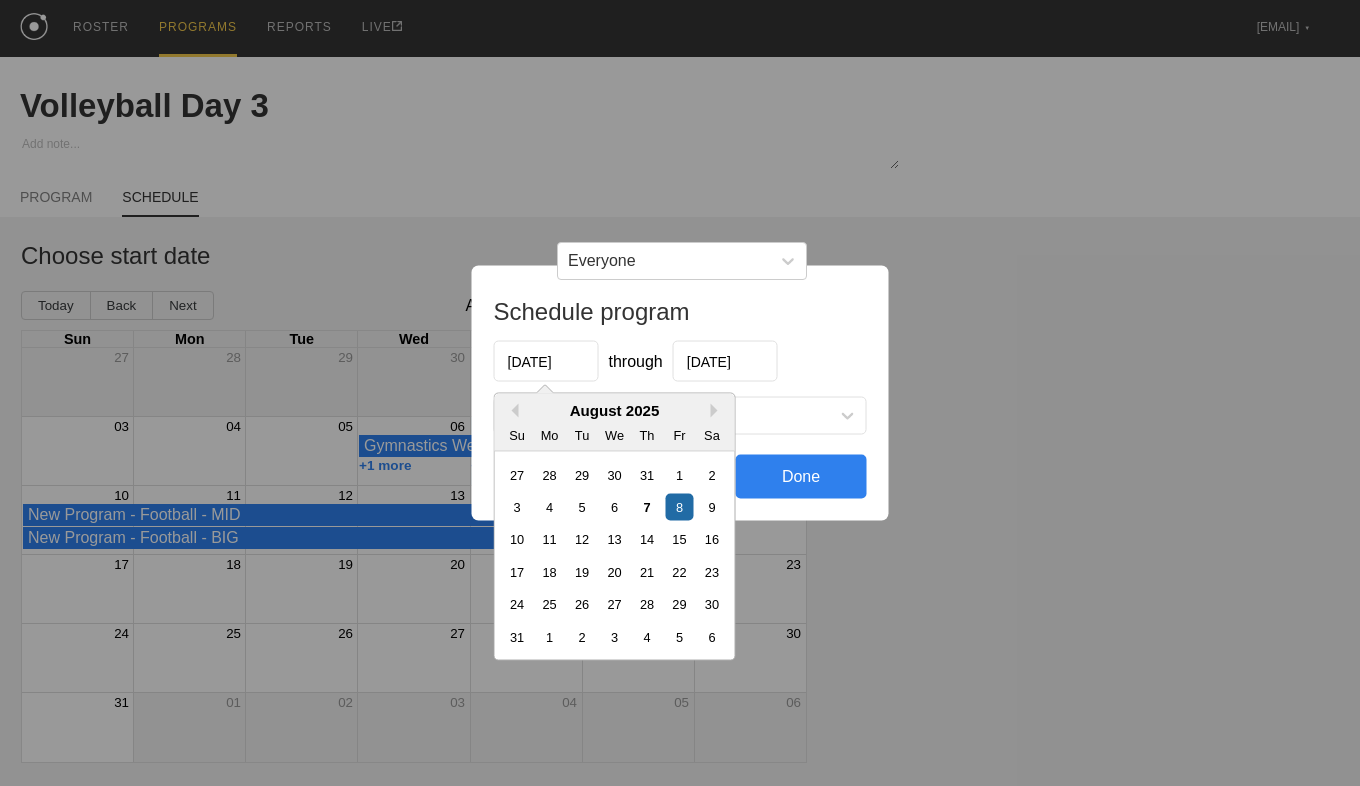 click on "[DATE]" at bounding box center [725, 361] 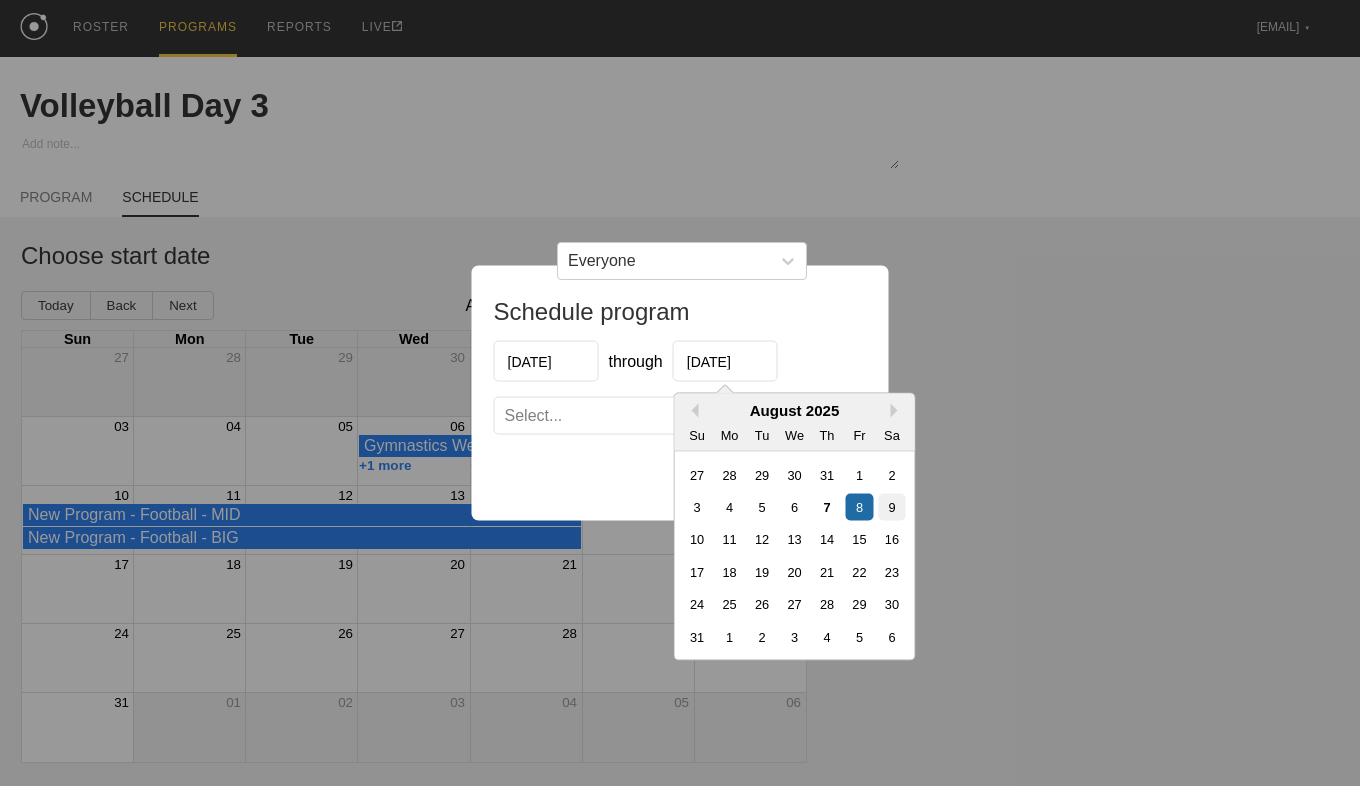 click on "9" at bounding box center (891, 507) 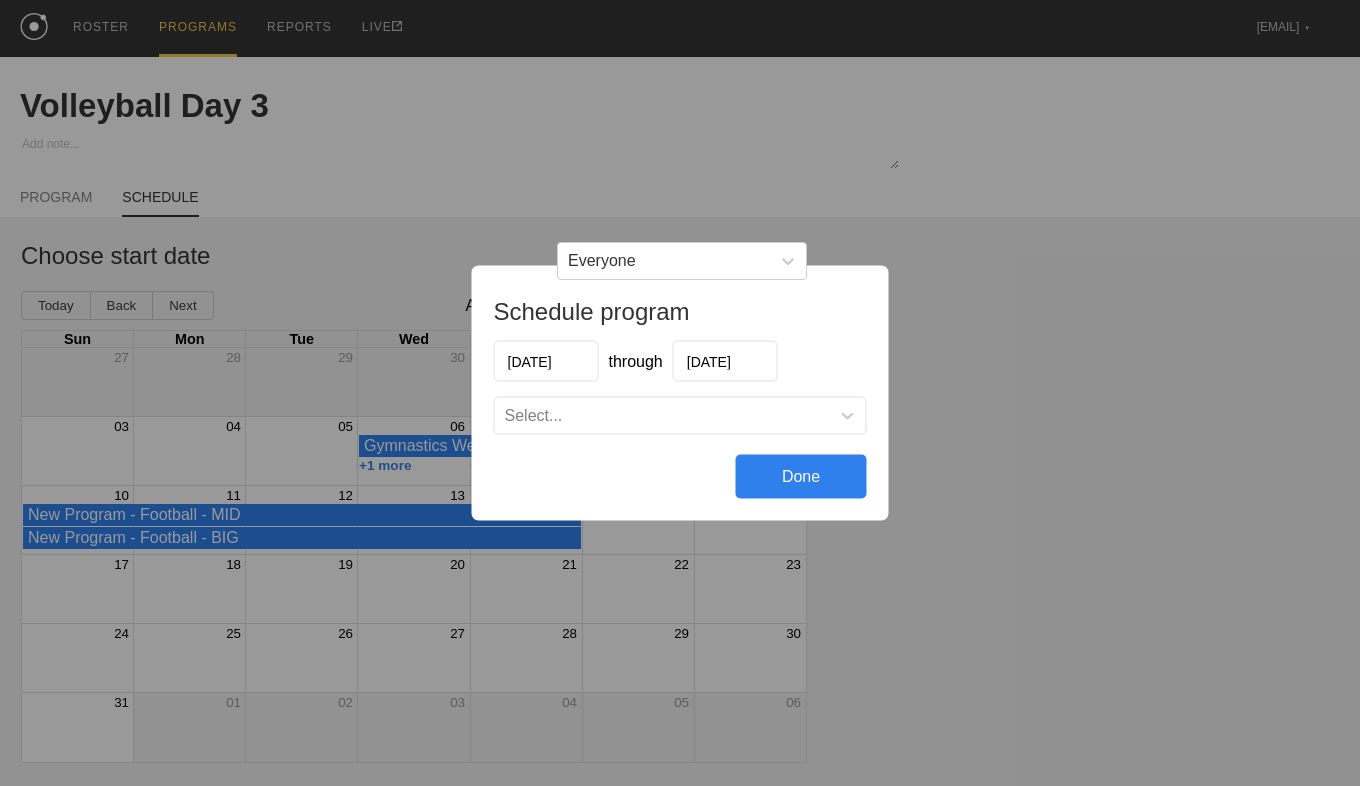 click on "Select..." at bounding box center [680, 416] 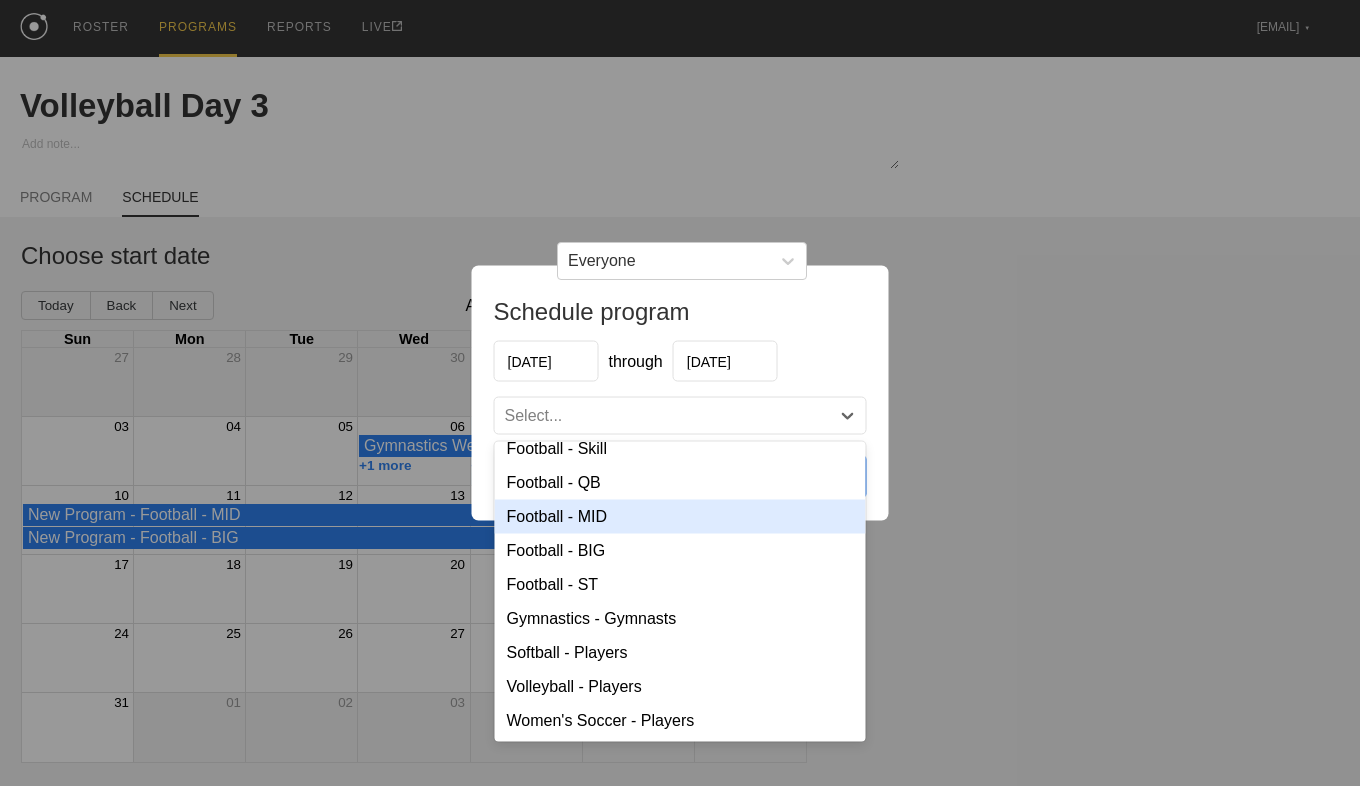 scroll, scrollTop: 51, scrollLeft: 0, axis: vertical 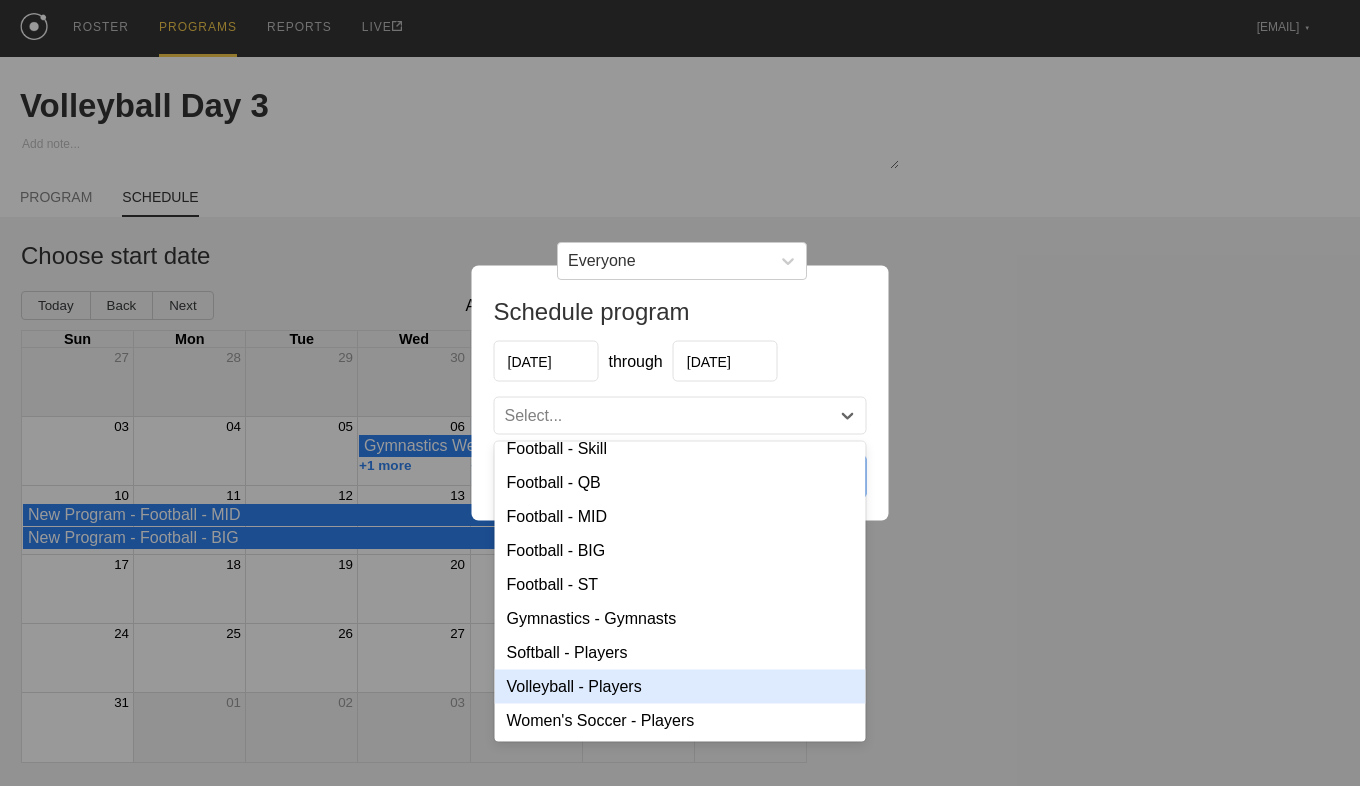 click on "Volleyball - Players" at bounding box center [680, 687] 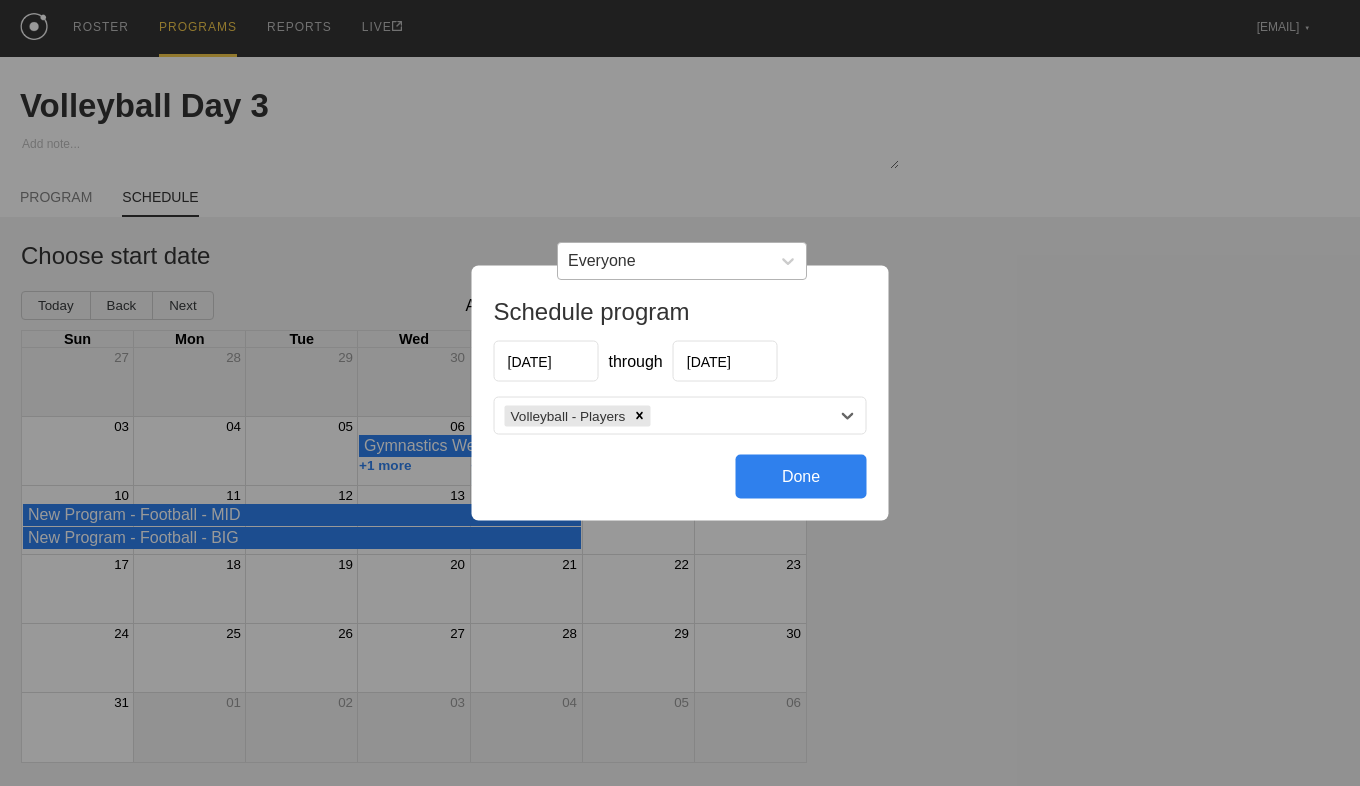 click on "Everyone" at bounding box center [664, 261] 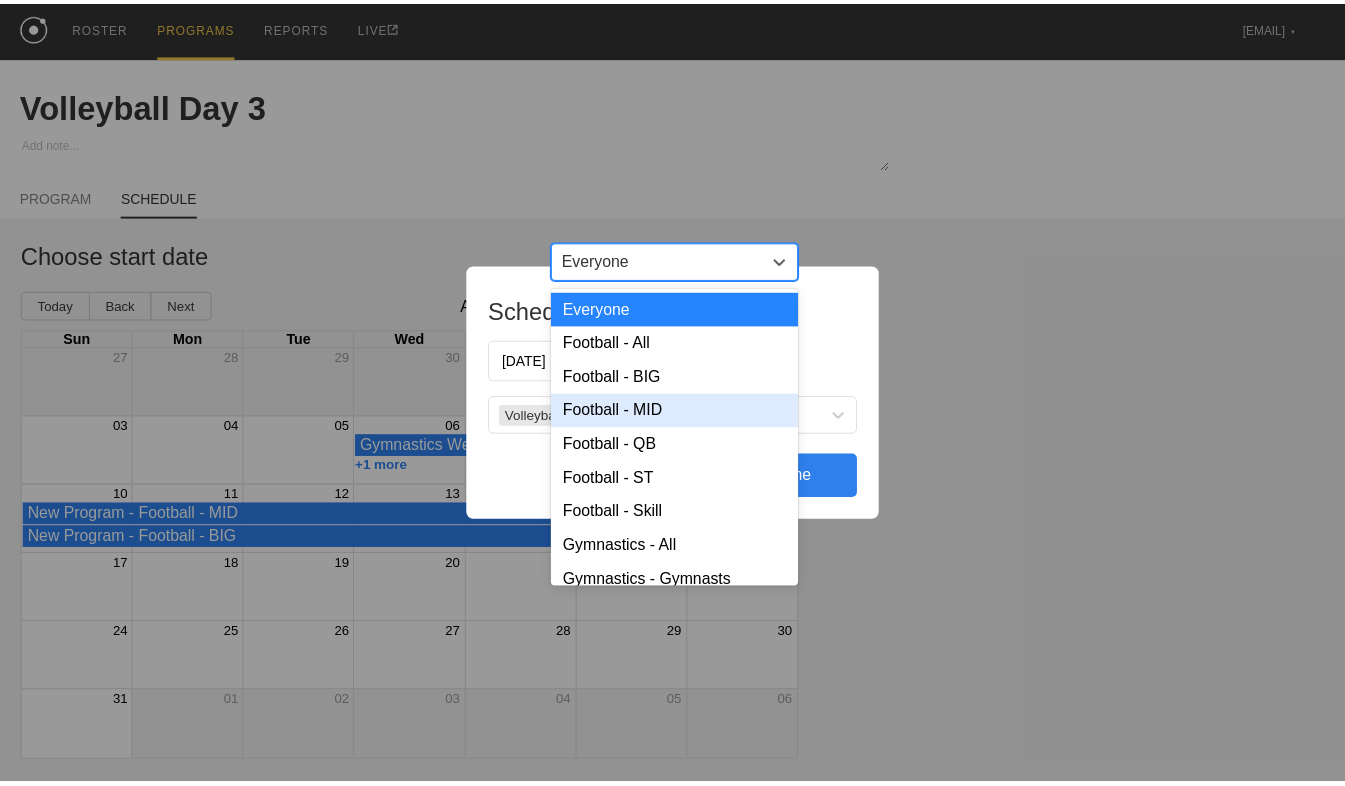 scroll, scrollTop: 172, scrollLeft: 0, axis: vertical 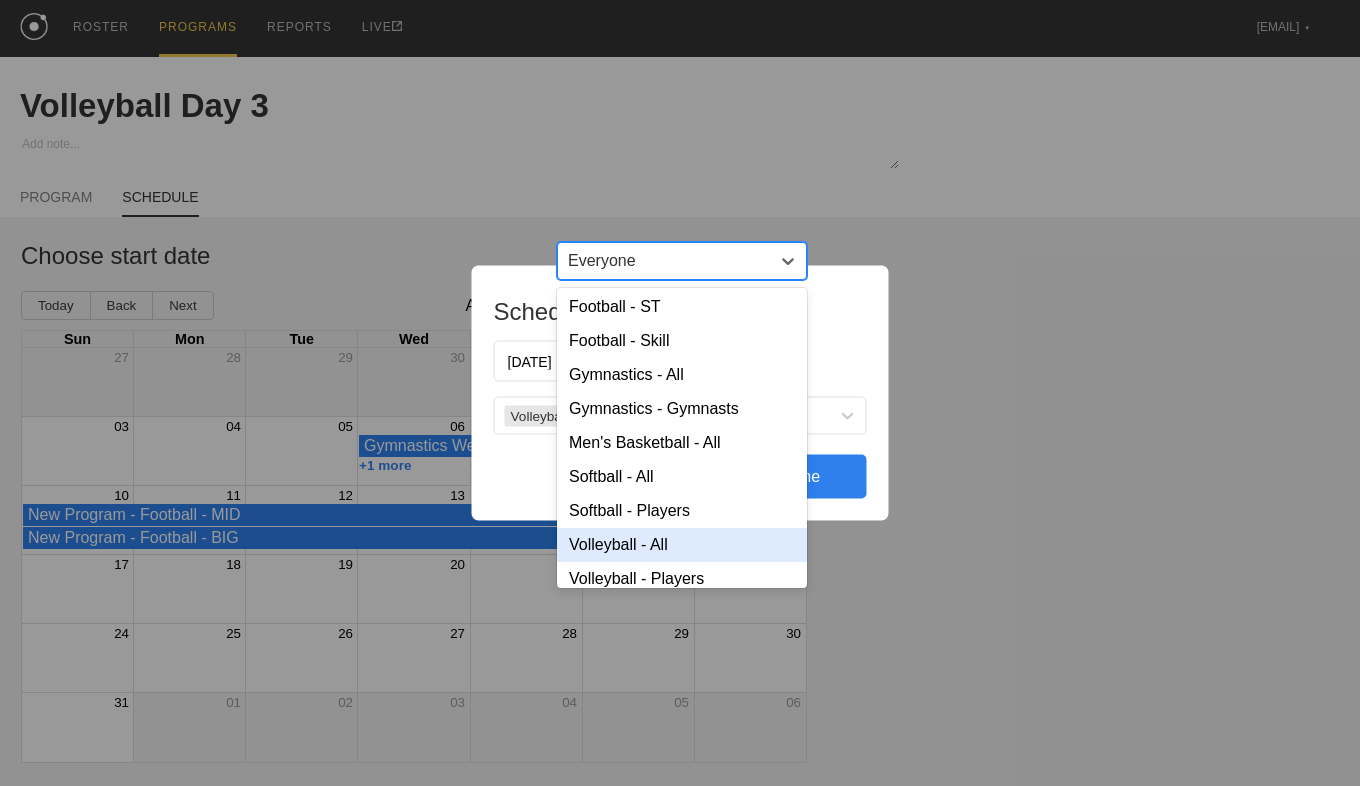 click on "Volleyball - All" at bounding box center [682, 545] 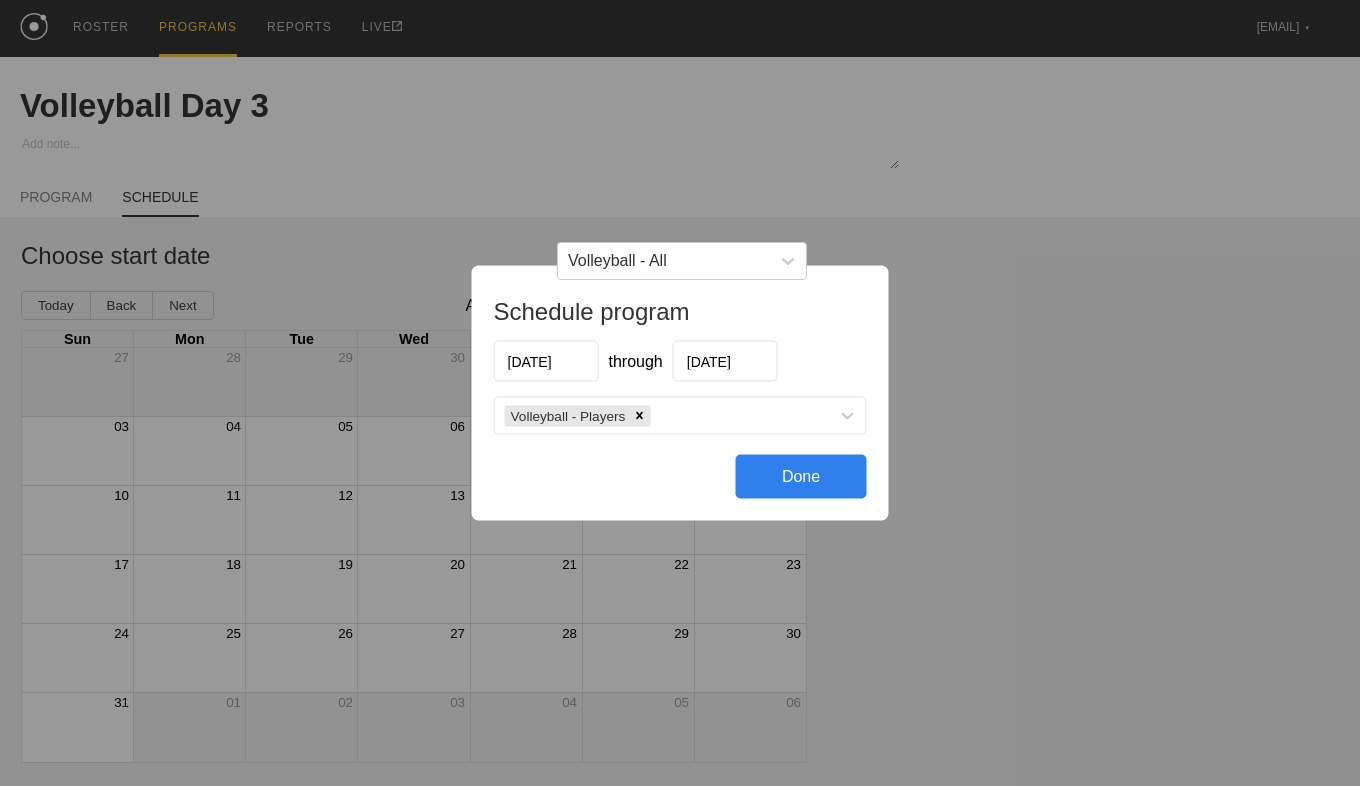 click on "Done" at bounding box center (801, 477) 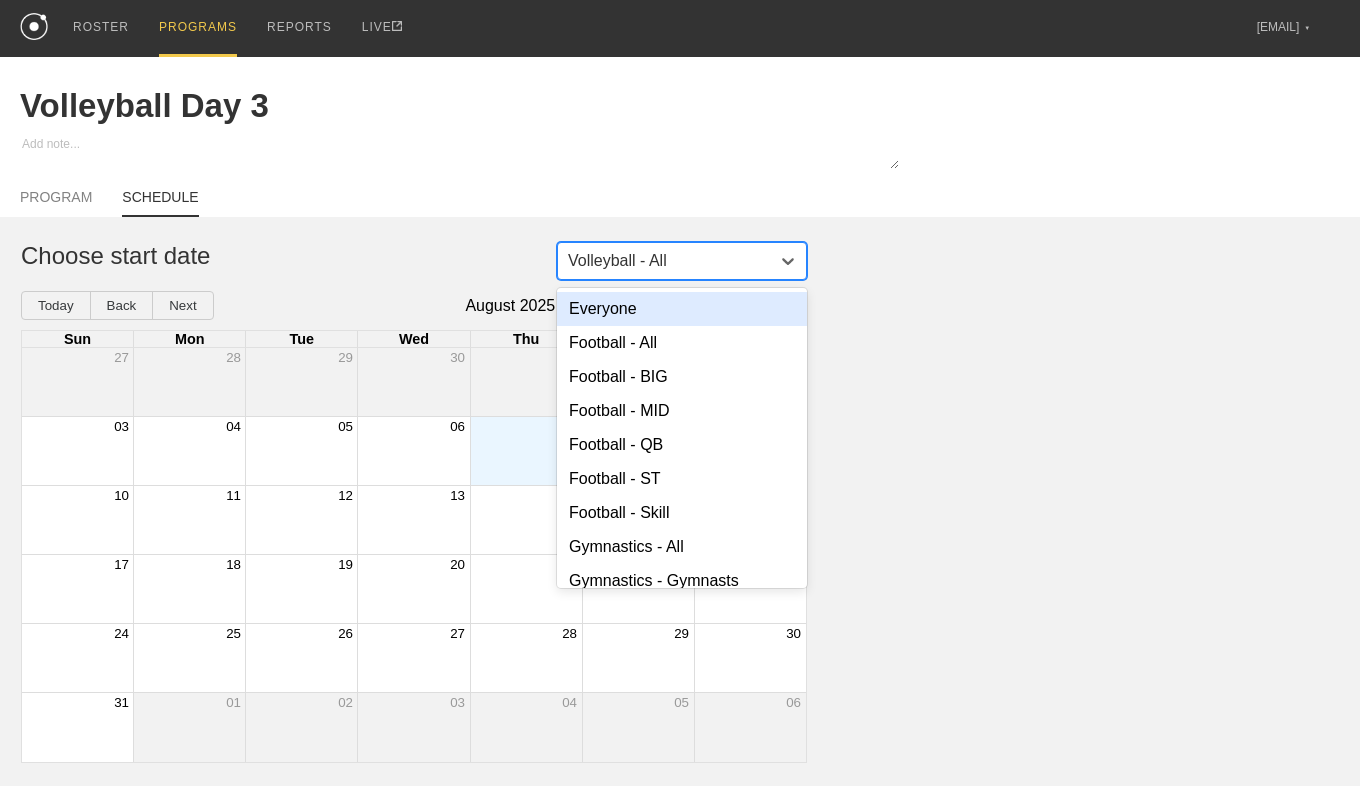 click on "Volleyball - All" at bounding box center (664, 261) 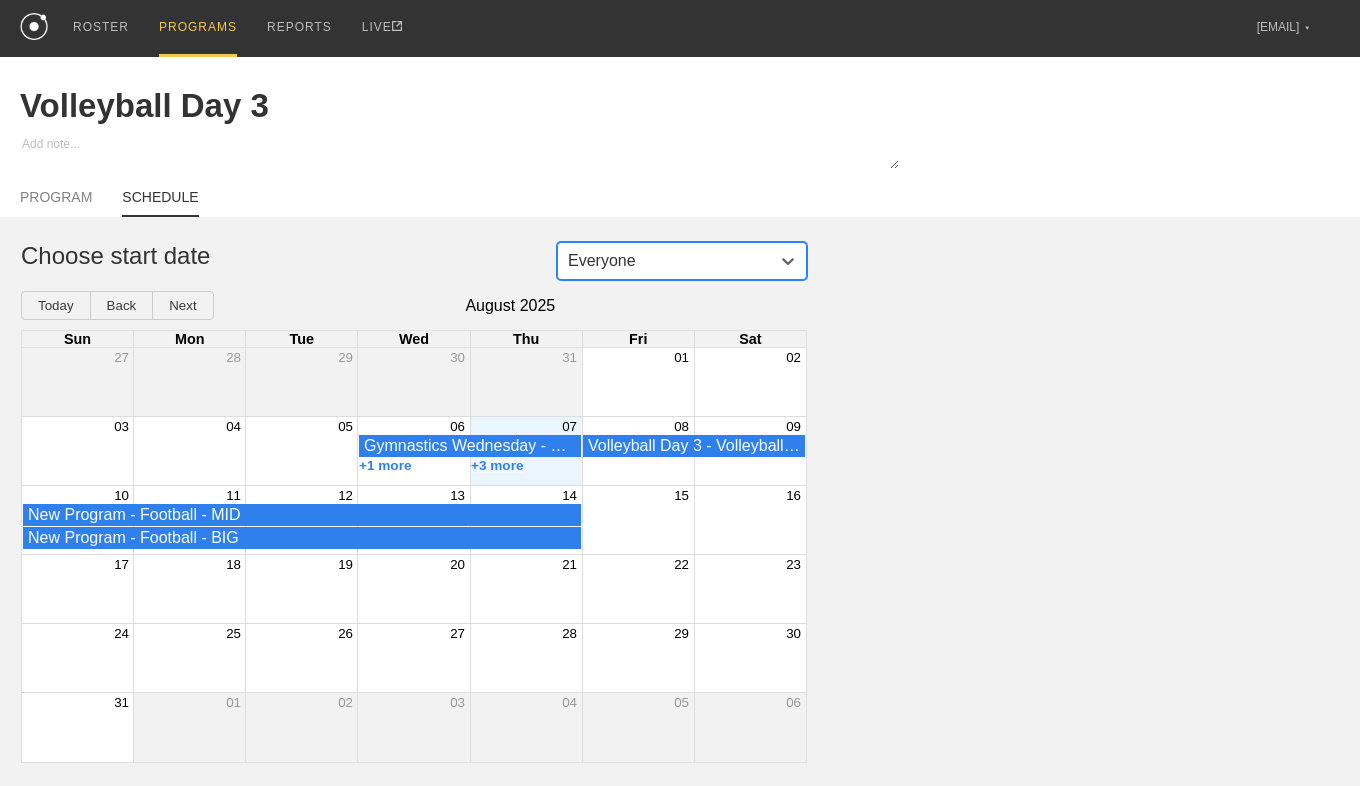 click on "option Everyone, selected.     0 results available. Select is focused ,type to refine list, press Down to open the menu,  Everyone Choose start date Today Back Next August 2025 Sun Mon Tue Wed Thu Fri Sat 27 28 29 30 31 01 02 03 04 05 06 07 08 09   Gymnastics Wednesday - Gymnastics - Gymnasts Volleyball Day 3 - Volleyball - Players   +1 more +3 more 10 11 12 13 14 15 16 New Program - Football - MID New Program - Football - BIG 17 18 19 20 21 22 23 24 25 26 27 28 29 30 31 01 02 03 04 05 06" at bounding box center (680, 502) 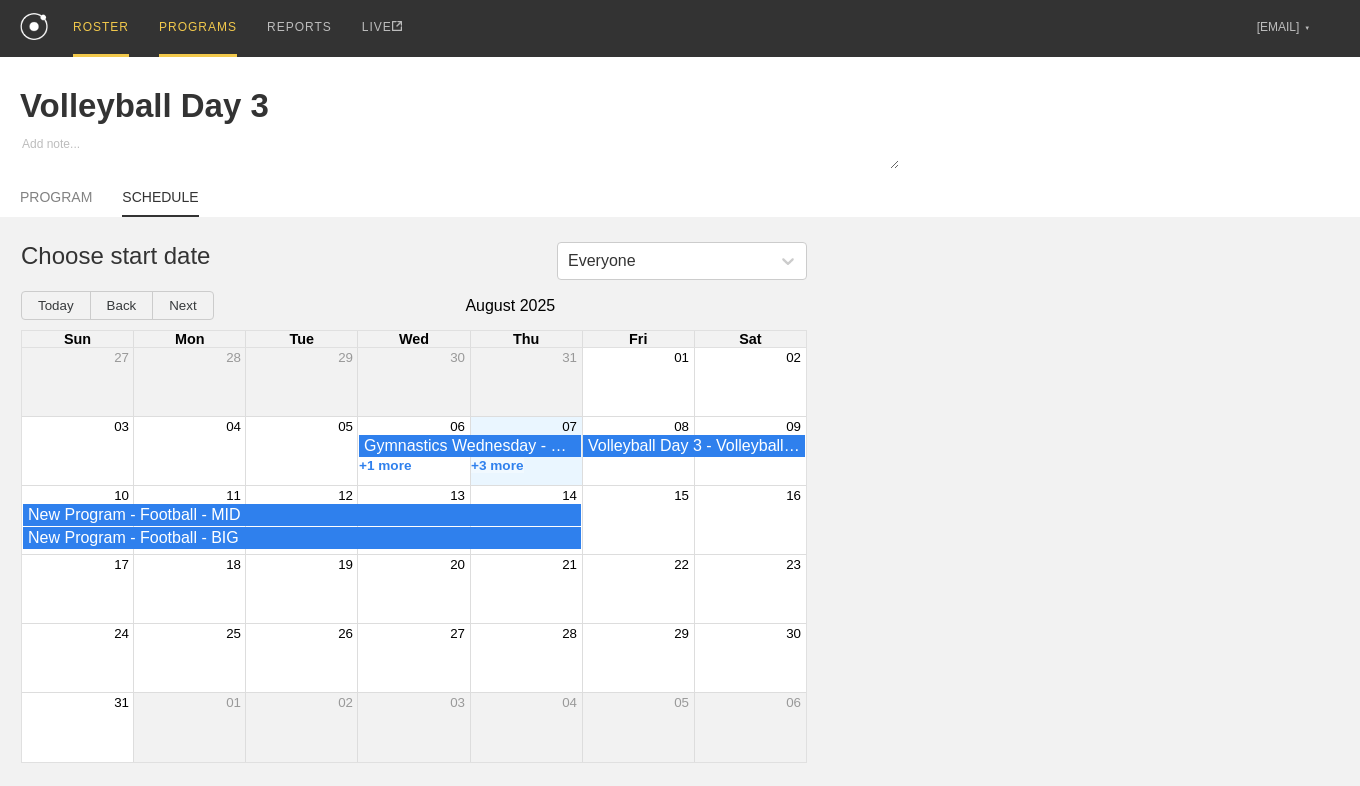 click on "ROSTER" at bounding box center (101, 28) 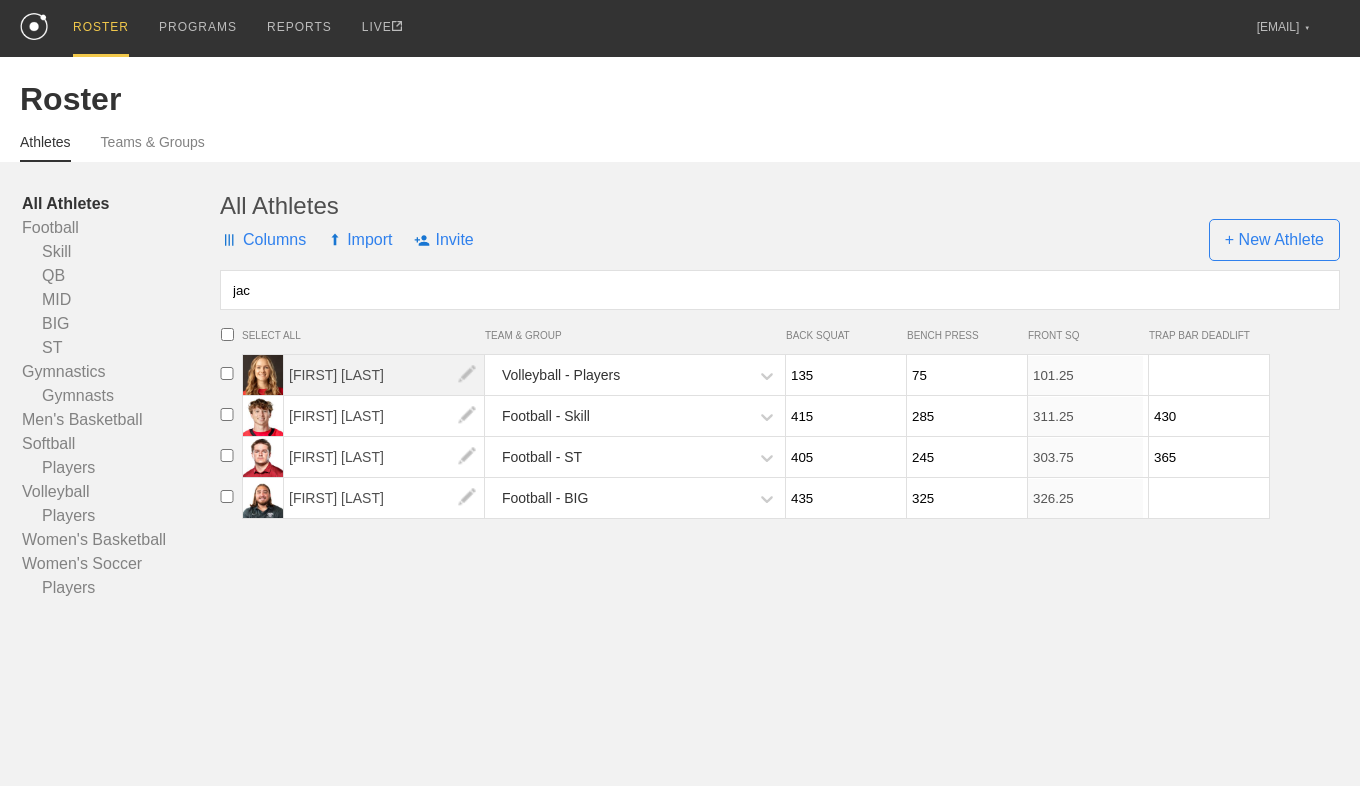 type on "jac" 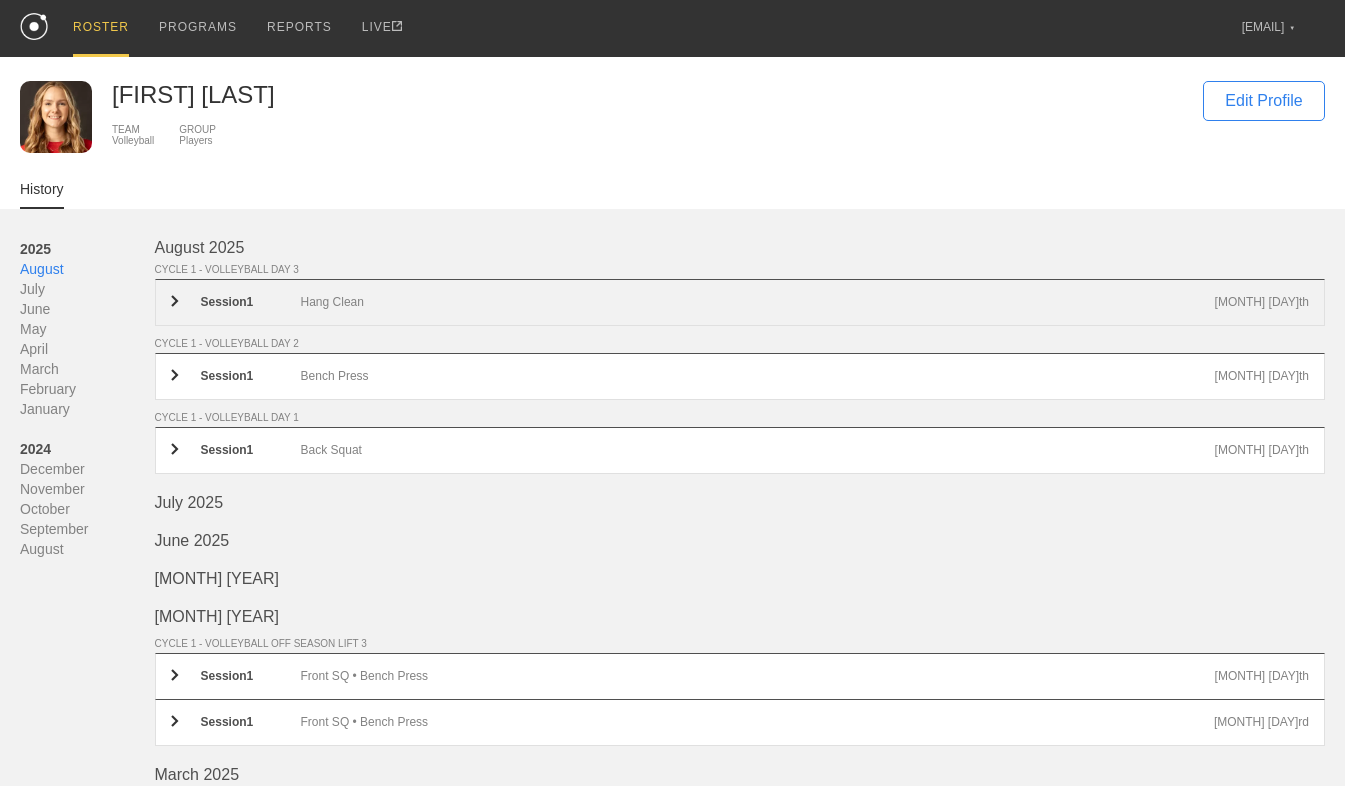 click on "Hang Clean" at bounding box center (758, 302) 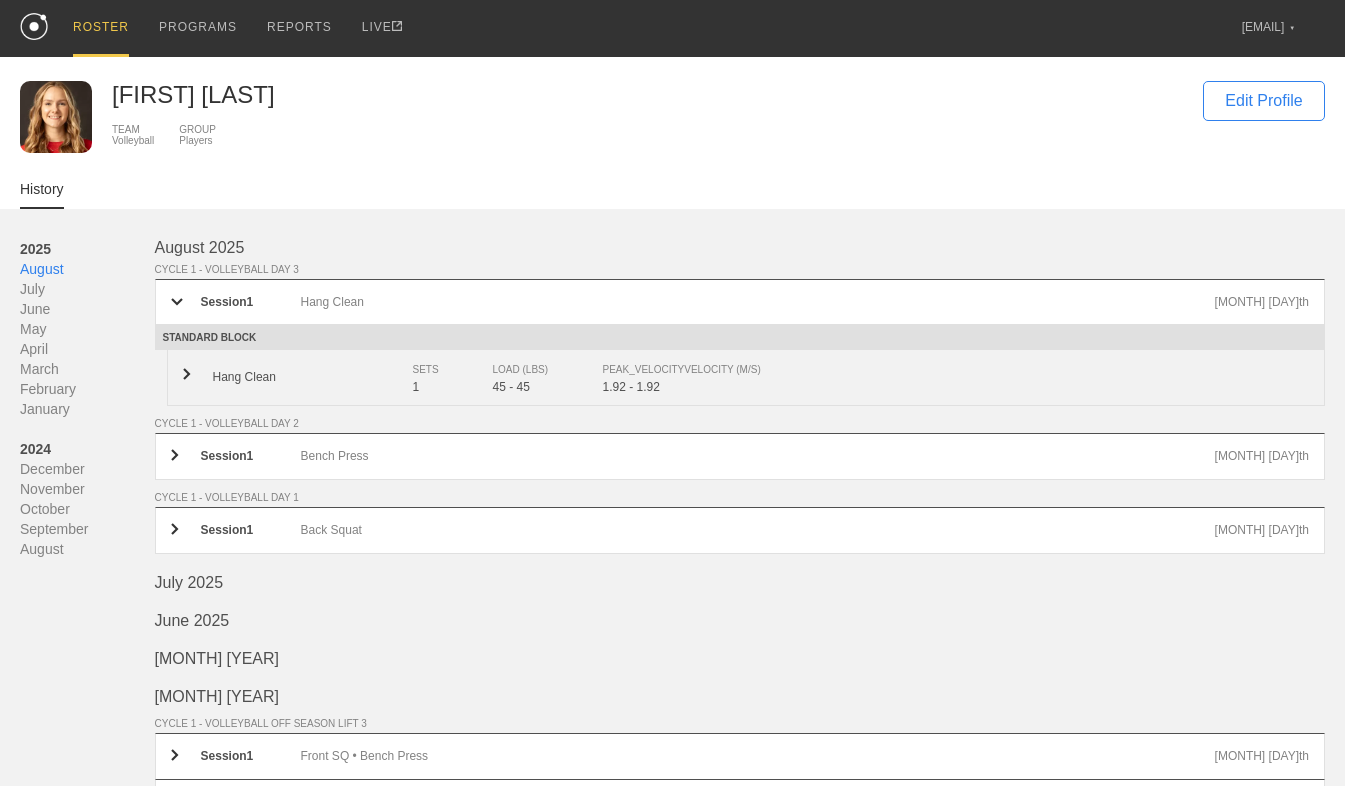 click on "Hang Clean SETS 1 LOAD (LBS) 45 - 45 PEAK_VELOCITY  VELOCITY (M/S) 1.92 - 1.92" at bounding box center (746, 378) 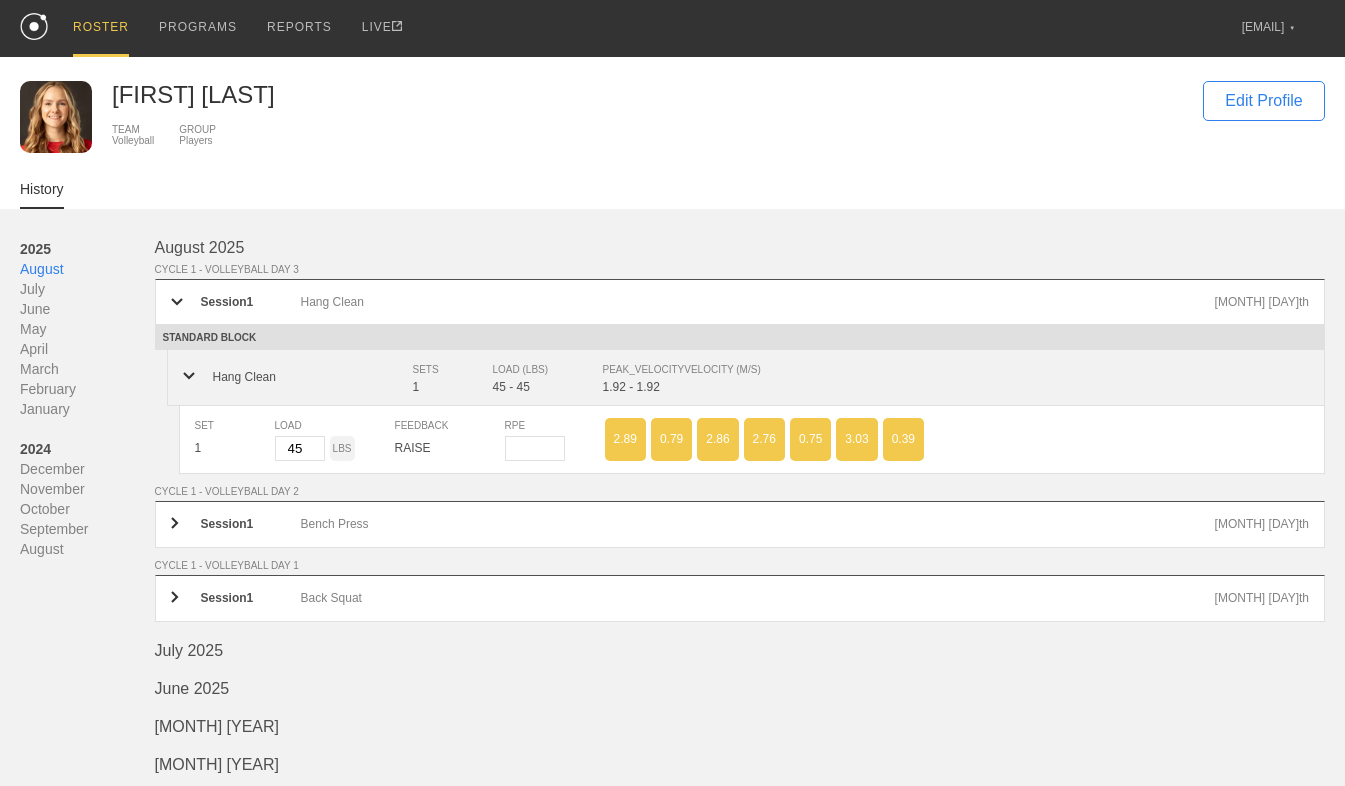 click on "Hang Clean" at bounding box center [313, 377] 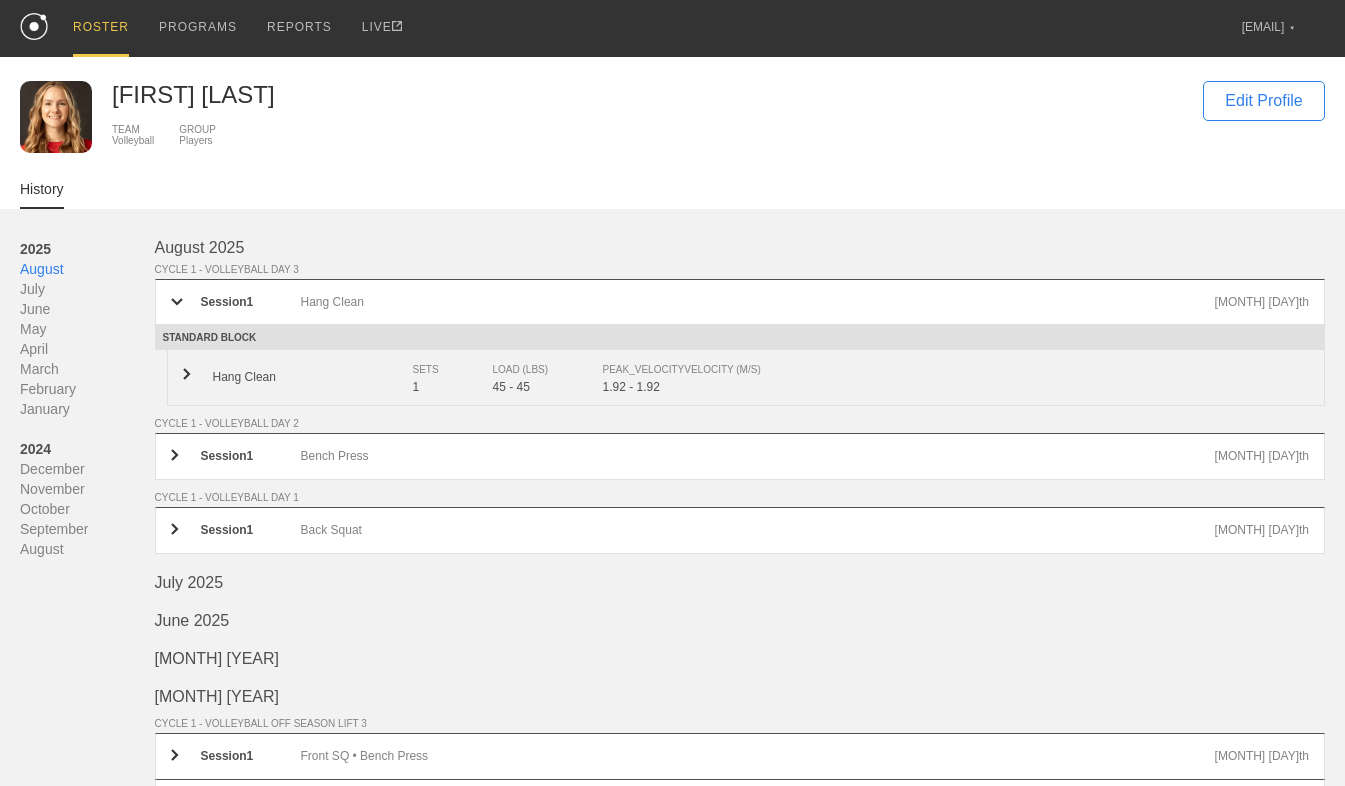 click on "Hang Clean" at bounding box center (313, 377) 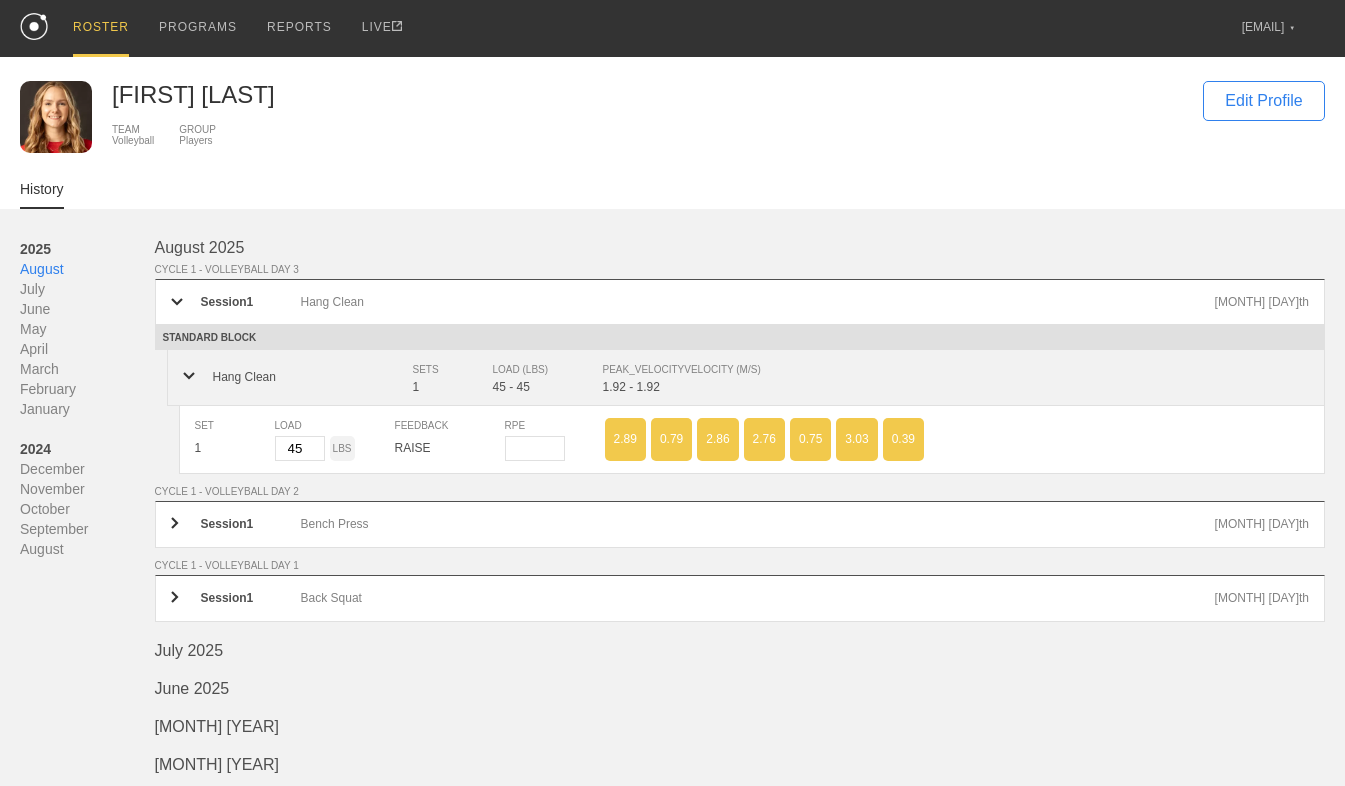 click on "Hang Clean" at bounding box center [313, 377] 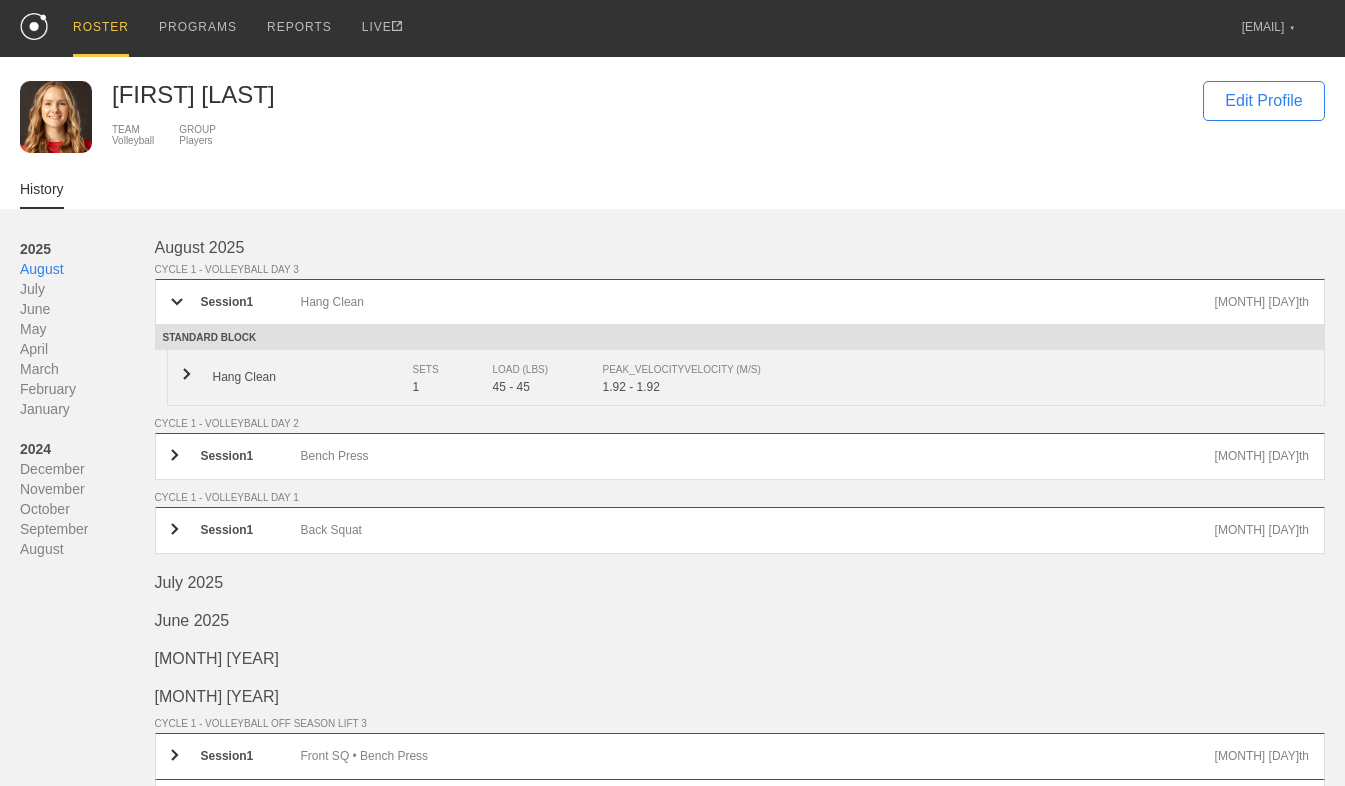 click on "Hang Clean" at bounding box center (313, 377) 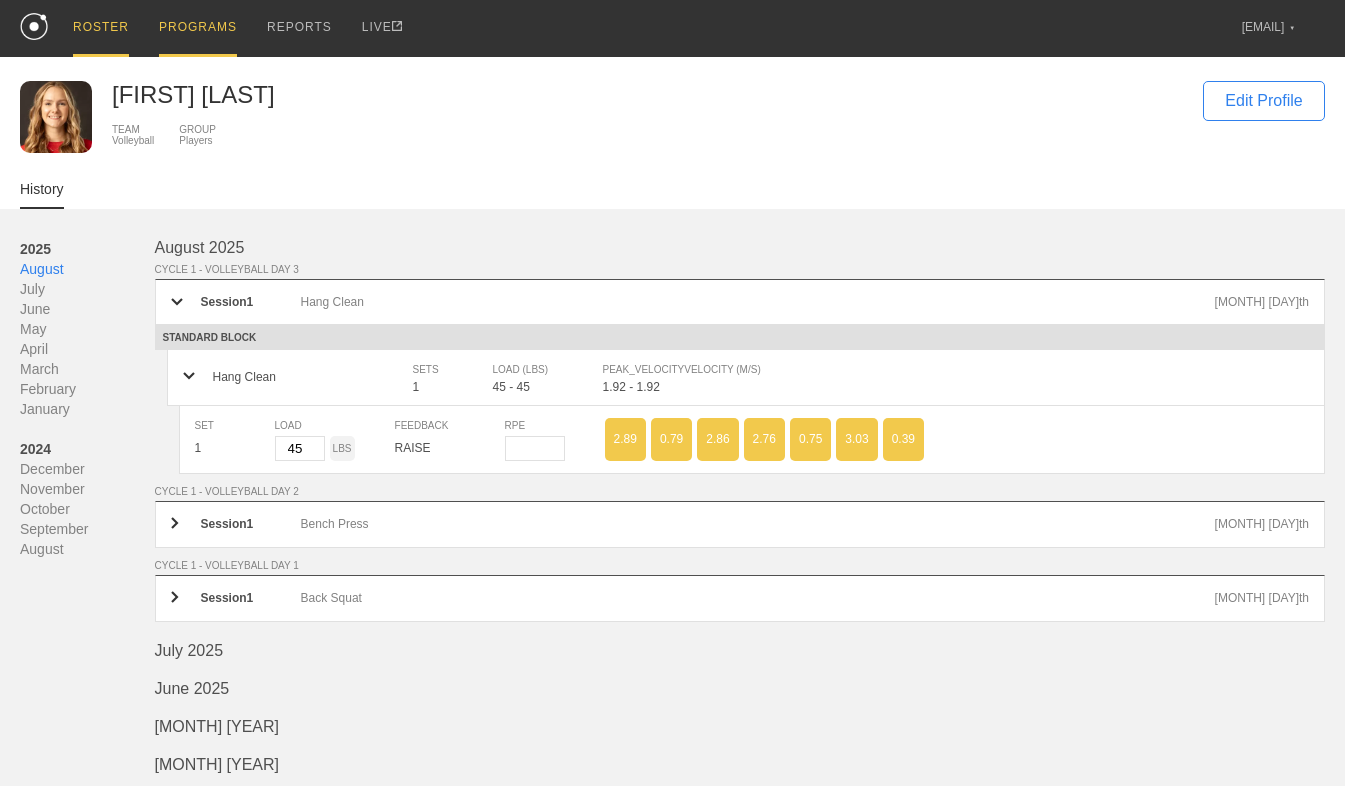 click on "PROGRAMS" at bounding box center [198, 28] 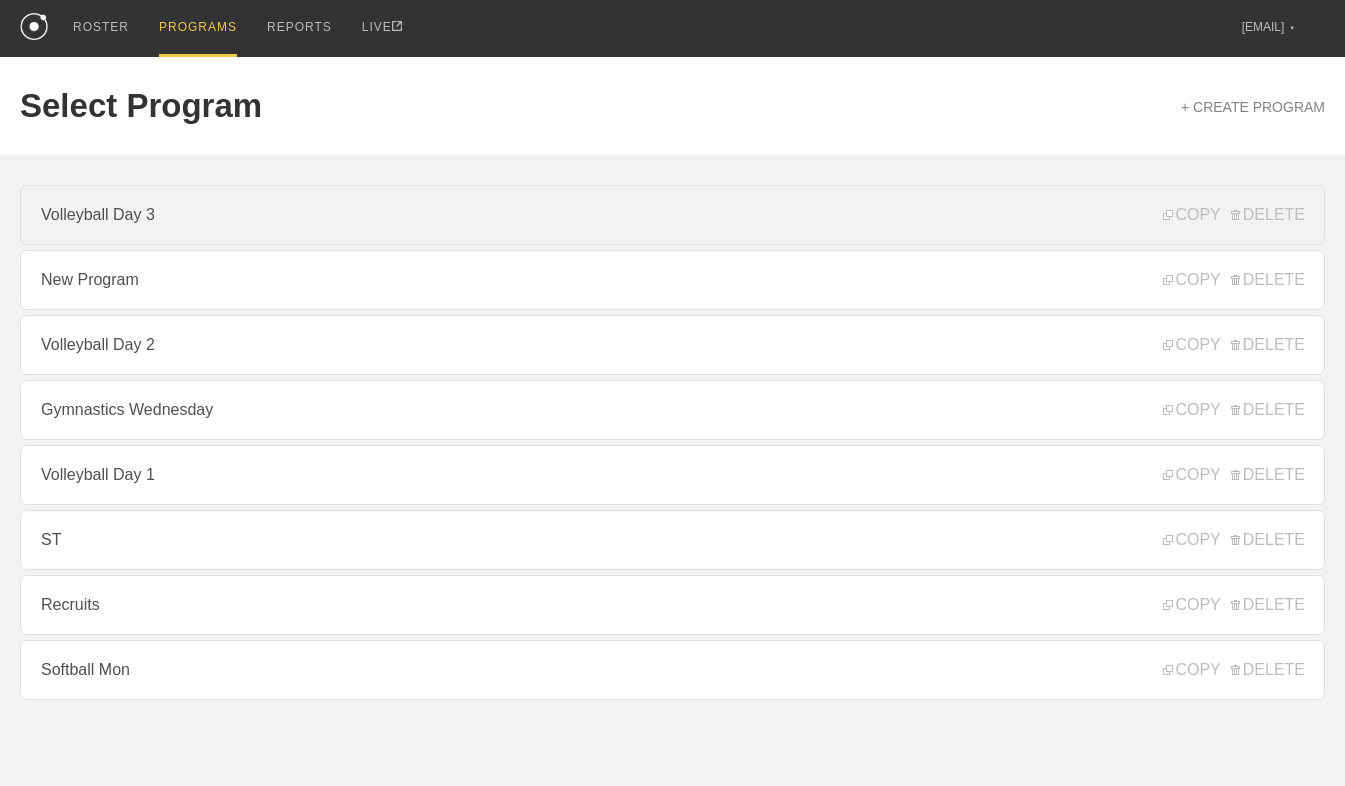 click on "Volleyball Day 3" at bounding box center (672, 215) 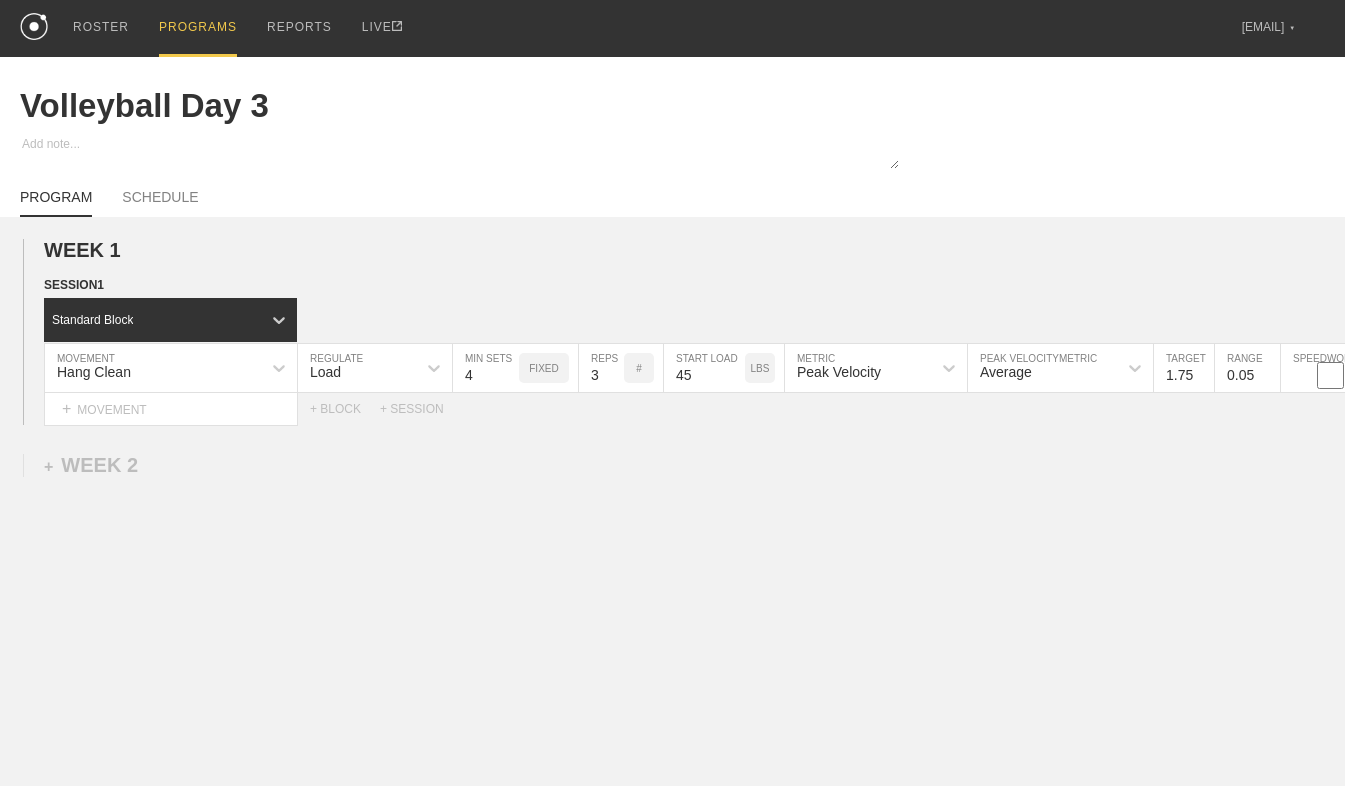 click on "Select... MOVEMENT +  MOVEMENT + BLOCK + SESSION" at bounding box center [672, 409] 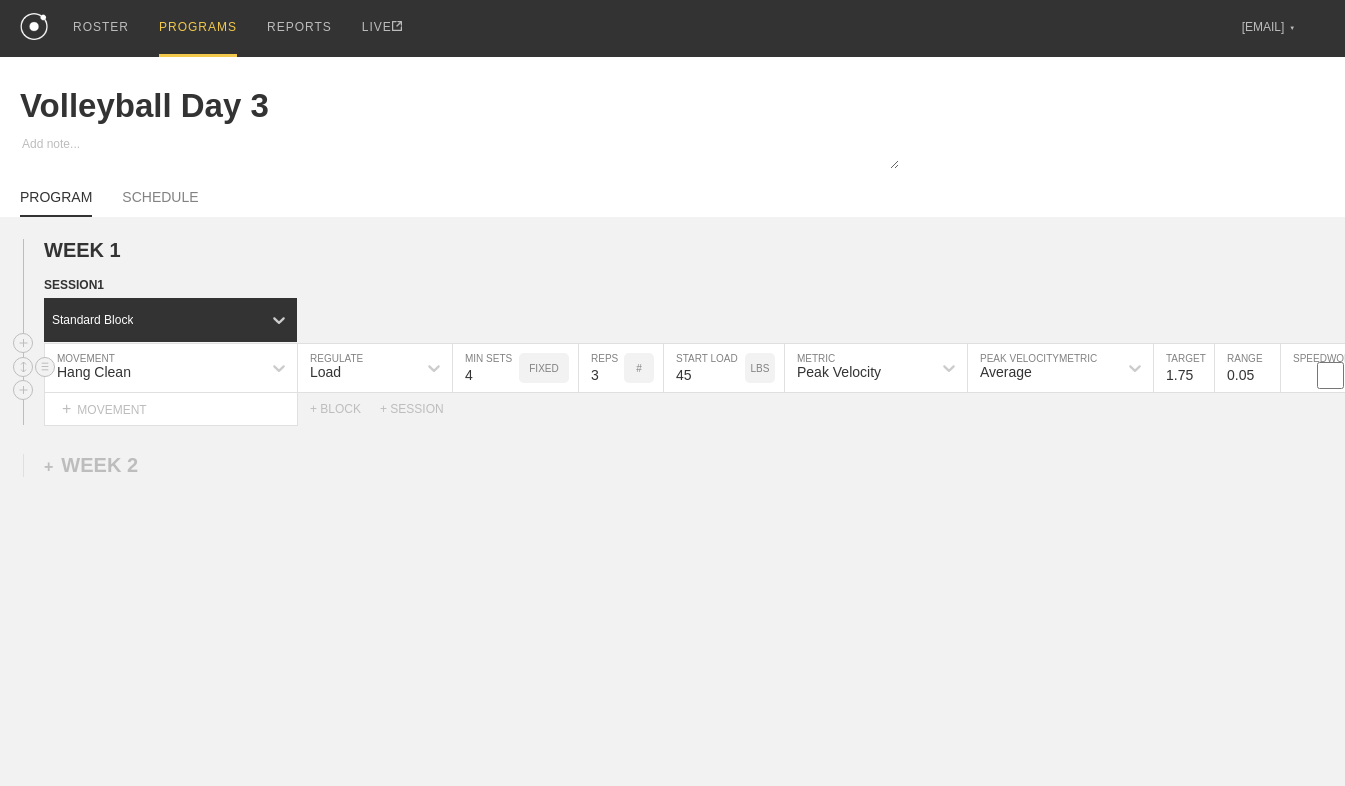 click on "Average" at bounding box center [1042, 368] 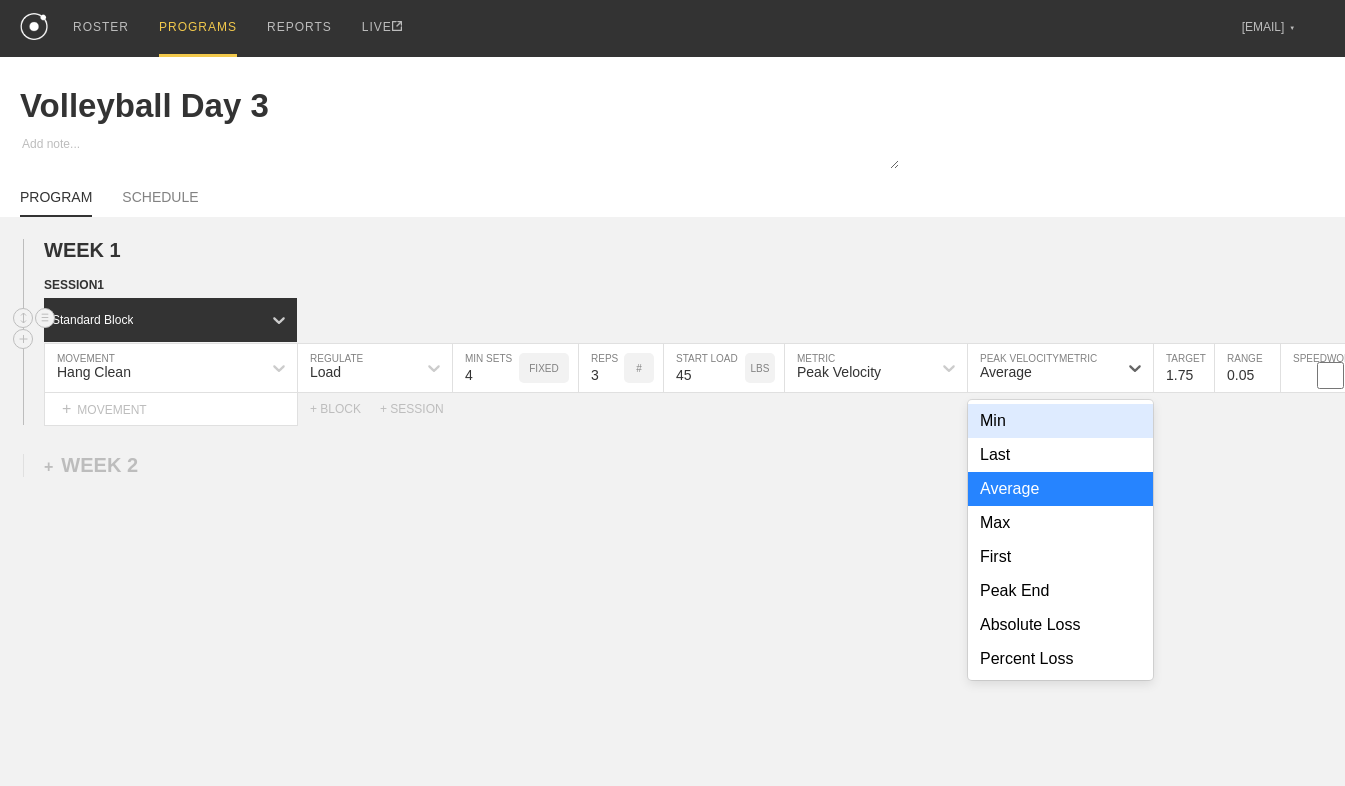 click on "Standard Block" at bounding box center (694, 320) 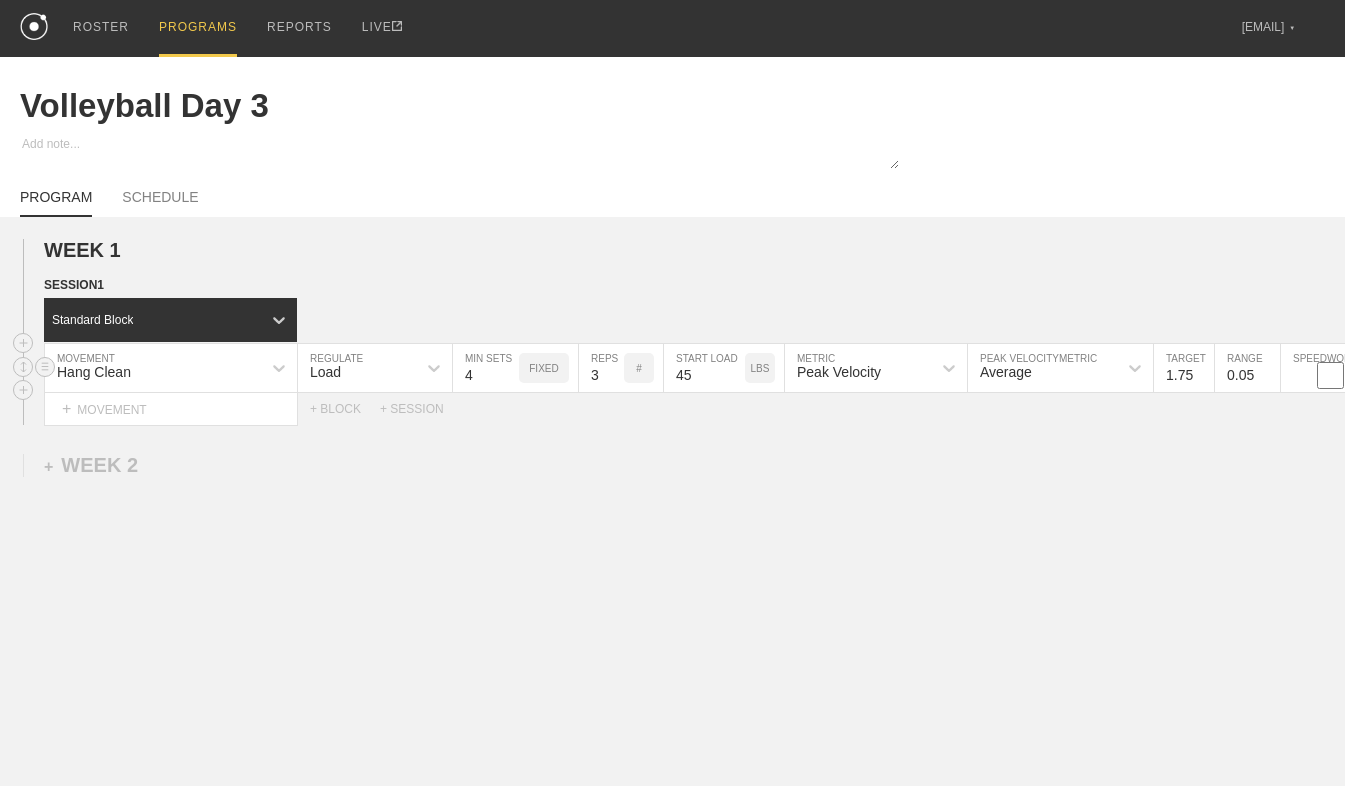 click on "Average" at bounding box center [1060, 368] 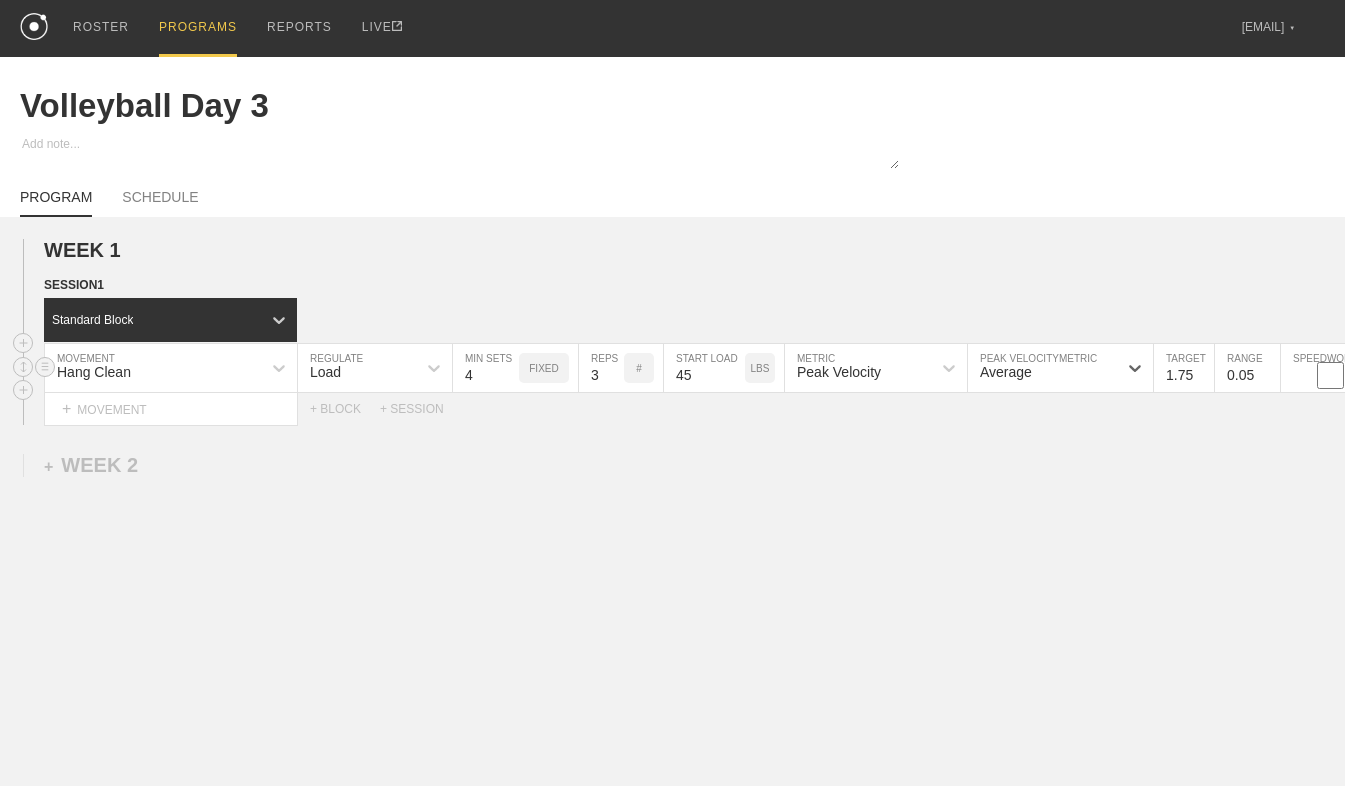 click on "Average" at bounding box center (1042, 368) 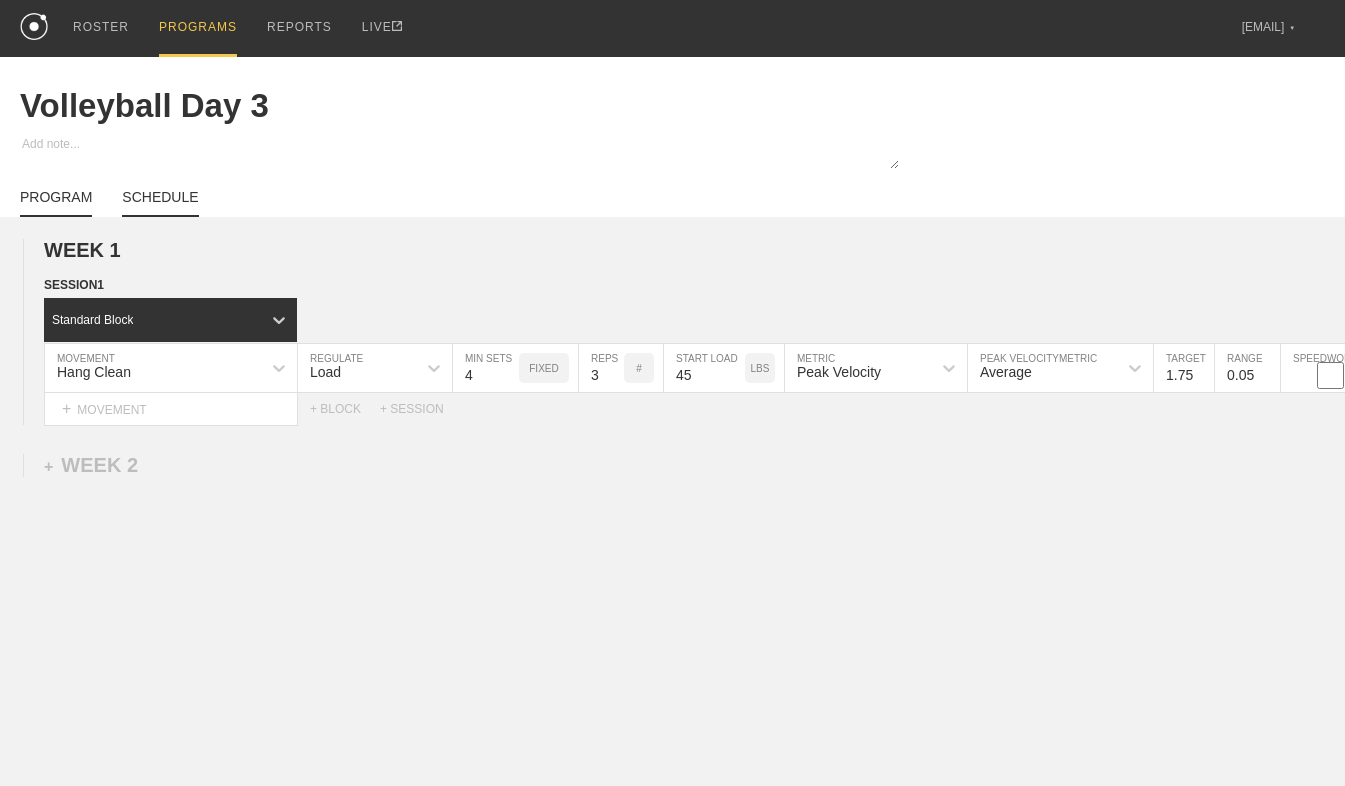 click on "SCHEDULE" at bounding box center [160, 203] 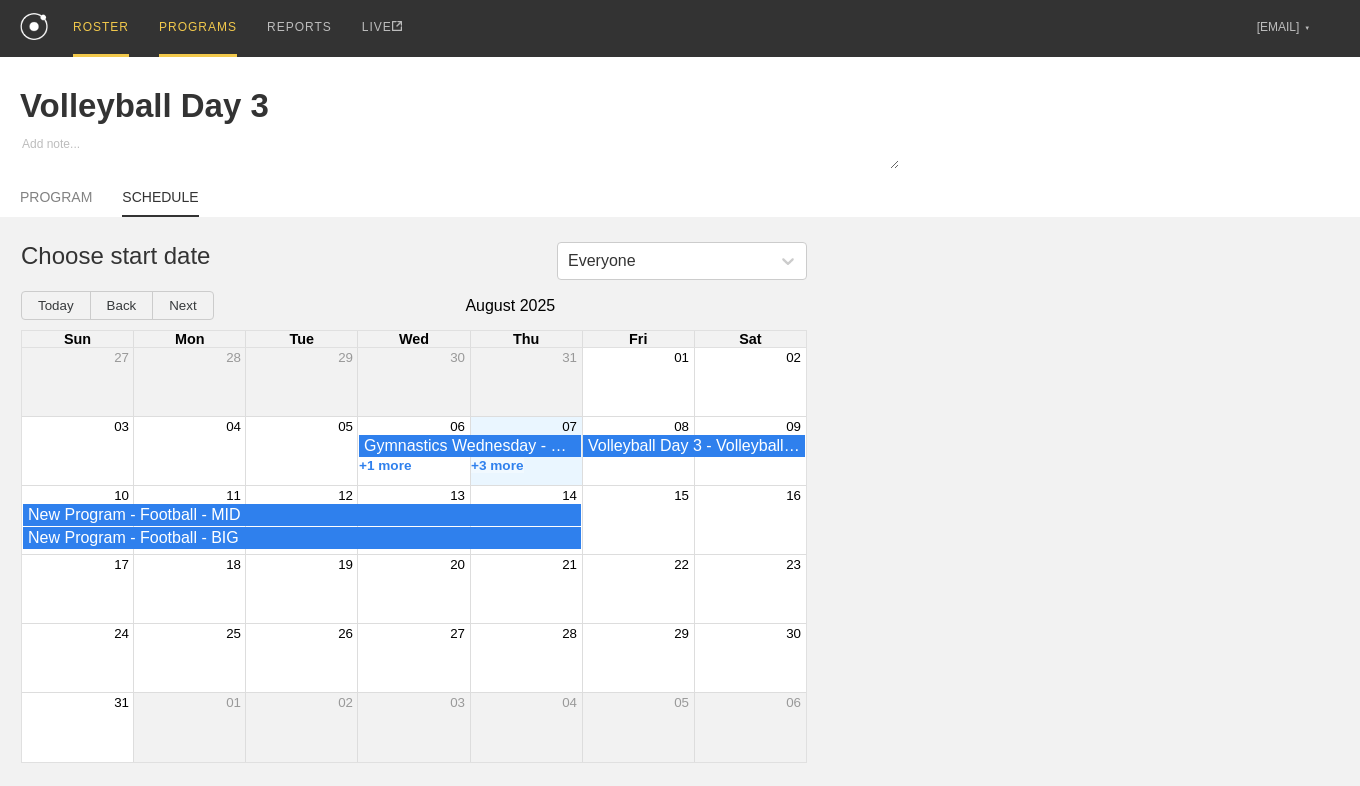click on "ROSTER" at bounding box center [101, 28] 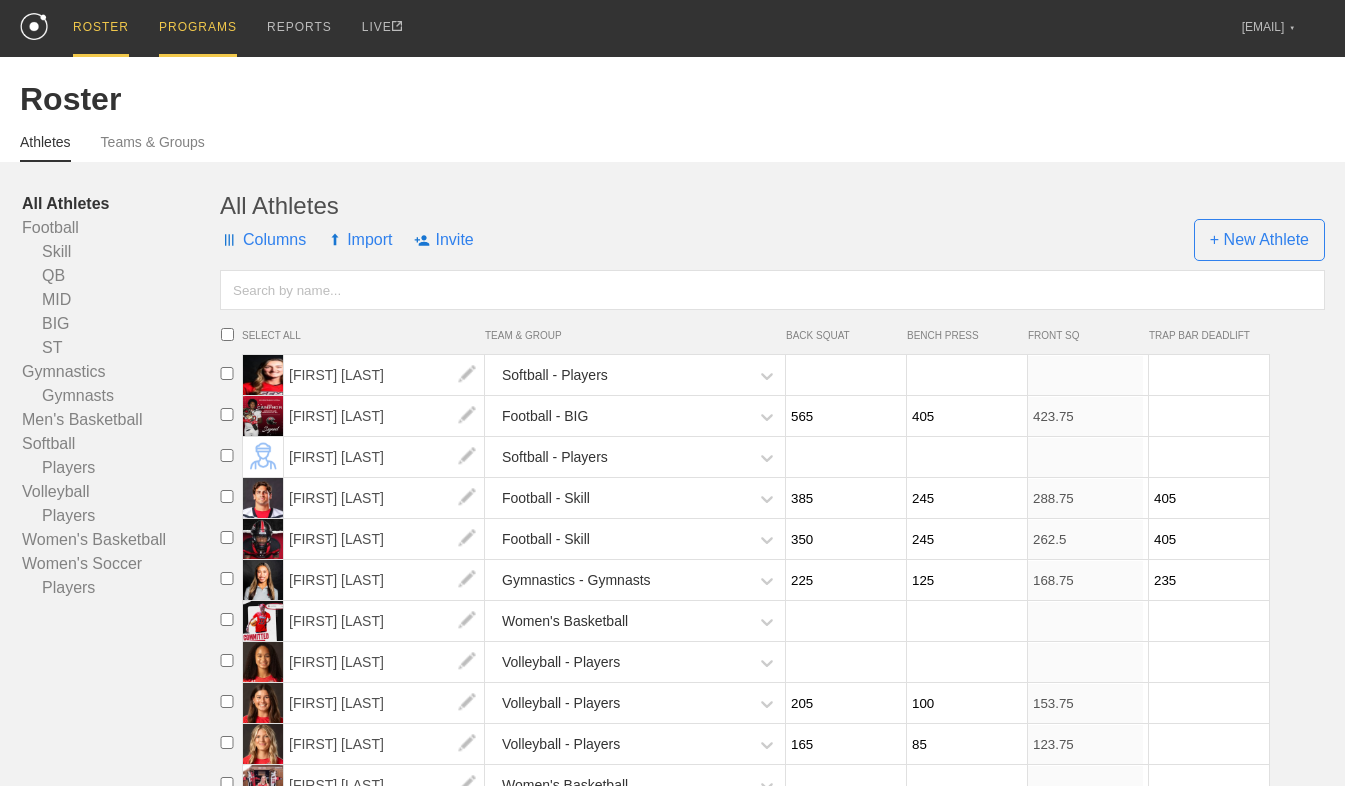 click on "PROGRAMS" at bounding box center (198, 28) 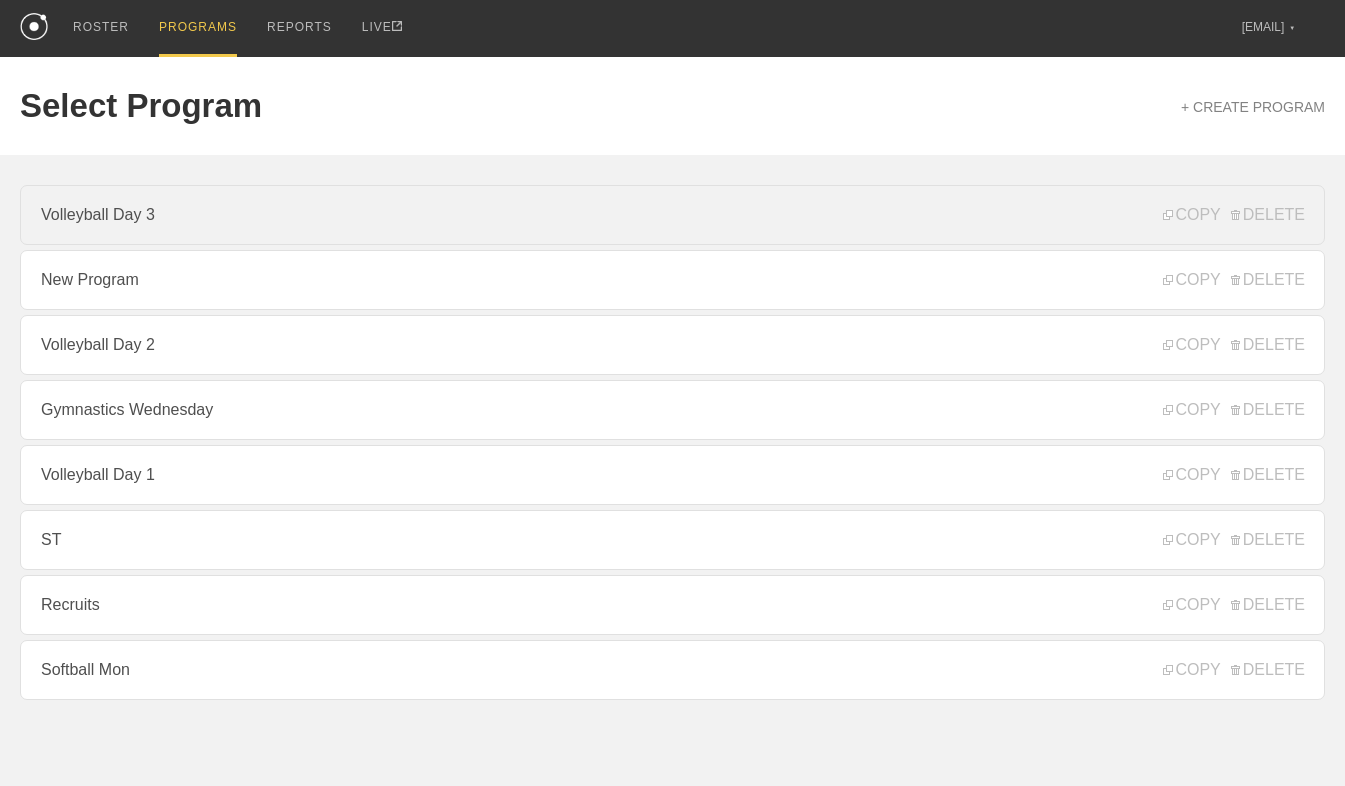 click on "Volleyball Day 3" at bounding box center [672, 215] 